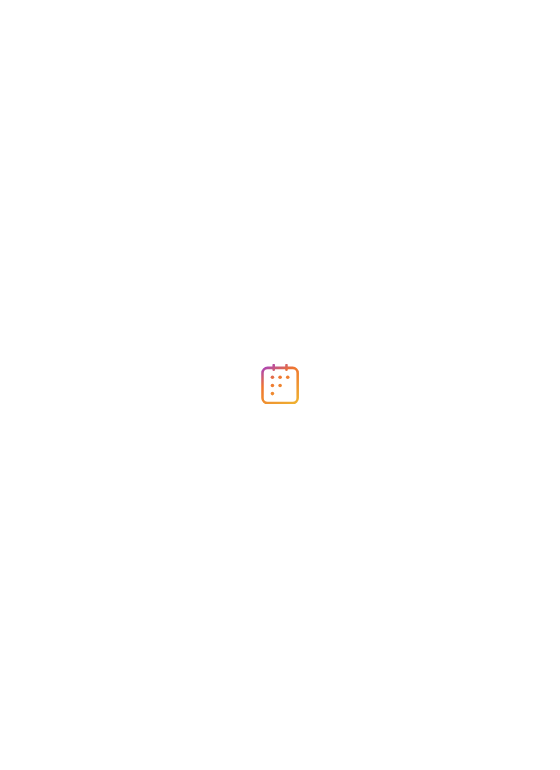 scroll, scrollTop: 0, scrollLeft: 0, axis: both 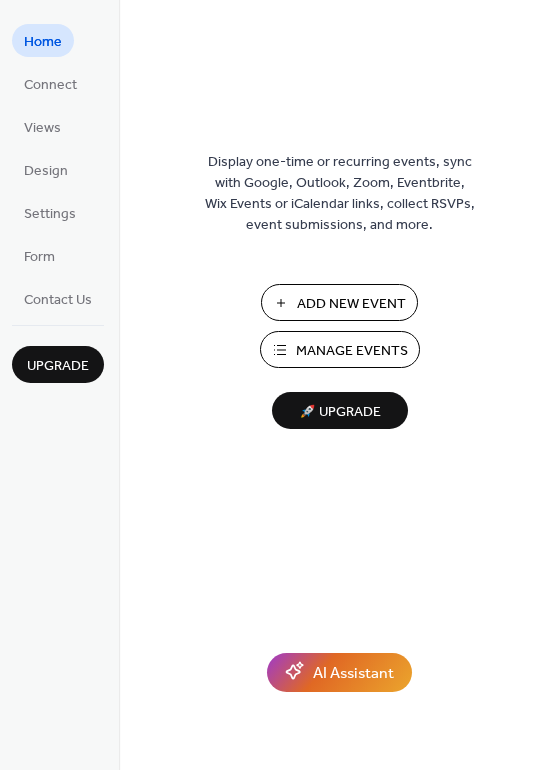 click on "Add New Event" at bounding box center (351, 304) 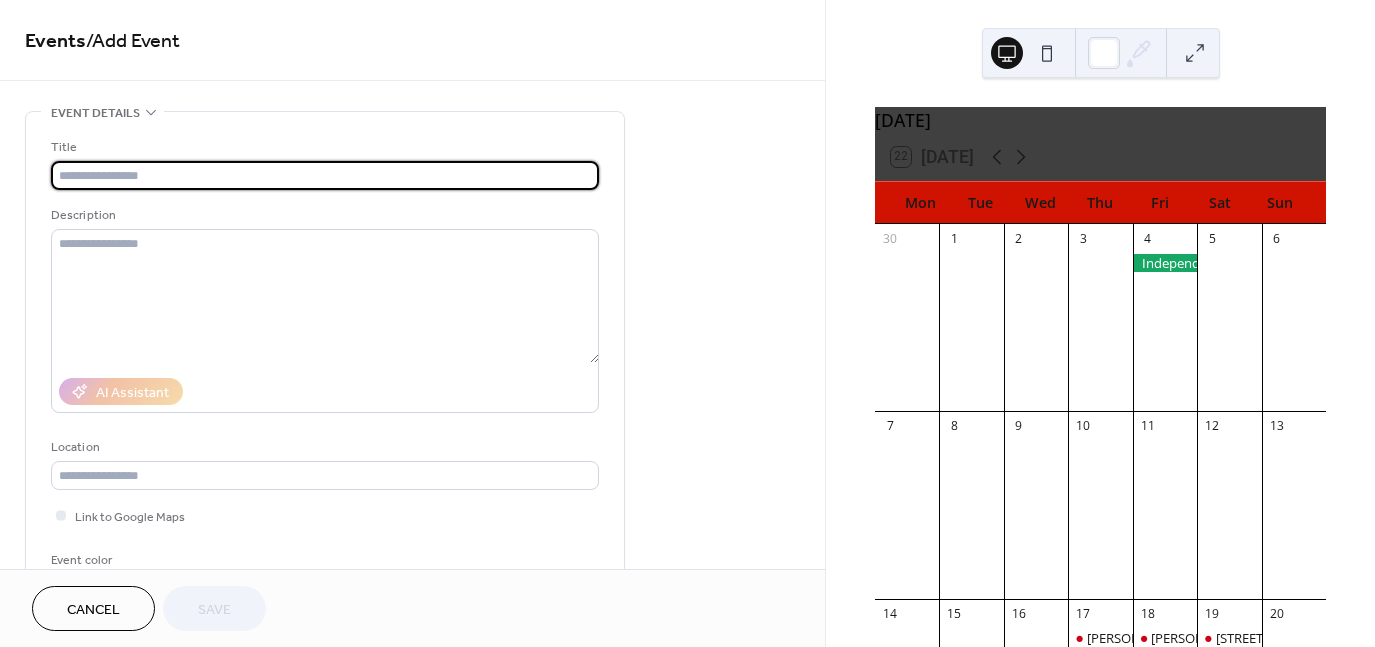 scroll, scrollTop: 0, scrollLeft: 0, axis: both 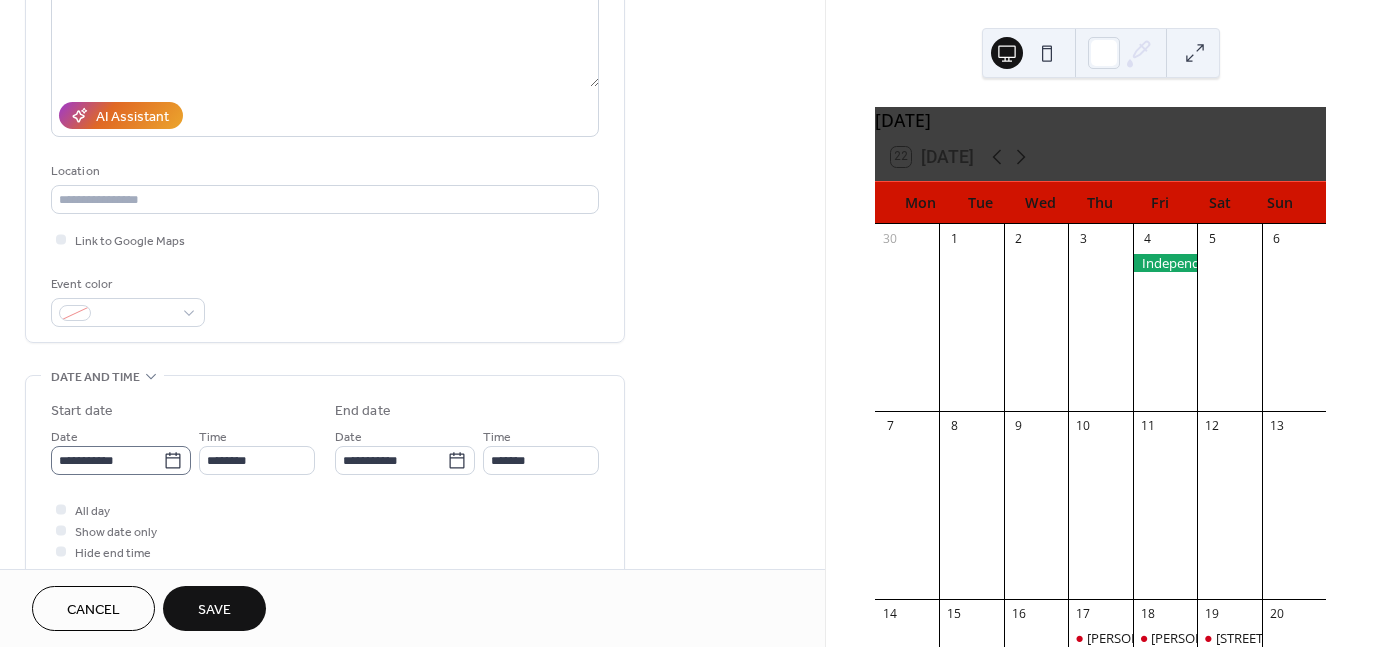 click 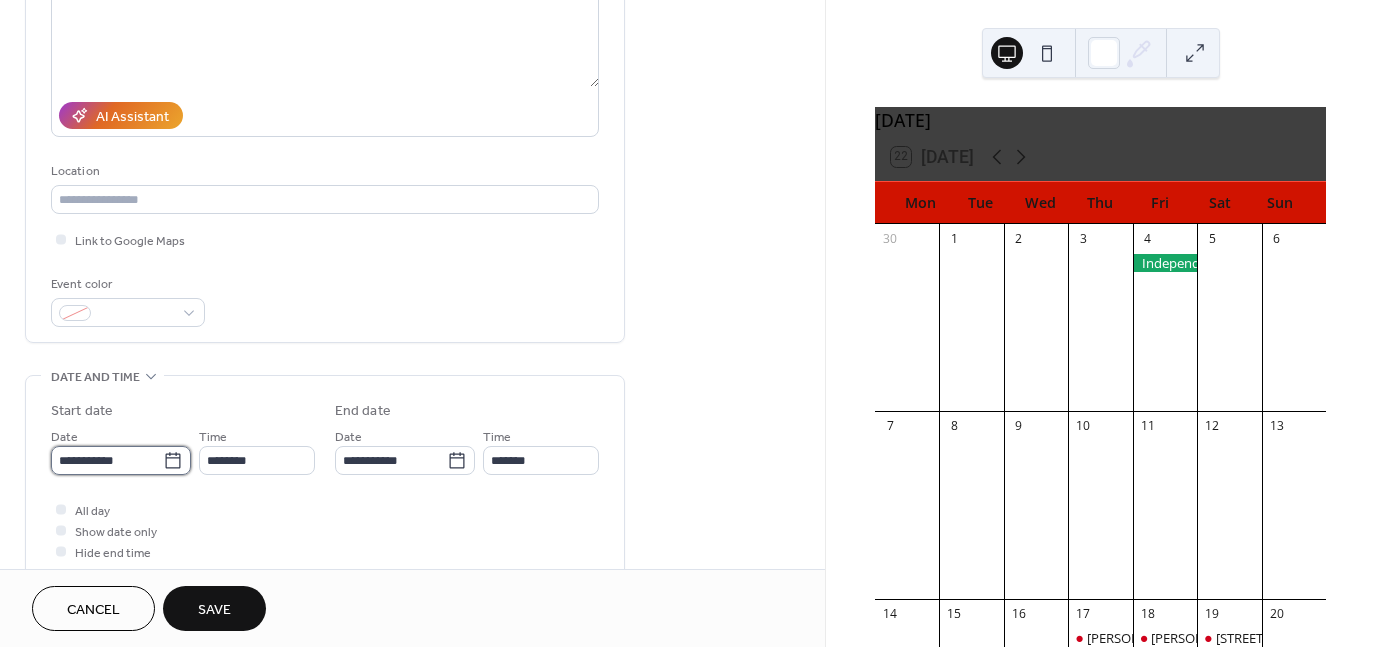 click on "**********" at bounding box center [107, 460] 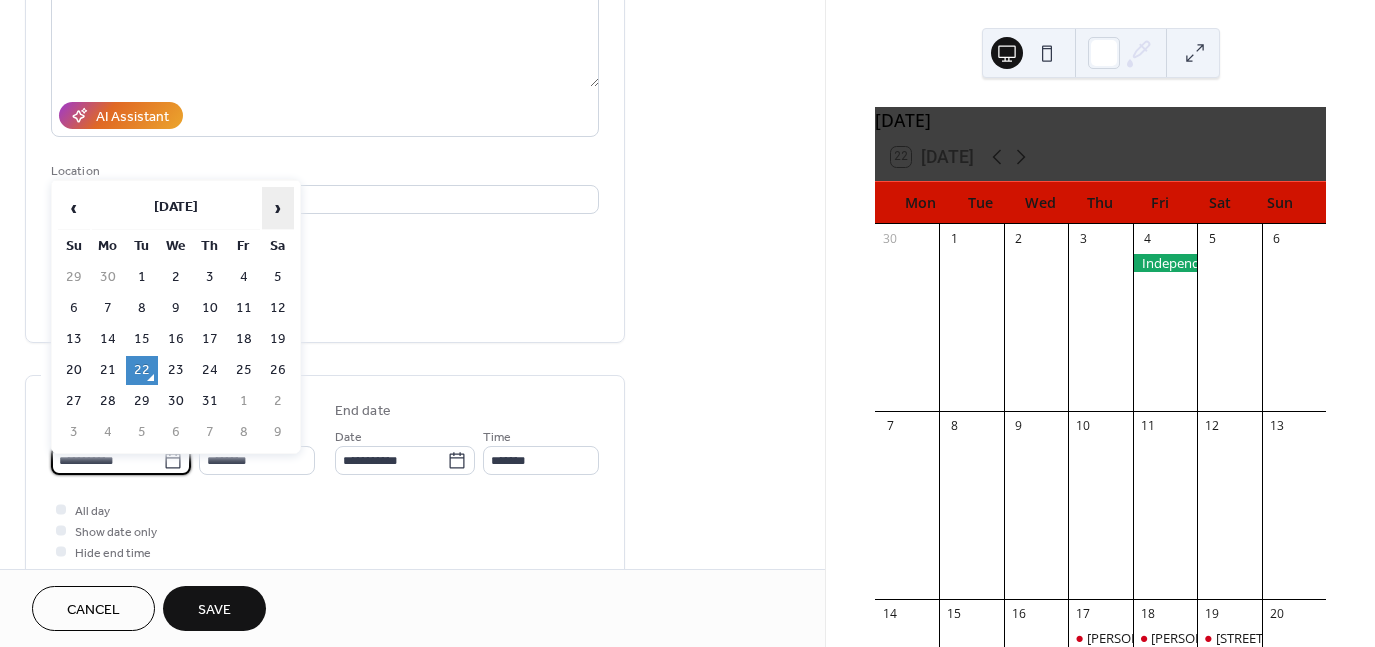 click on "›" at bounding box center [278, 208] 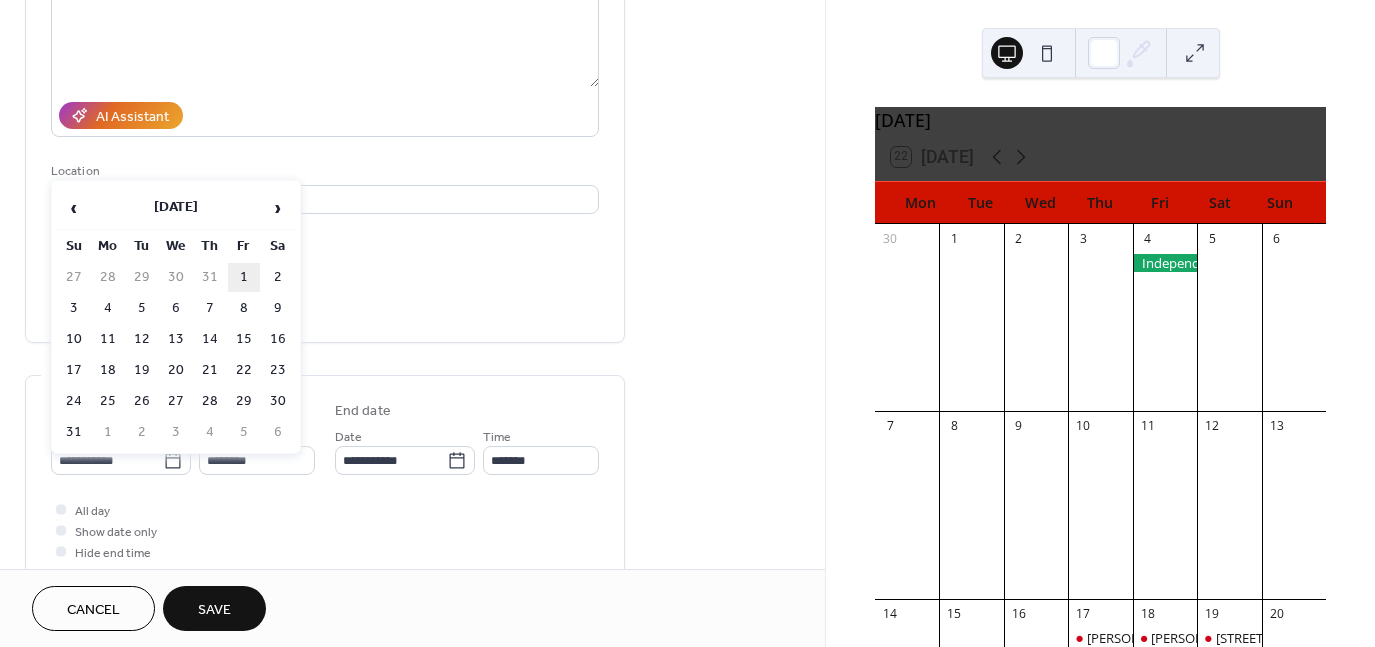 click on "1" at bounding box center [244, 277] 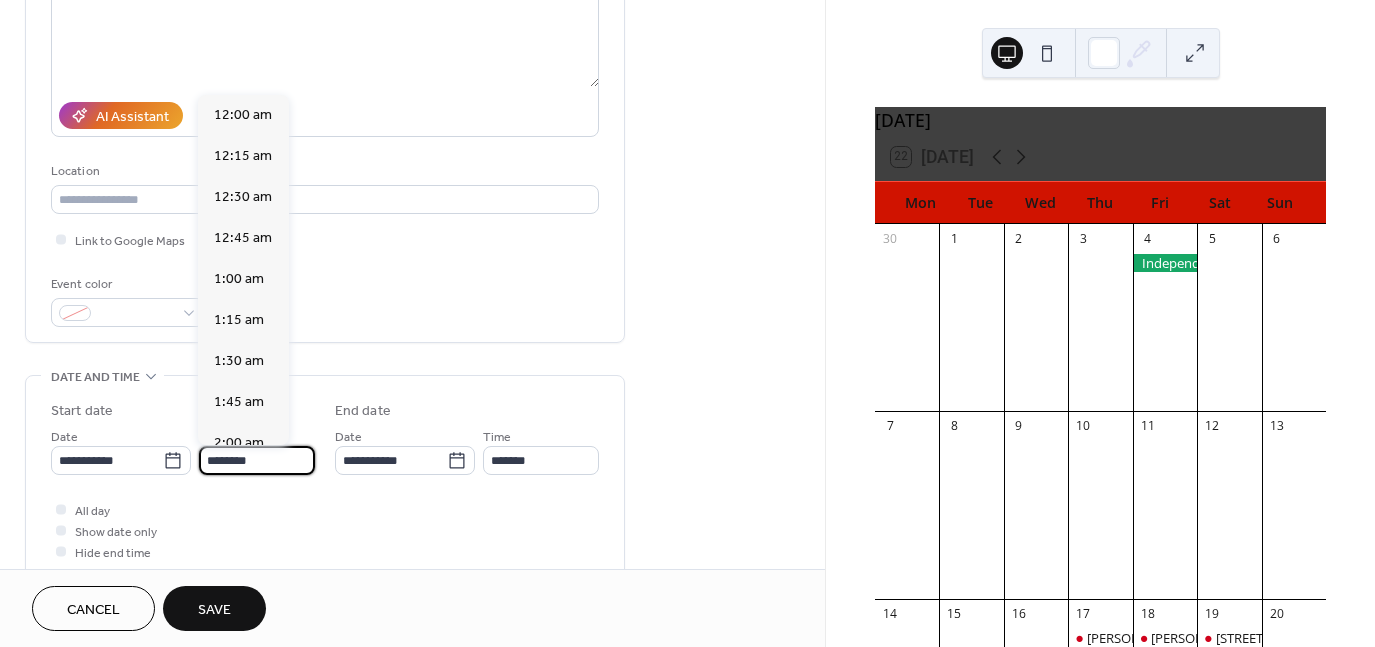 click on "********" at bounding box center (257, 460) 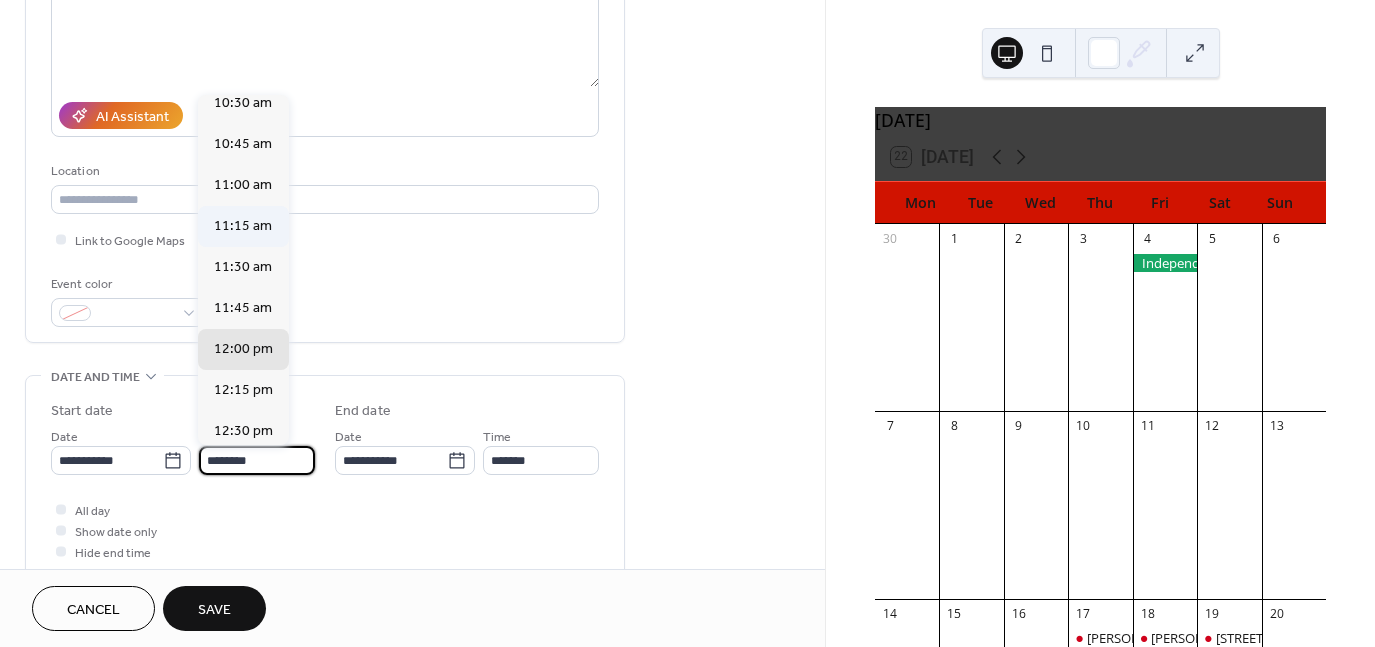 scroll, scrollTop: 1733, scrollLeft: 0, axis: vertical 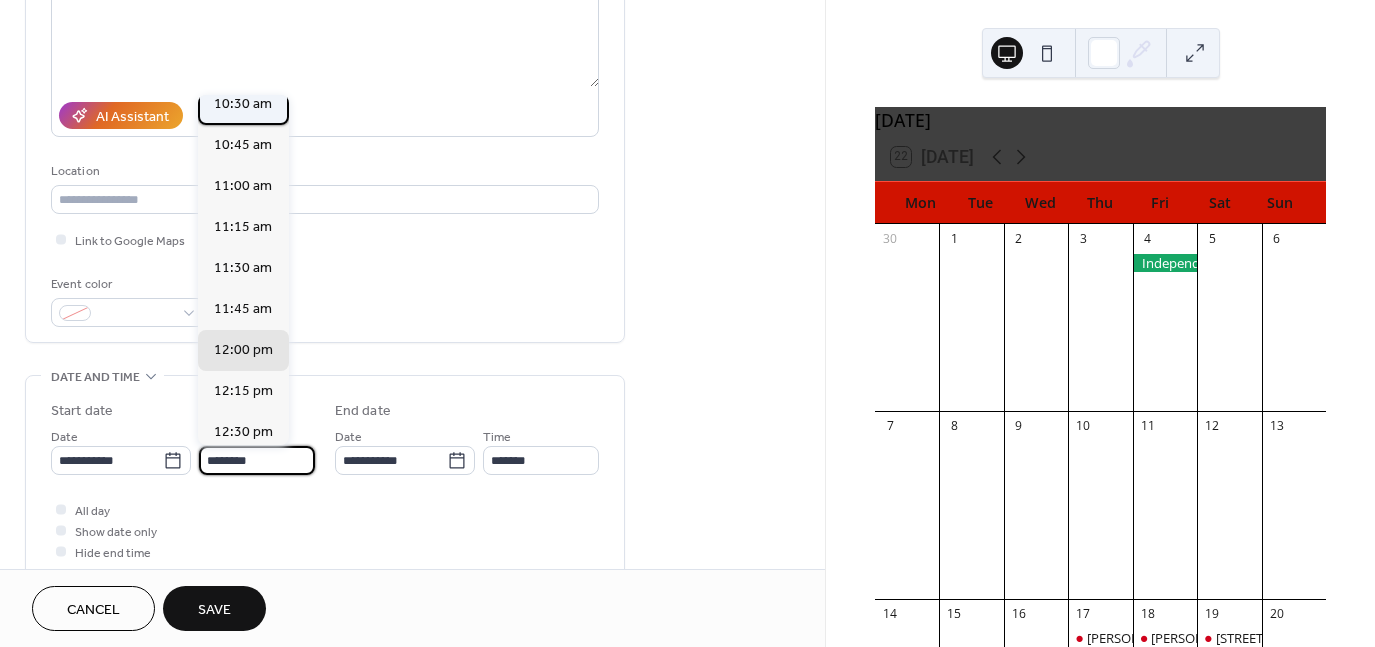 click on "10:30 am" at bounding box center [243, 104] 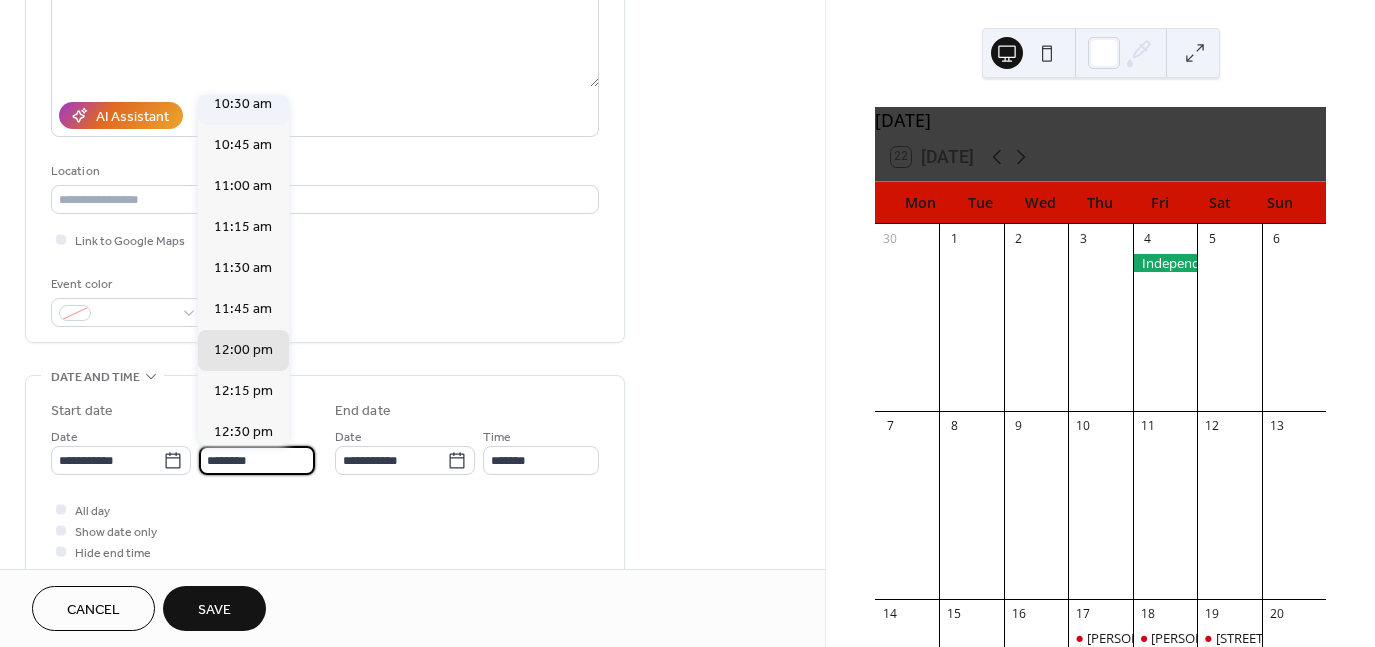 type on "********" 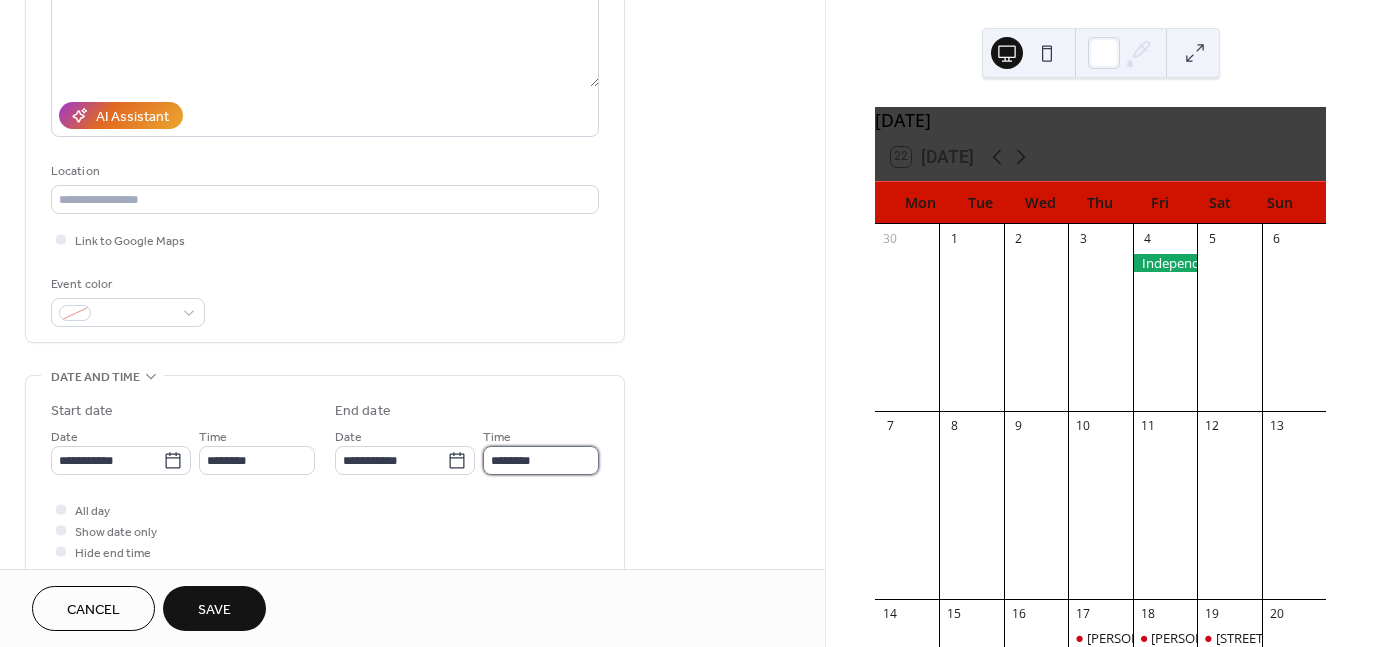 click on "********" at bounding box center (541, 460) 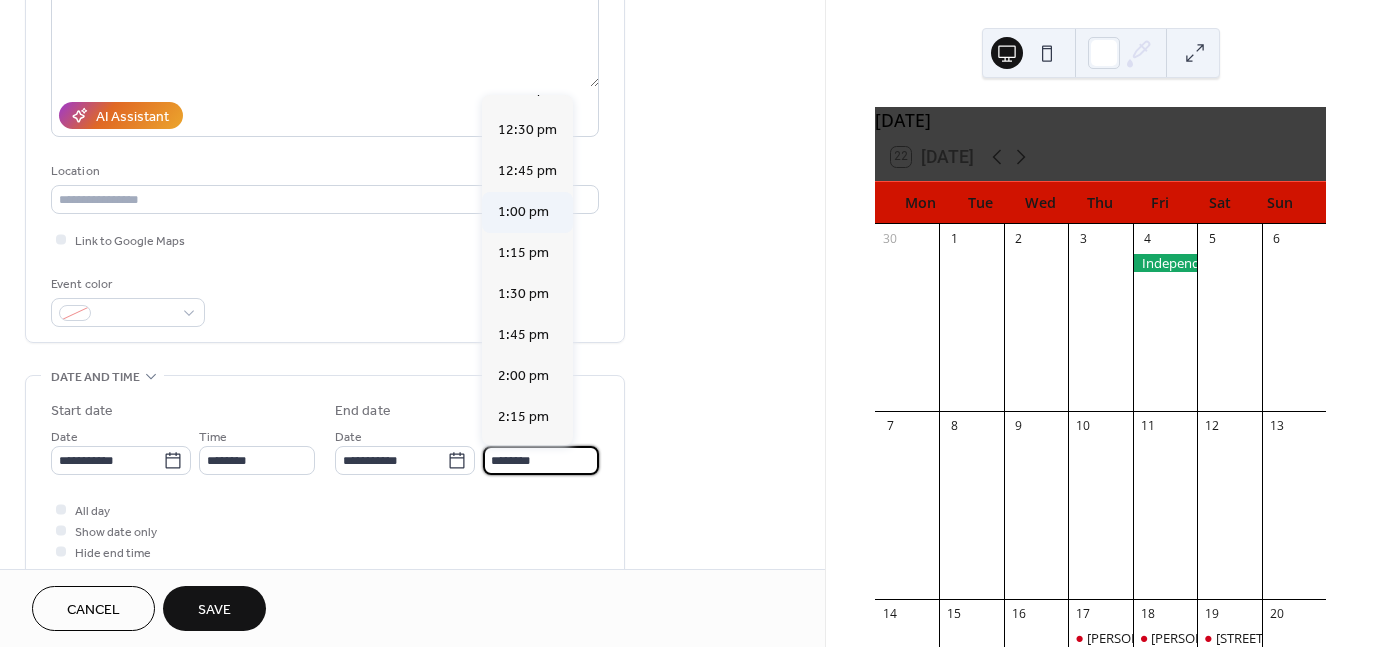 scroll, scrollTop: 274, scrollLeft: 0, axis: vertical 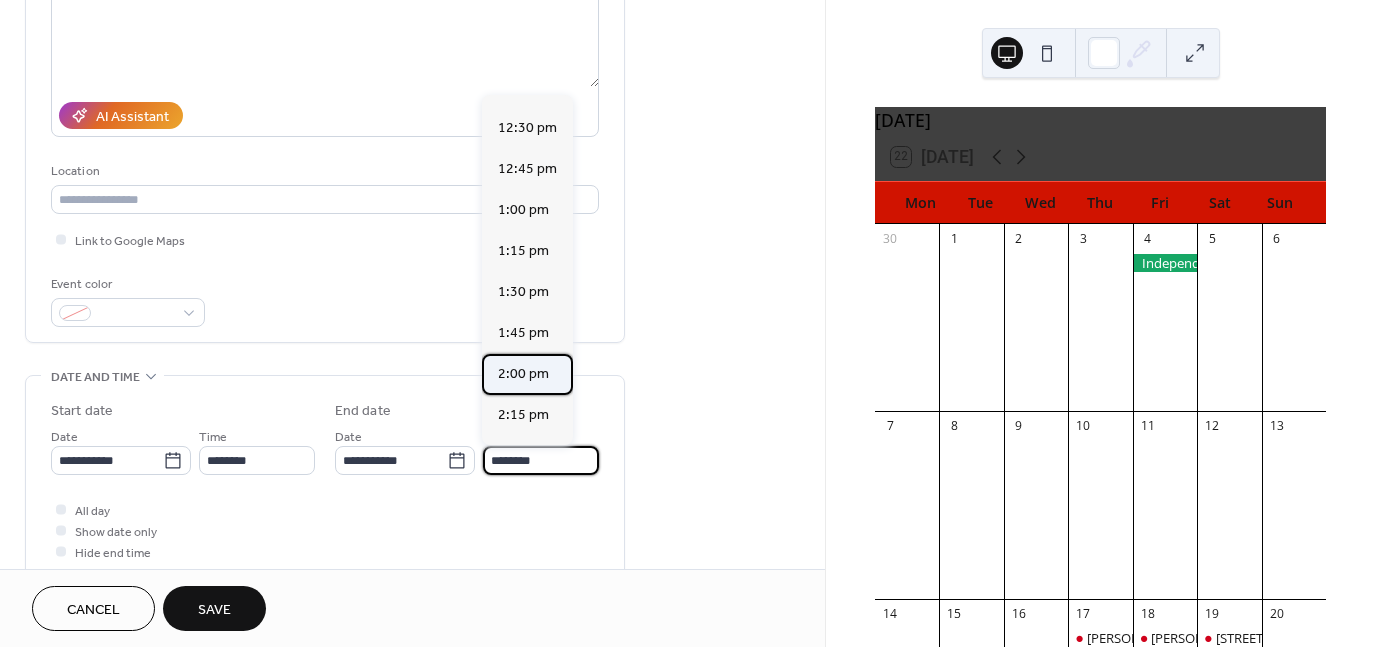 click on "2:00 pm" at bounding box center [523, 374] 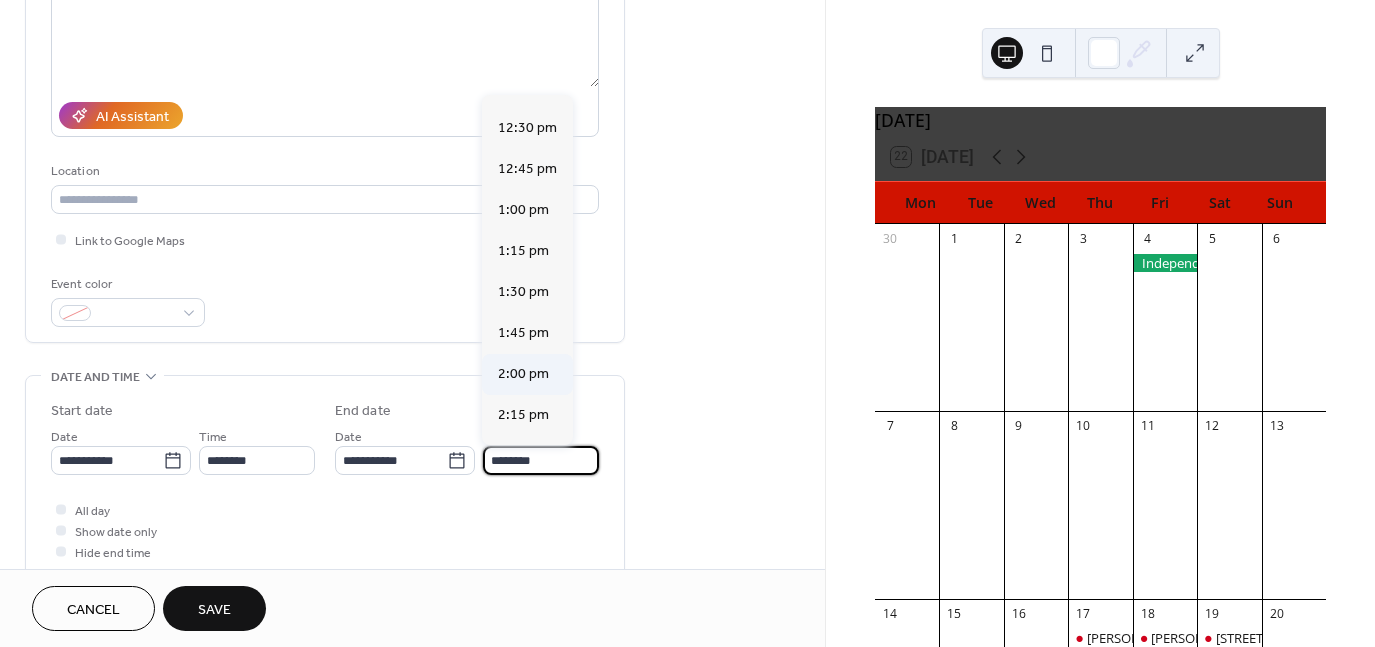 type on "*******" 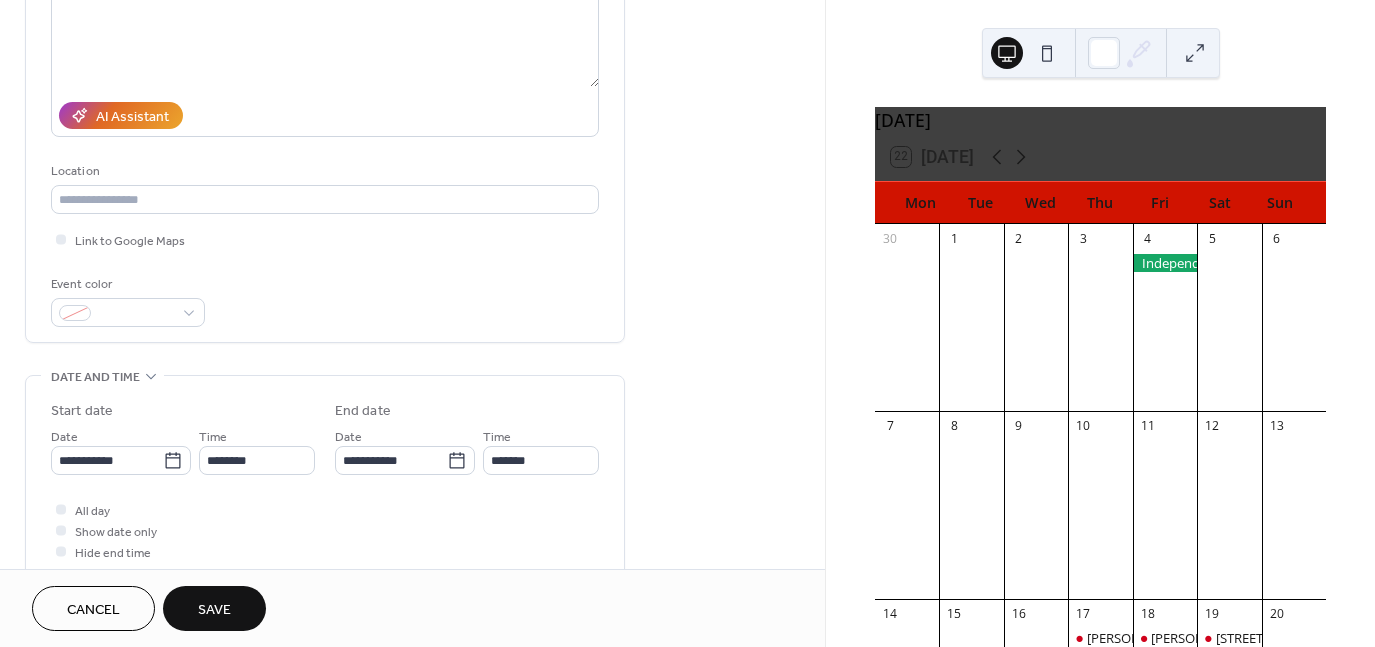 click on "Save" at bounding box center [214, 608] 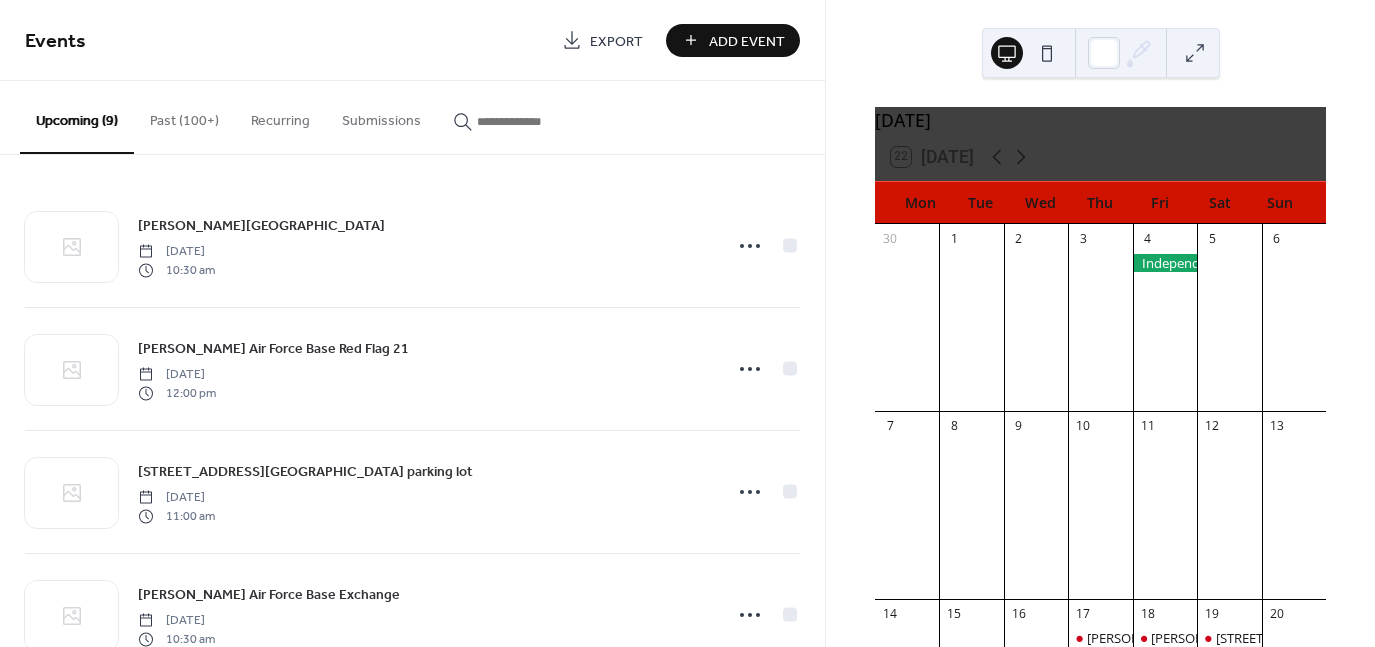 click on "Add Event" at bounding box center [747, 41] 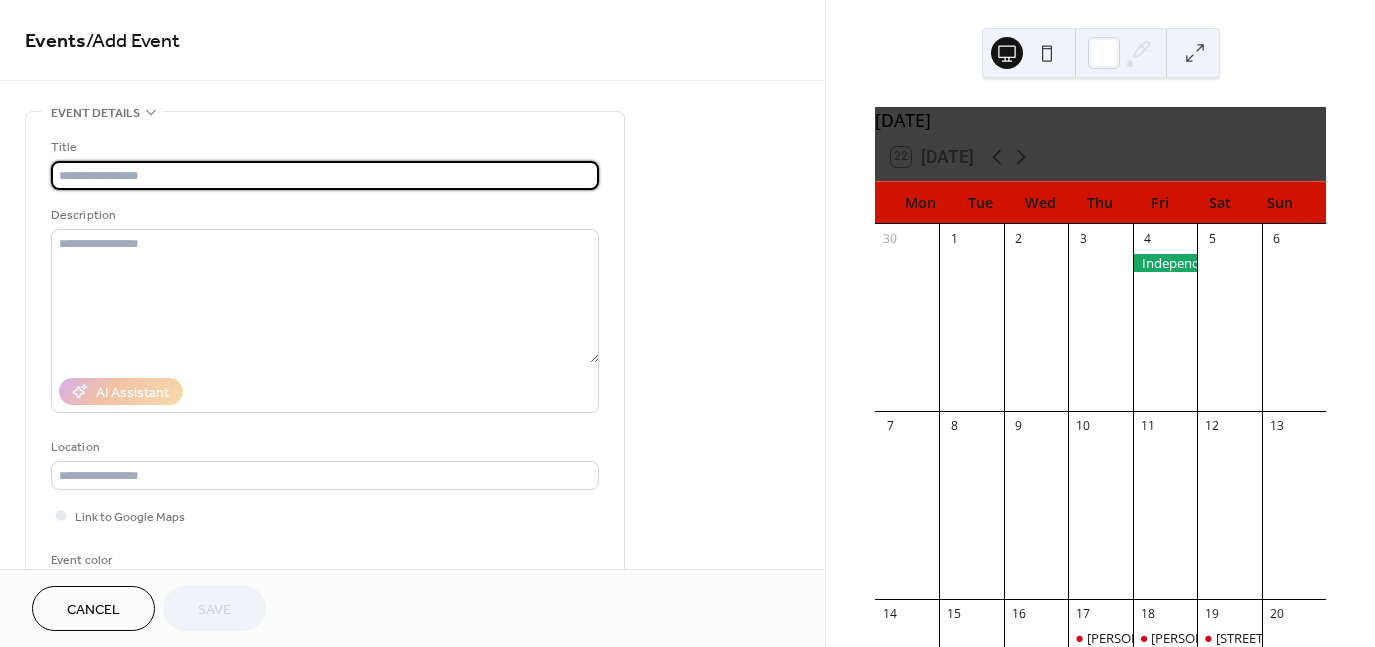 click at bounding box center [325, 175] 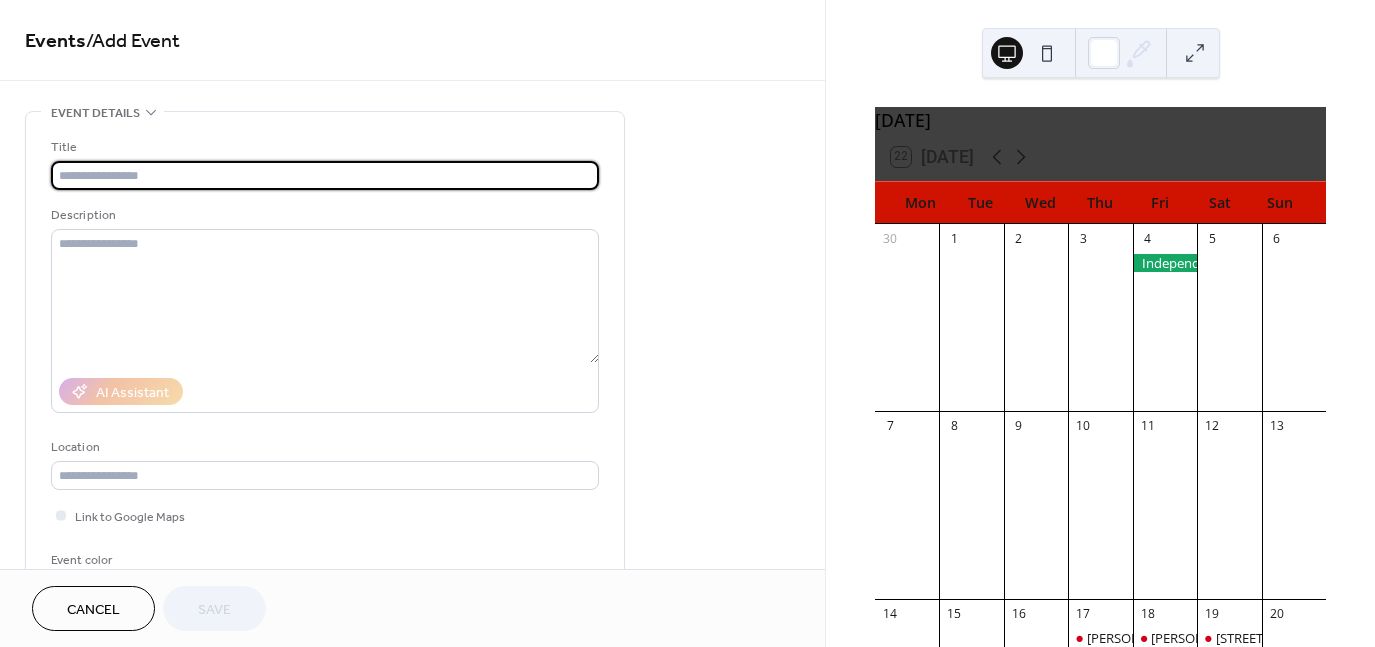 type on "**********" 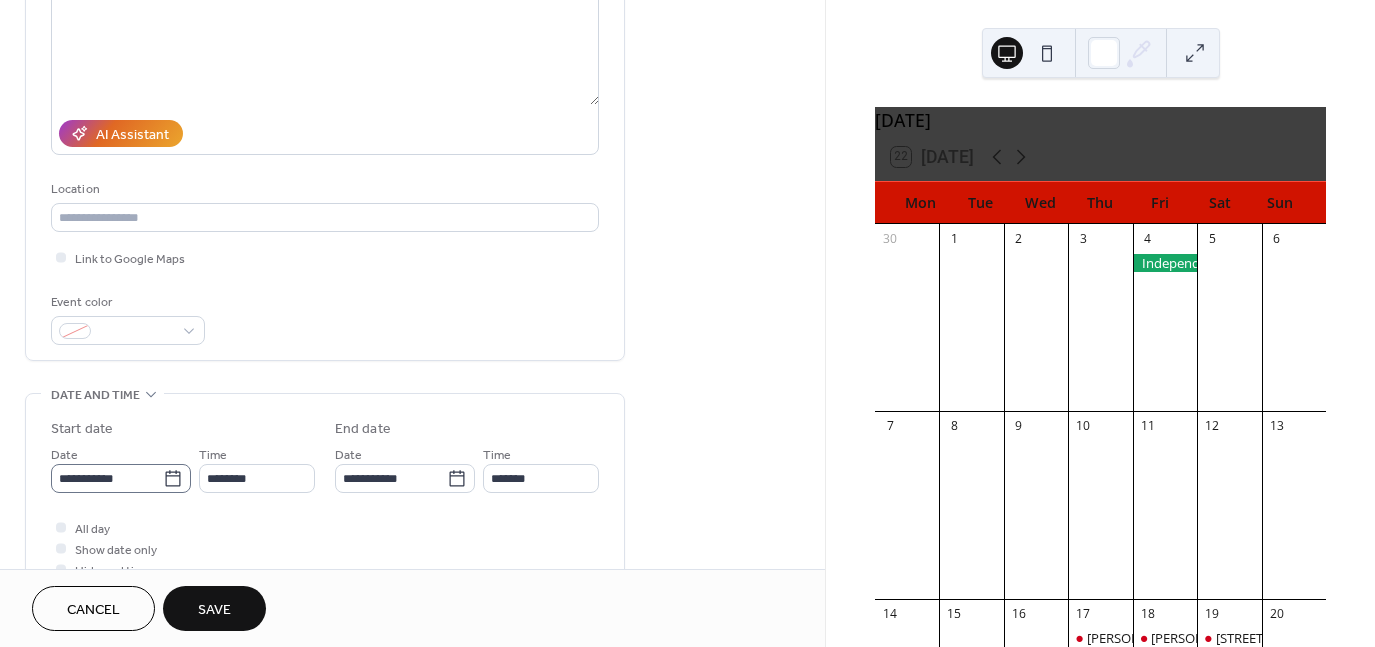 scroll, scrollTop: 259, scrollLeft: 0, axis: vertical 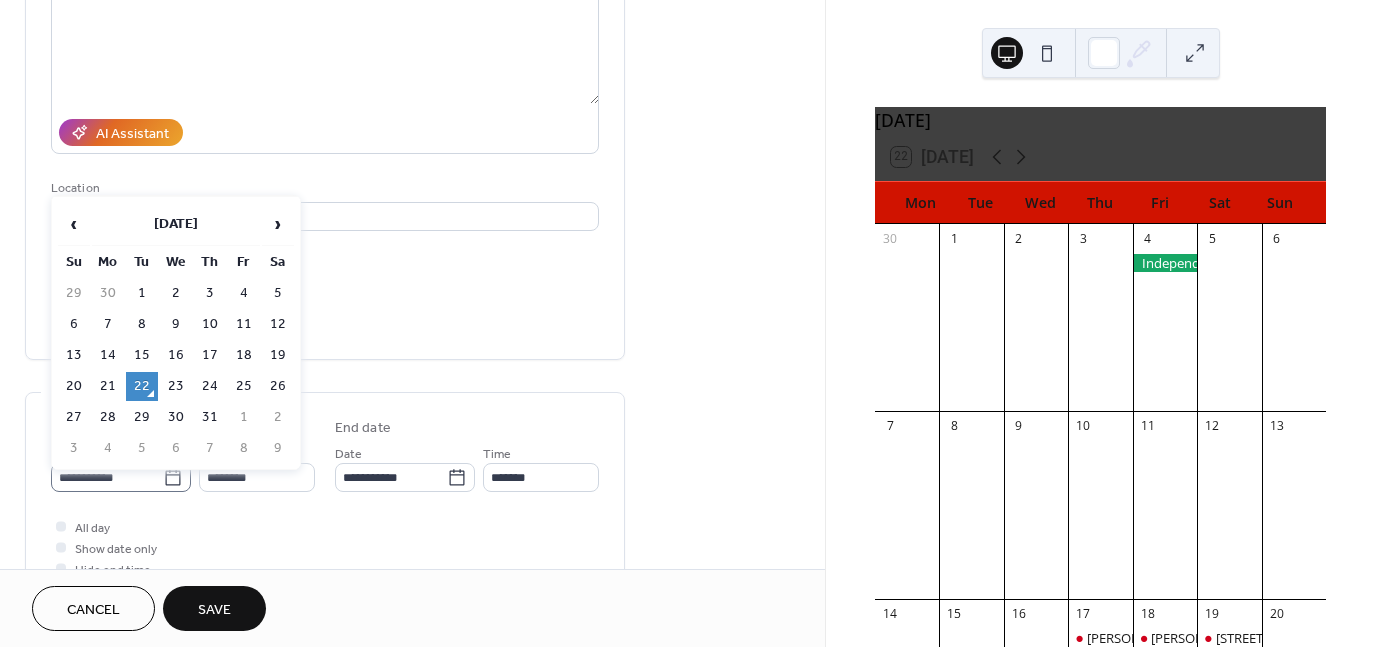 click 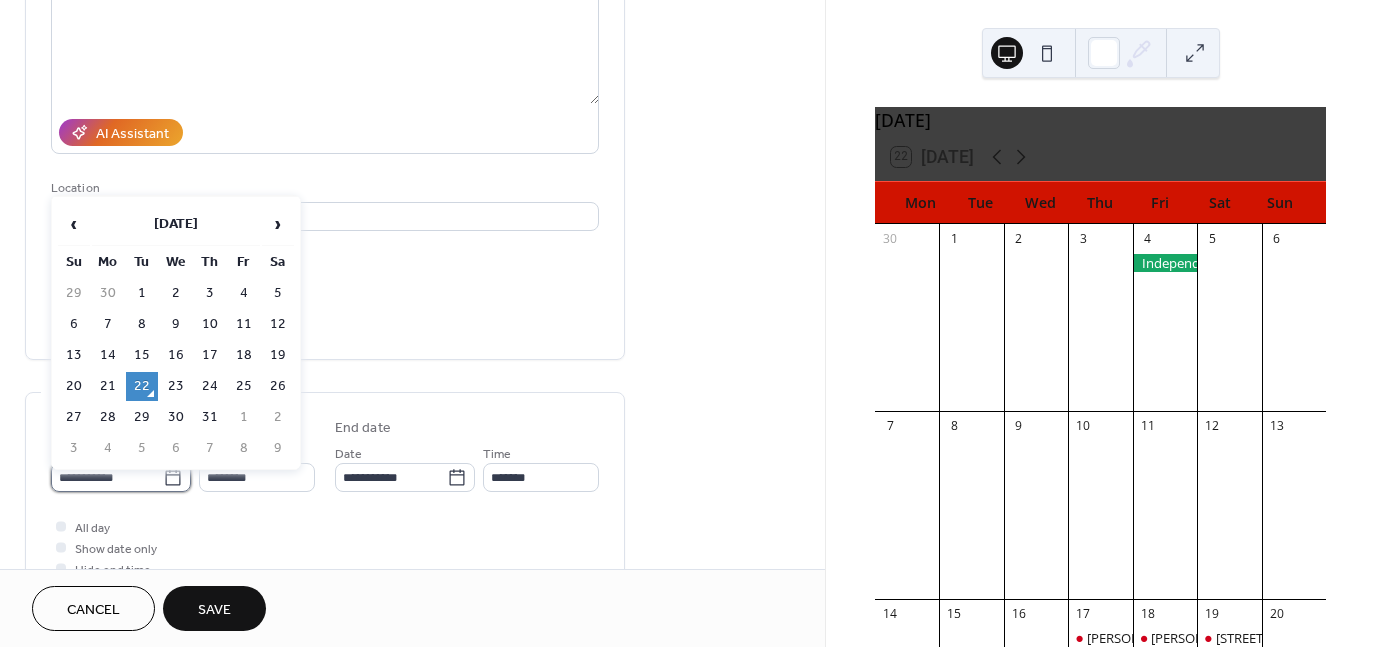 click on "**********" at bounding box center [107, 477] 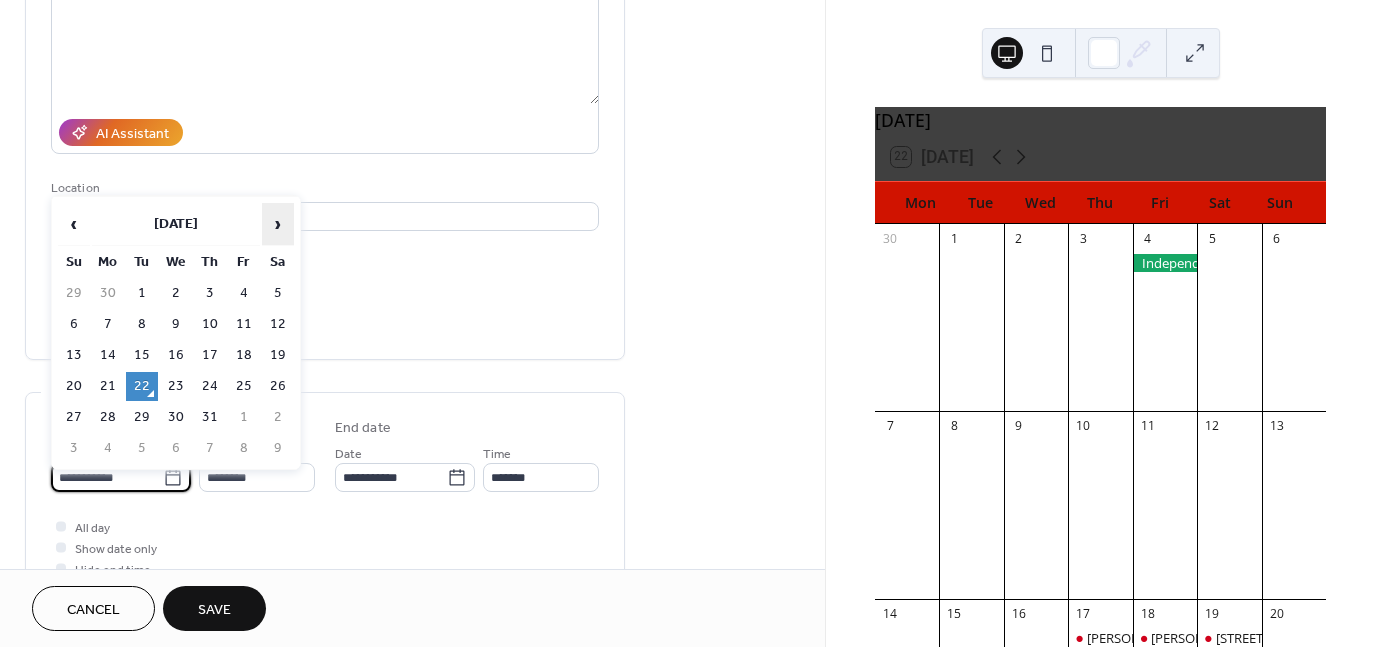 click on "›" at bounding box center (278, 224) 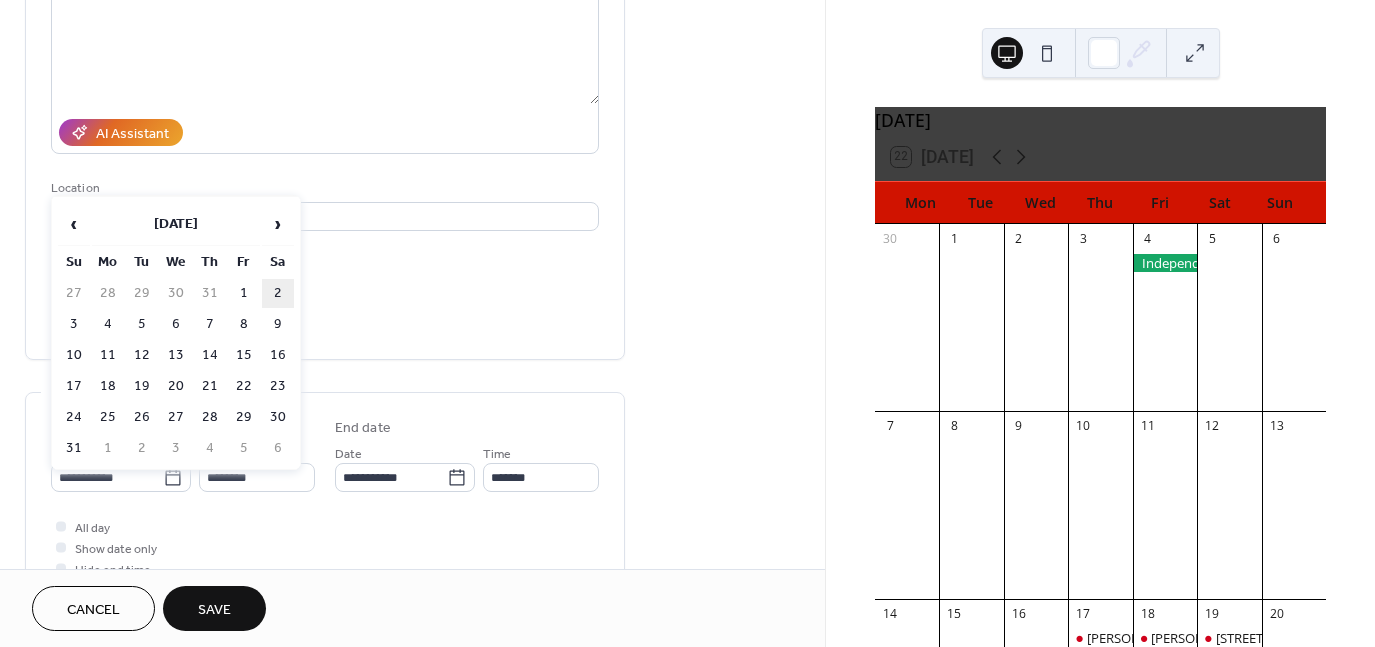 click on "2" at bounding box center [278, 293] 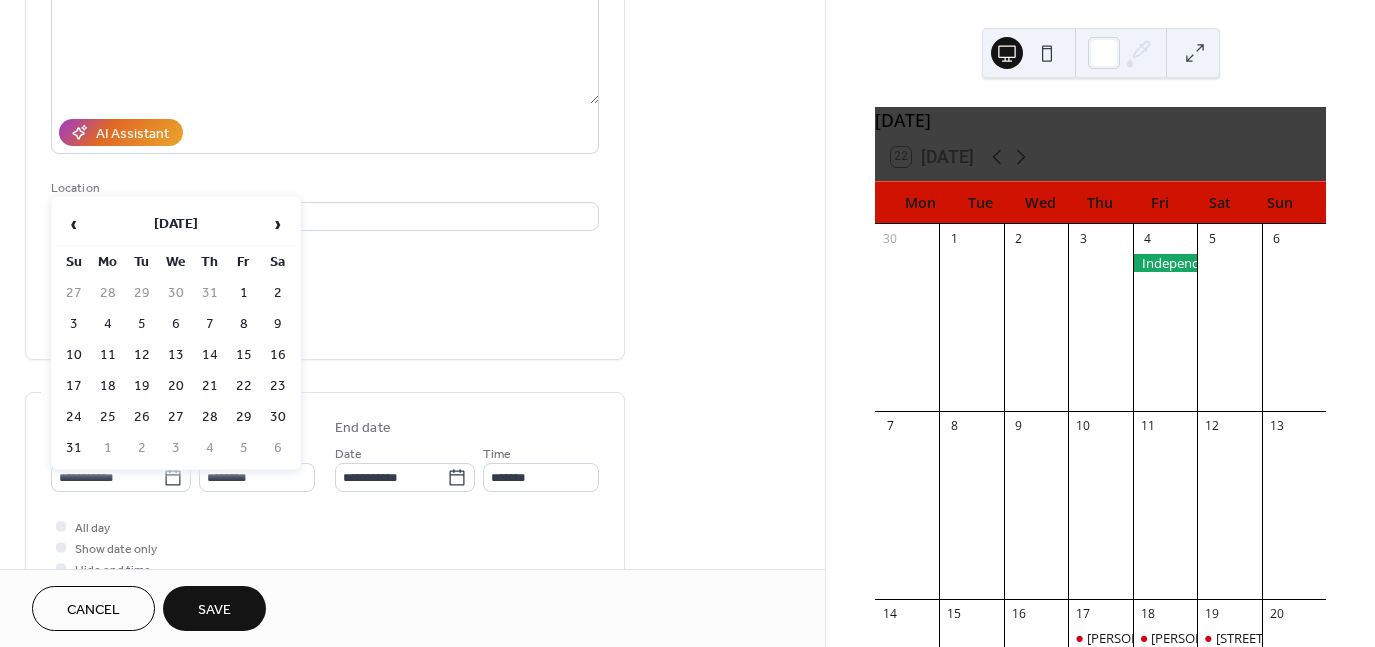 type on "**********" 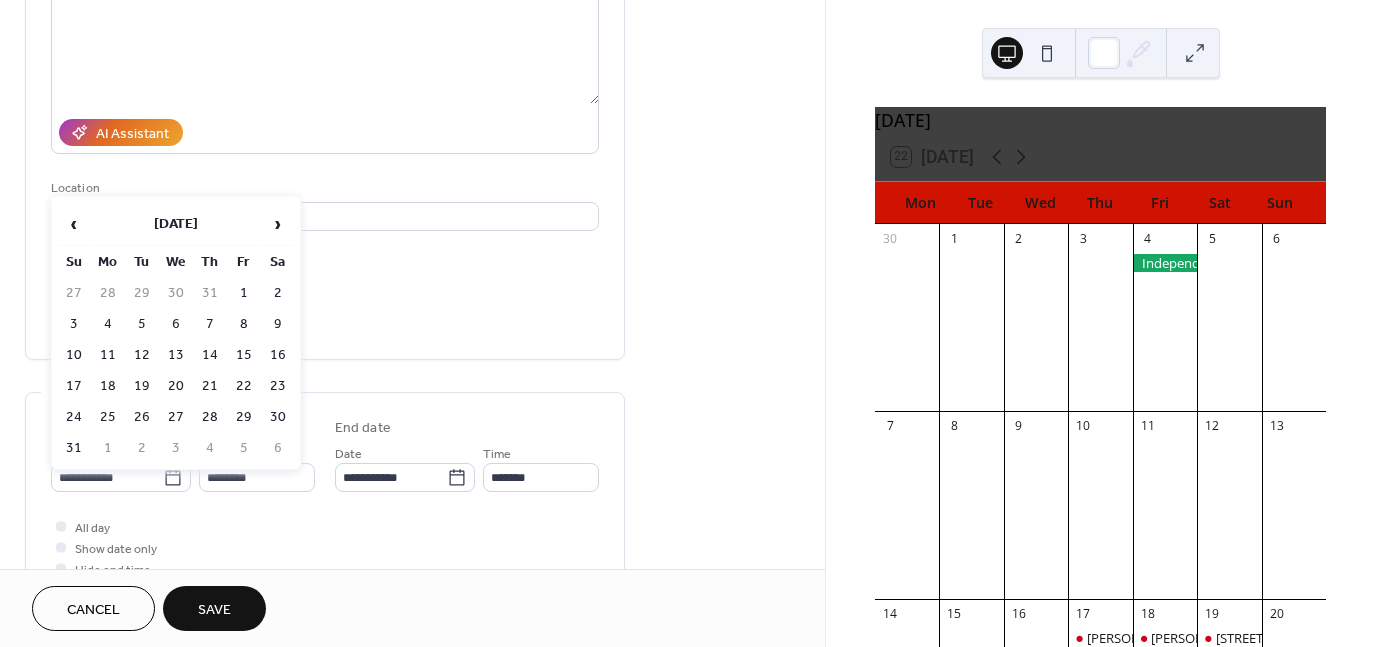 type on "**********" 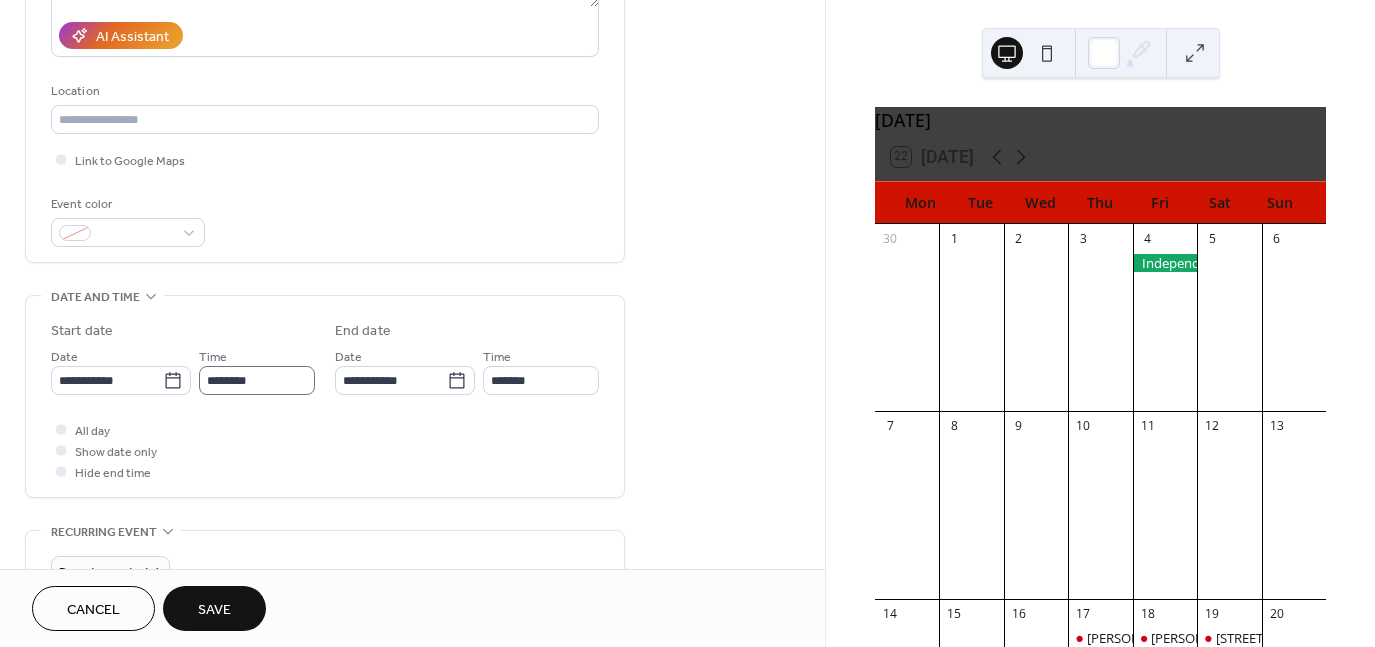 scroll, scrollTop: 357, scrollLeft: 0, axis: vertical 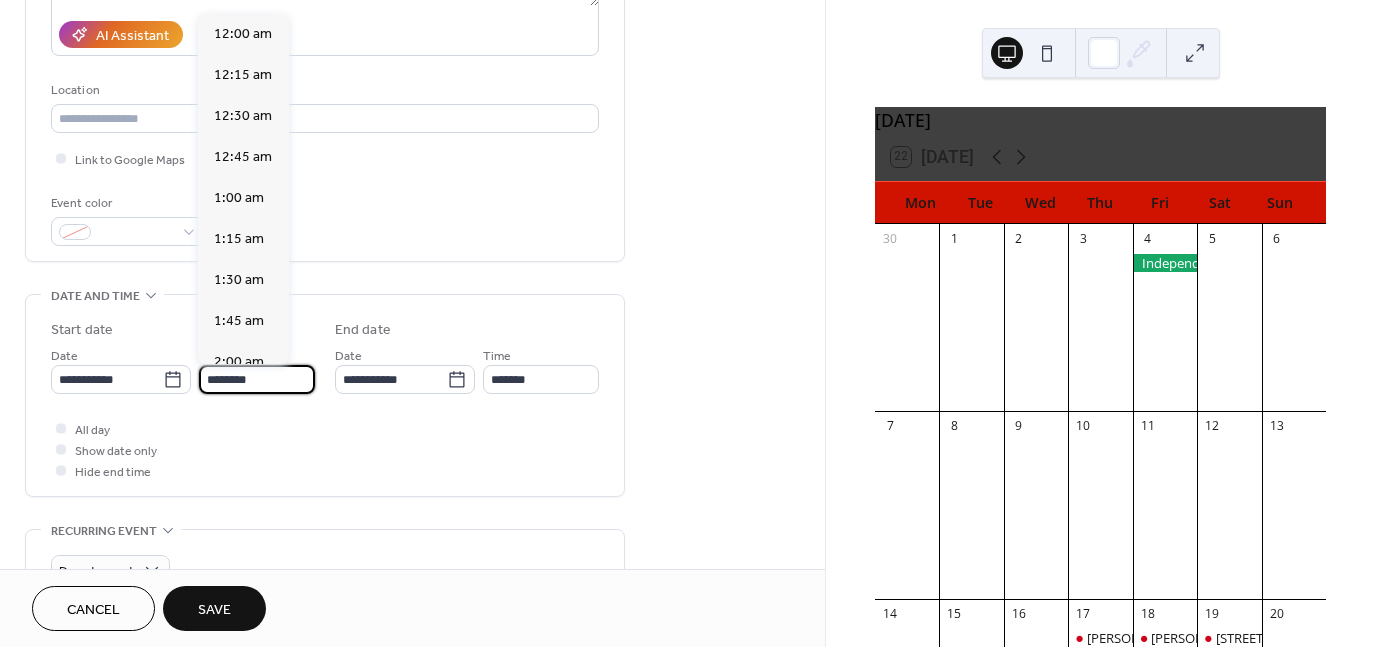 click on "********" at bounding box center (257, 379) 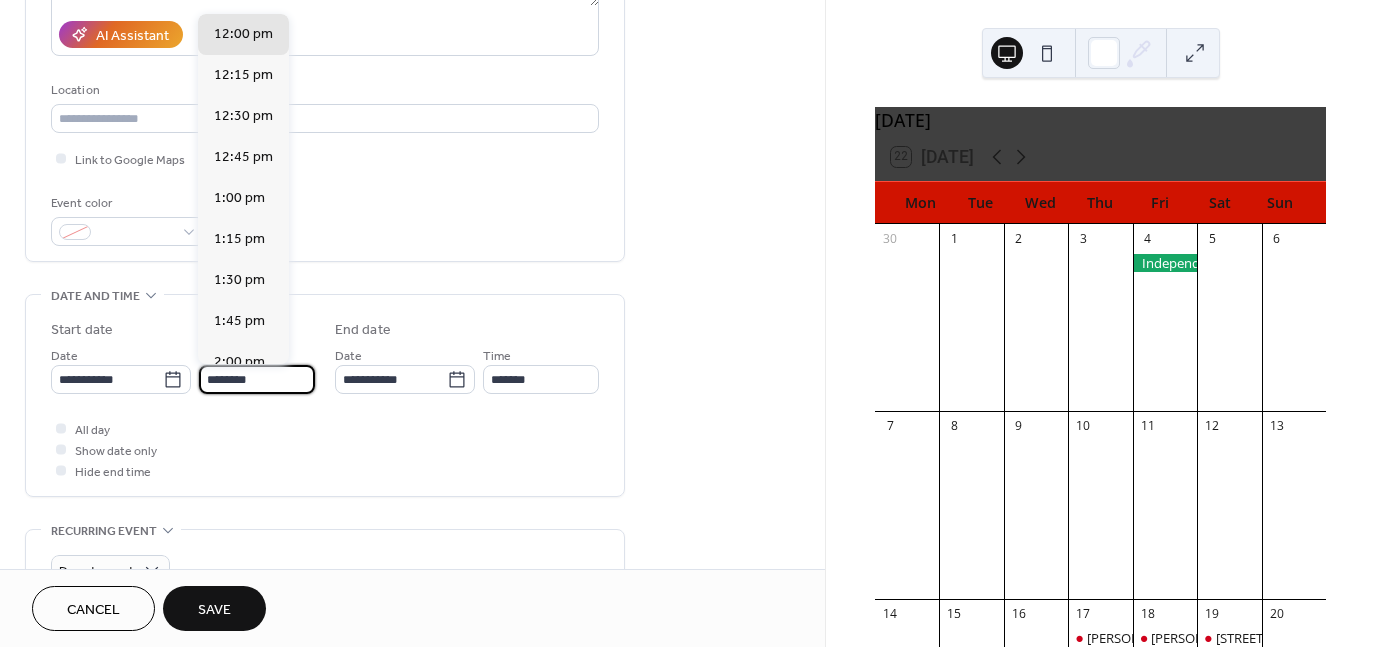 scroll, scrollTop: 358, scrollLeft: 0, axis: vertical 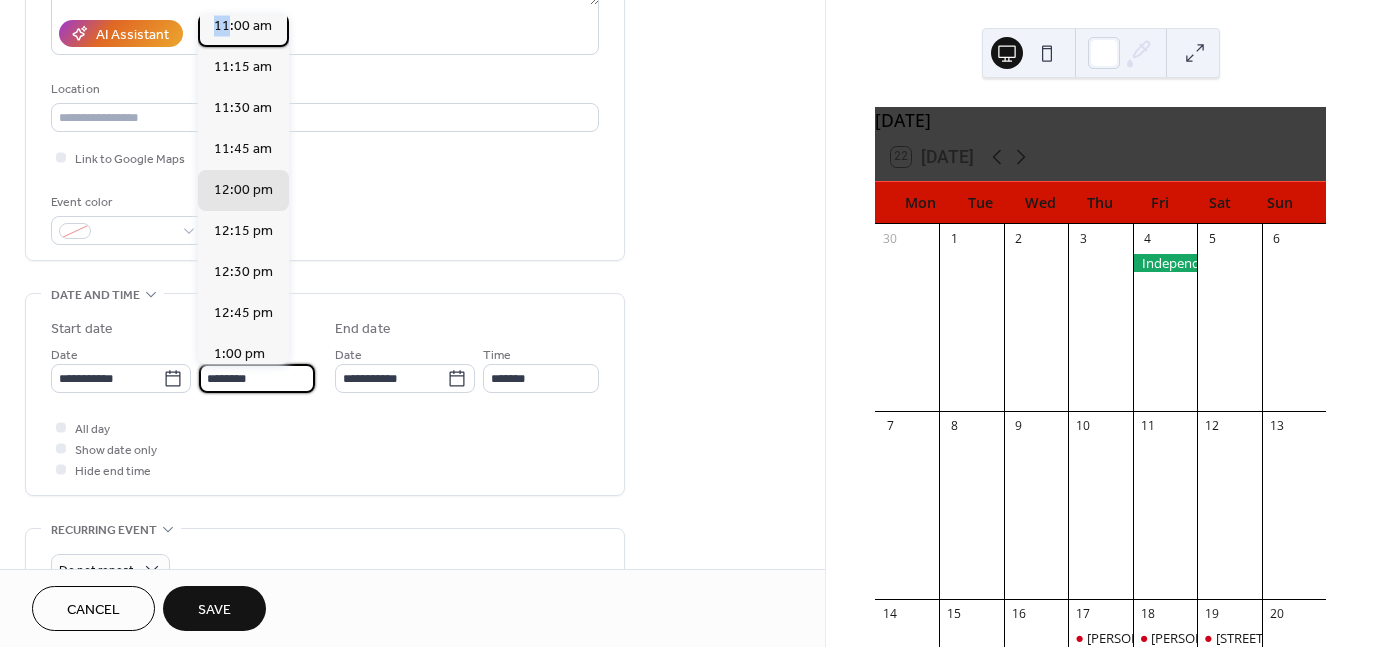 click on "12:00 am 12:15 am 12:30 am 12:45 am 1:00 am 1:15 am 1:30 am 1:45 am 2:00 am 2:15 am 2:30 am 2:45 am 3:00 am 3:15 am 3:30 am 3:45 am 4:00 am 4:15 am 4:30 am 4:45 am 5:00 am 5:15 am 5:30 am 5:45 am 6:00 am 6:15 am 6:30 am 6:45 am 7:00 am 7:15 am 7:30 am 7:45 am 8:00 am 8:15 am 8:30 am 8:45 am 9:00 am 9:15 am 9:30 am 9:45 am 10:00 am 10:15 am 10:30 am 10:45 am 11:00 am 11:15 am 11:30 am 11:45 am 12:00 pm 12:15 pm 12:30 pm 12:45 pm 1:00 pm 1:15 pm 1:30 pm 1:45 pm 2:00 pm 2:15 pm 2:30 pm 2:45 pm 3:00 pm 3:15 pm 3:30 pm 3:45 pm 4:00 pm 4:15 pm 4:30 pm 4:45 pm 5:00 pm 5:15 pm 5:30 pm 5:45 pm 6:00 pm 6:15 pm 6:30 pm 6:45 pm 7:00 pm 7:15 pm 7:30 pm 7:45 pm 8:00 pm 8:15 pm 8:30 pm 8:45 pm 9:00 pm 9:15 pm 9:30 pm 9:45 pm 10:00 pm 10:15 pm 10:30 pm 10:45 pm 11:00 pm 11:15 pm 11:30 pm 11:45 pm" at bounding box center (243, 189) 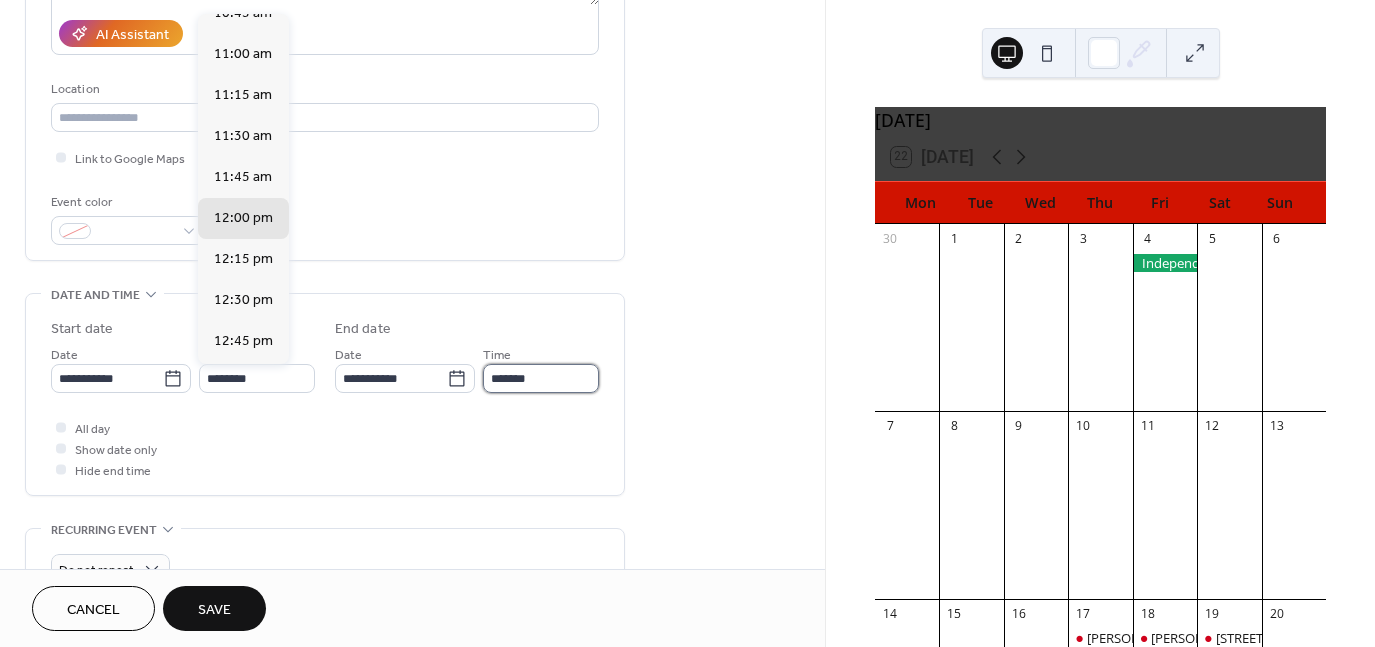 click on "*******" at bounding box center [541, 378] 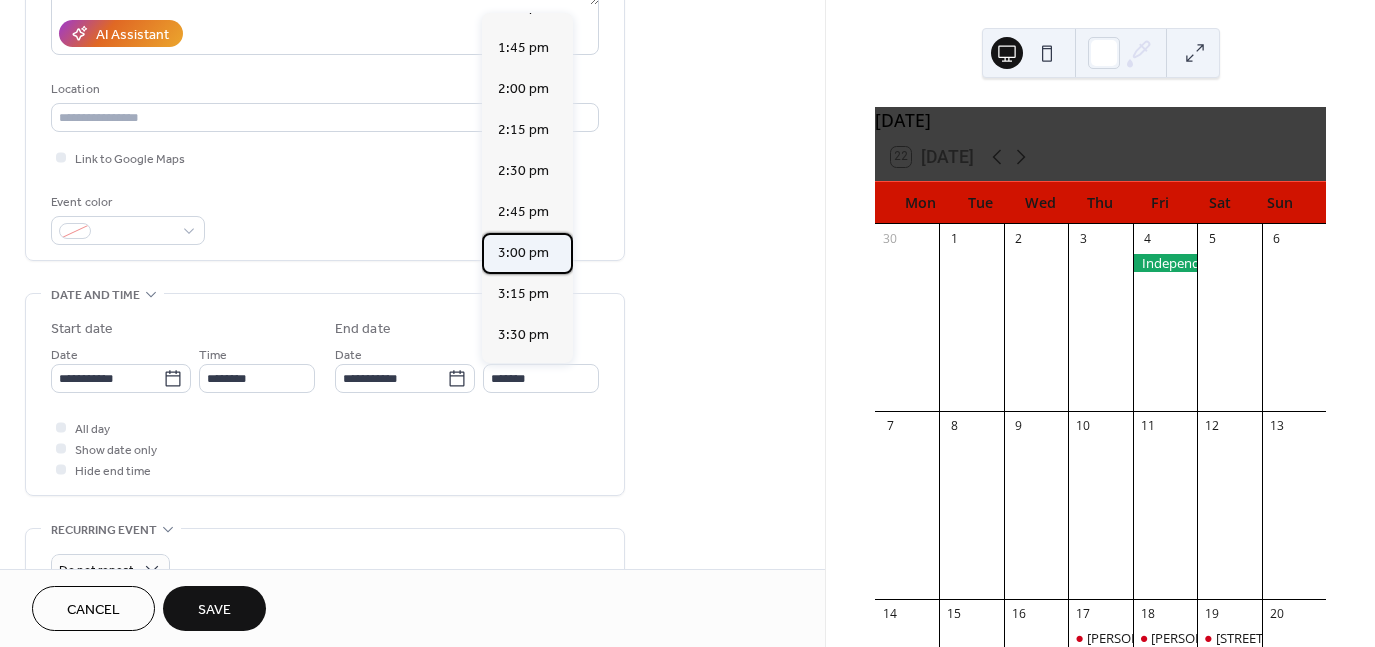 scroll, scrollTop: 232, scrollLeft: 0, axis: vertical 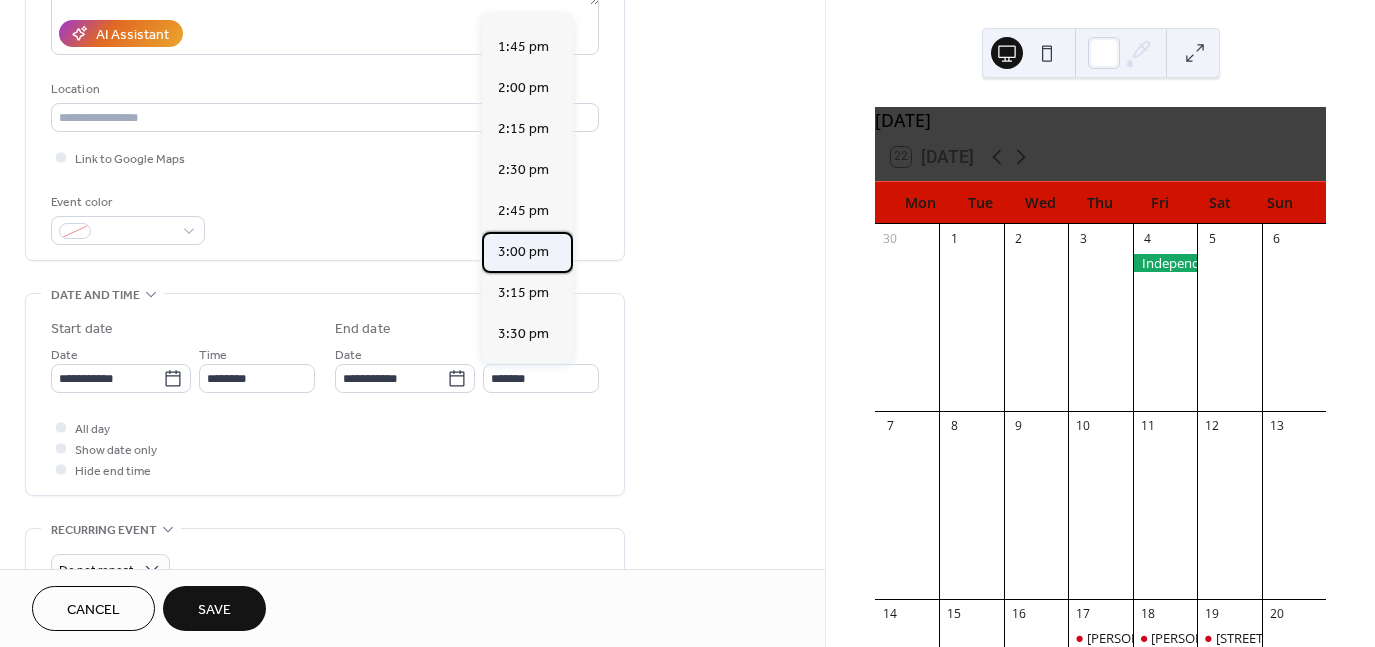 click on "3:00 pm" at bounding box center [523, 251] 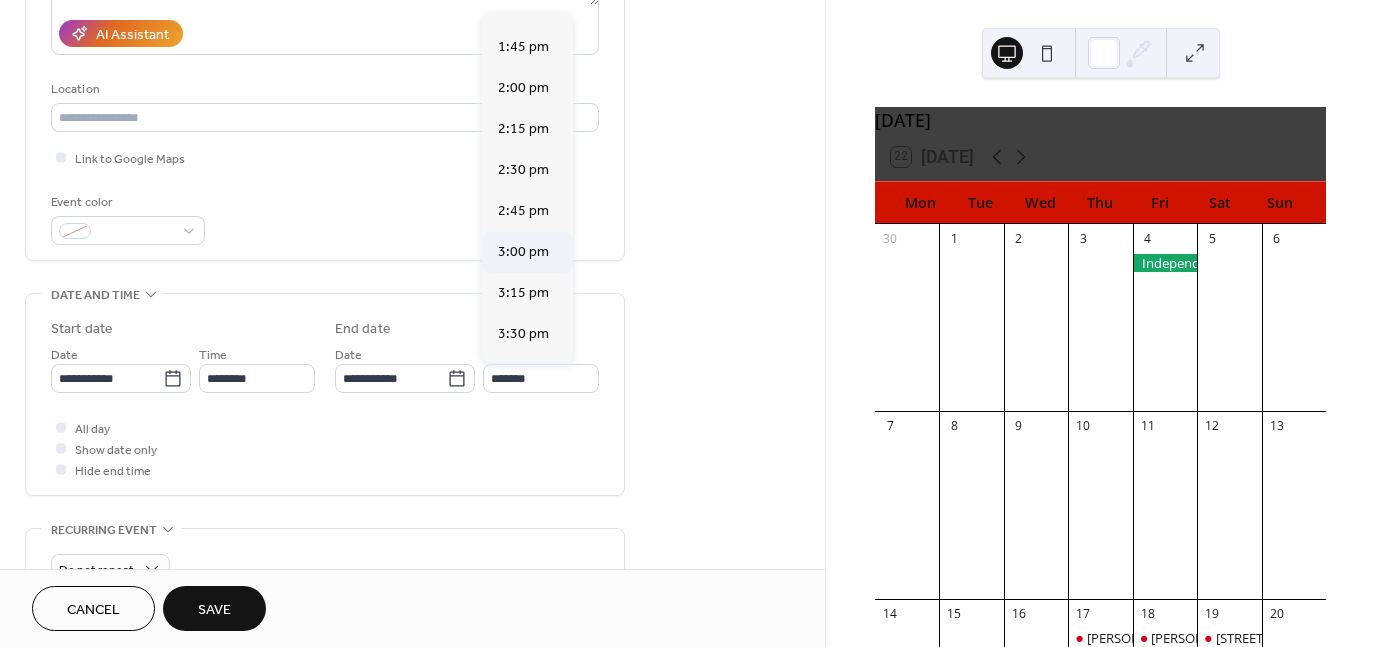 type on "*******" 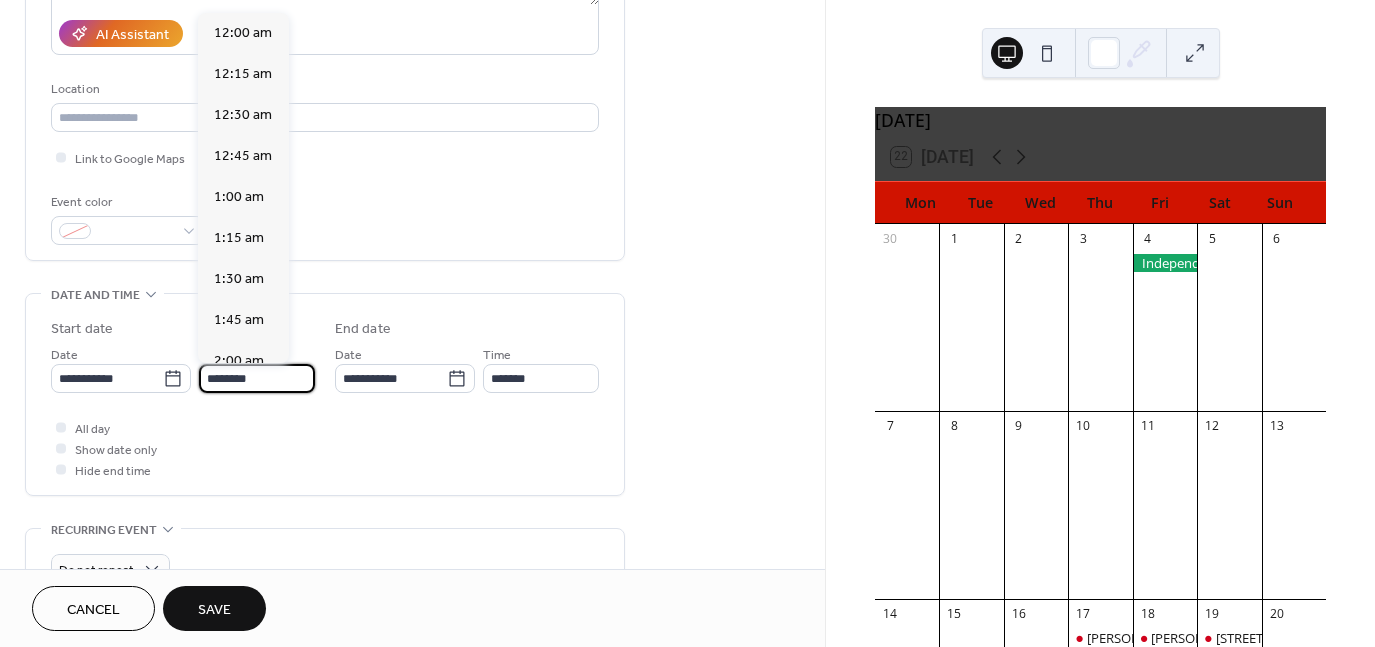 click on "********" at bounding box center [257, 378] 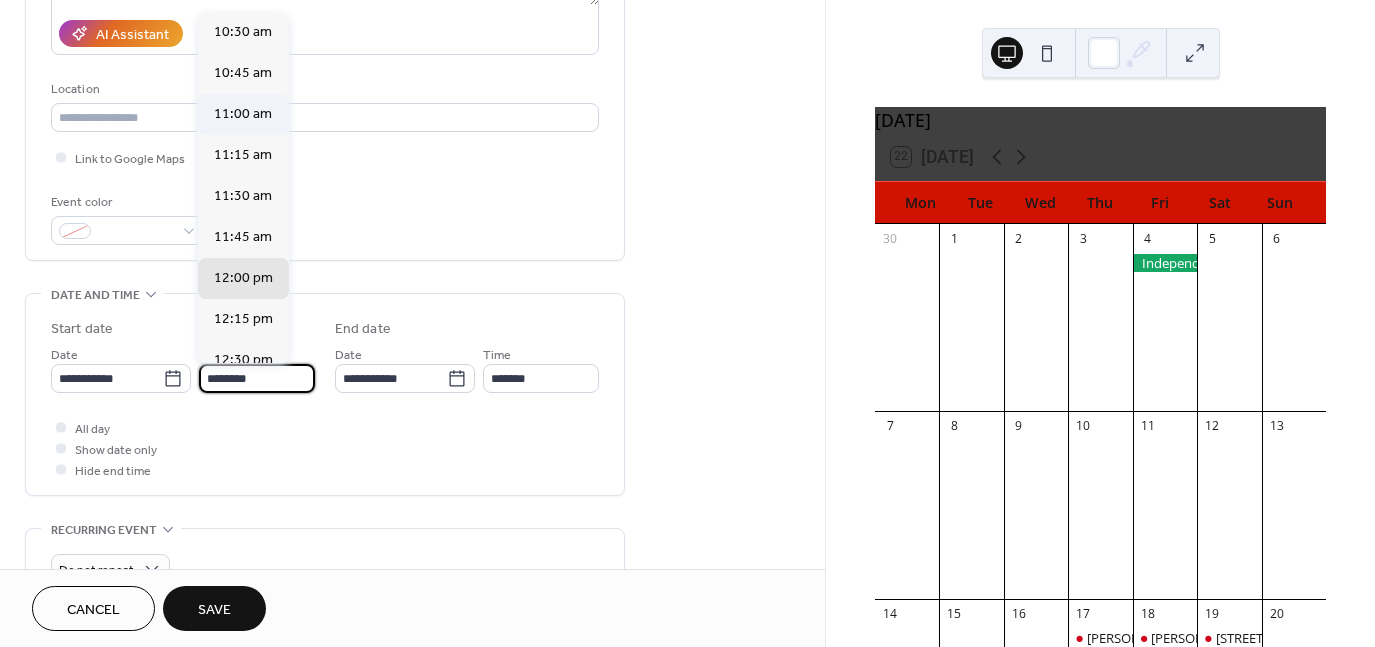 scroll, scrollTop: 1722, scrollLeft: 0, axis: vertical 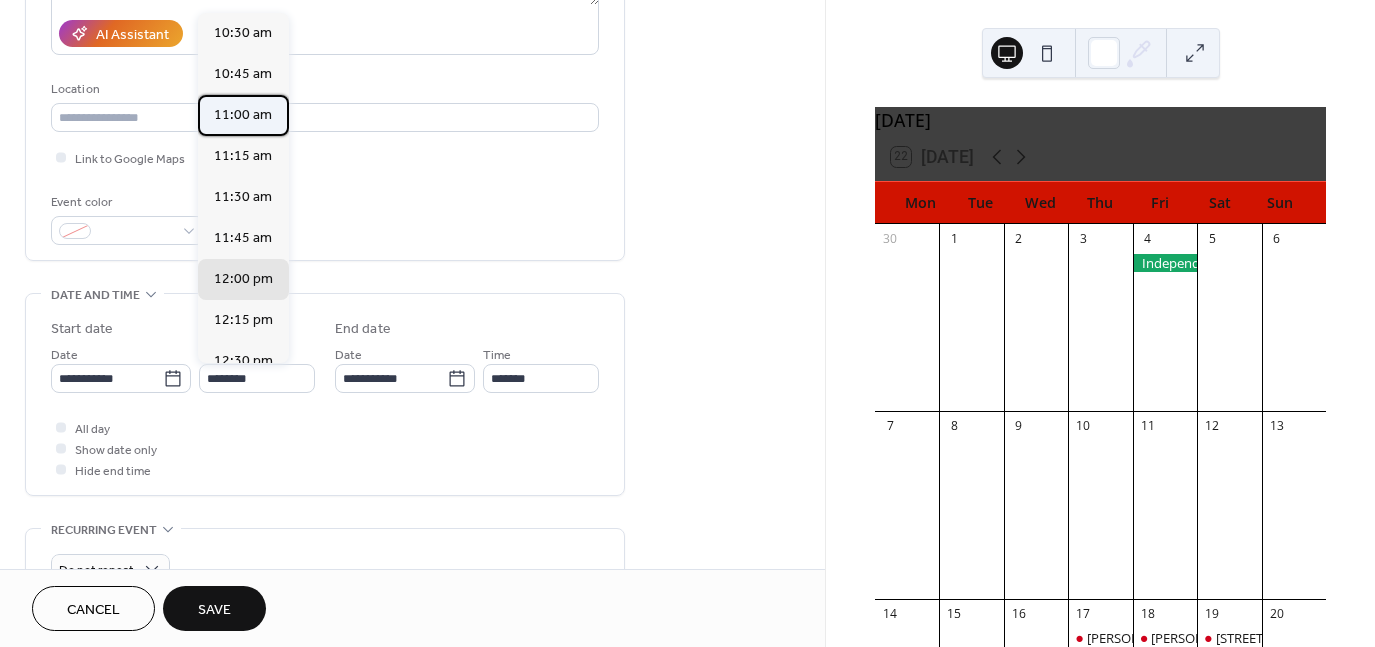 click on "11:00 am" at bounding box center [243, 115] 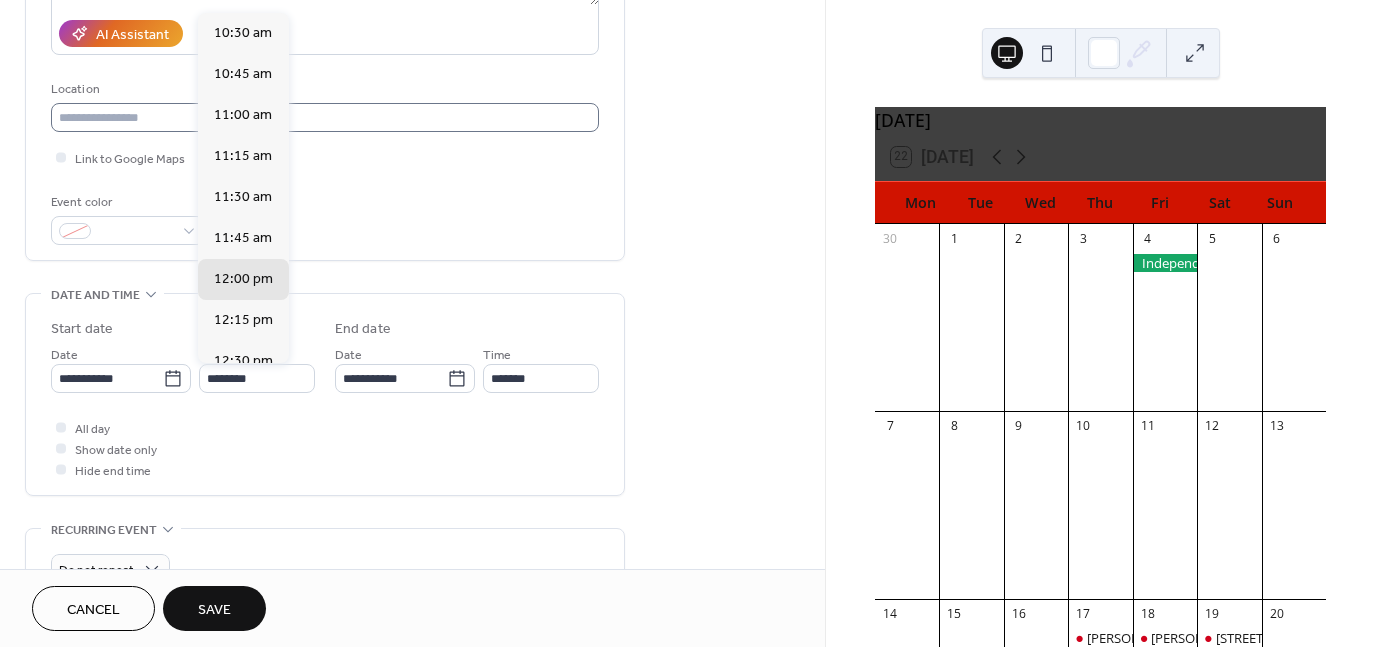 type on "********" 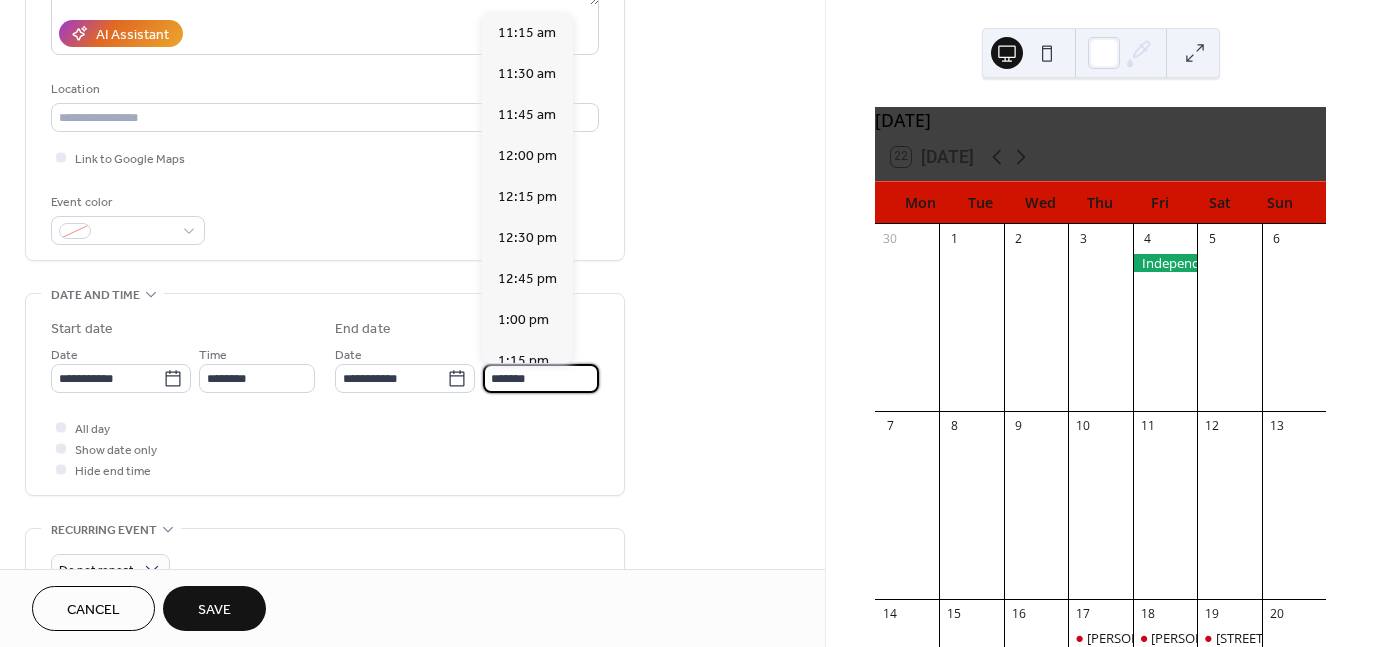click on "*******" at bounding box center [541, 378] 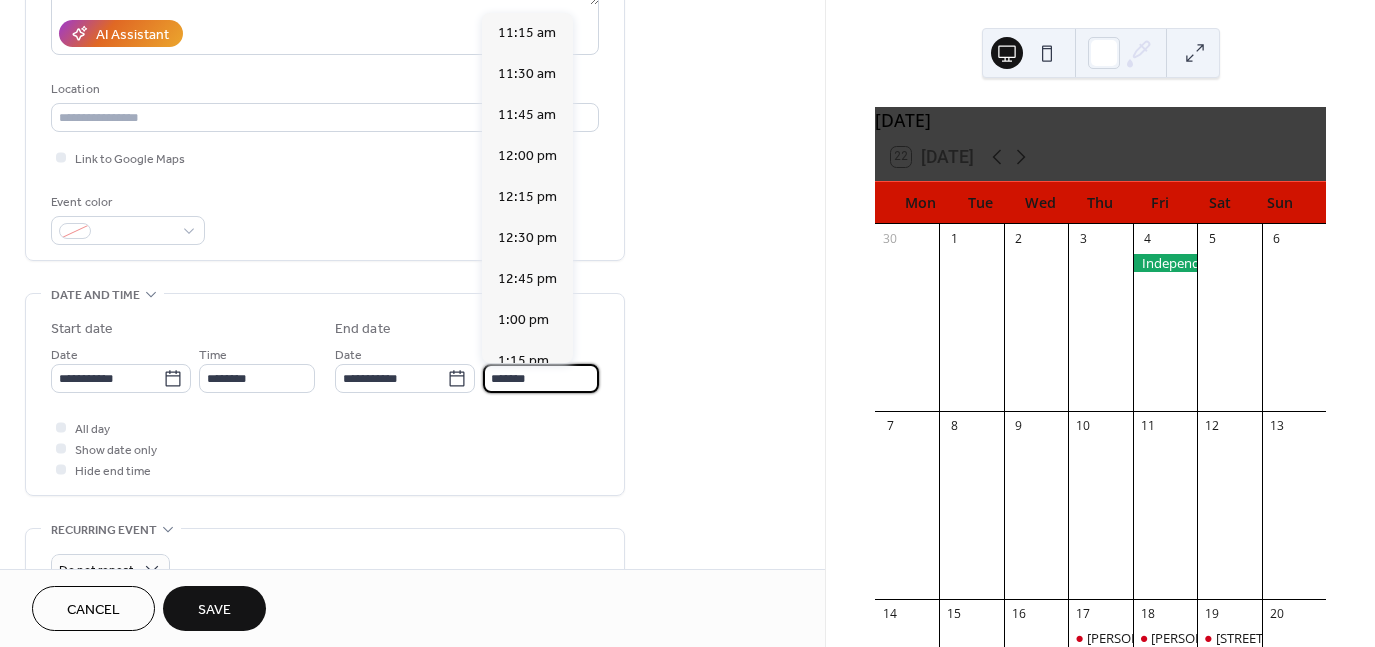 scroll, scrollTop: 451, scrollLeft: 0, axis: vertical 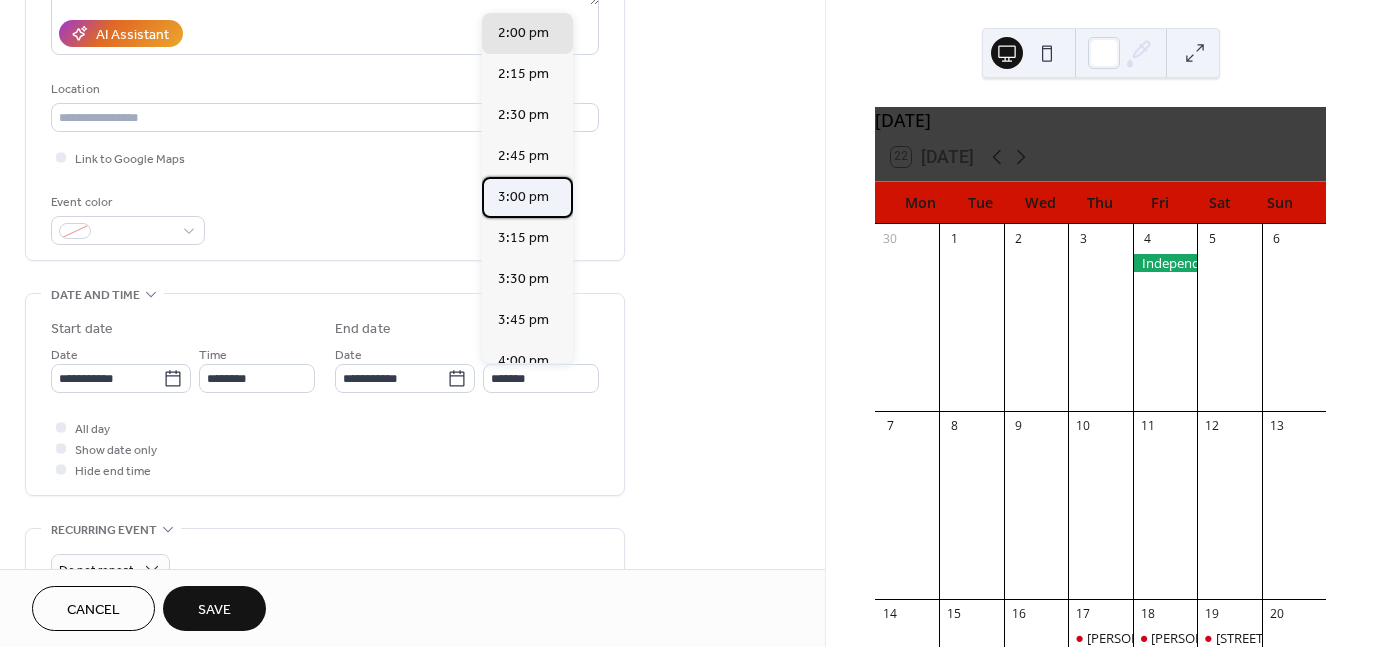 click on "3:00 pm" at bounding box center (523, 196) 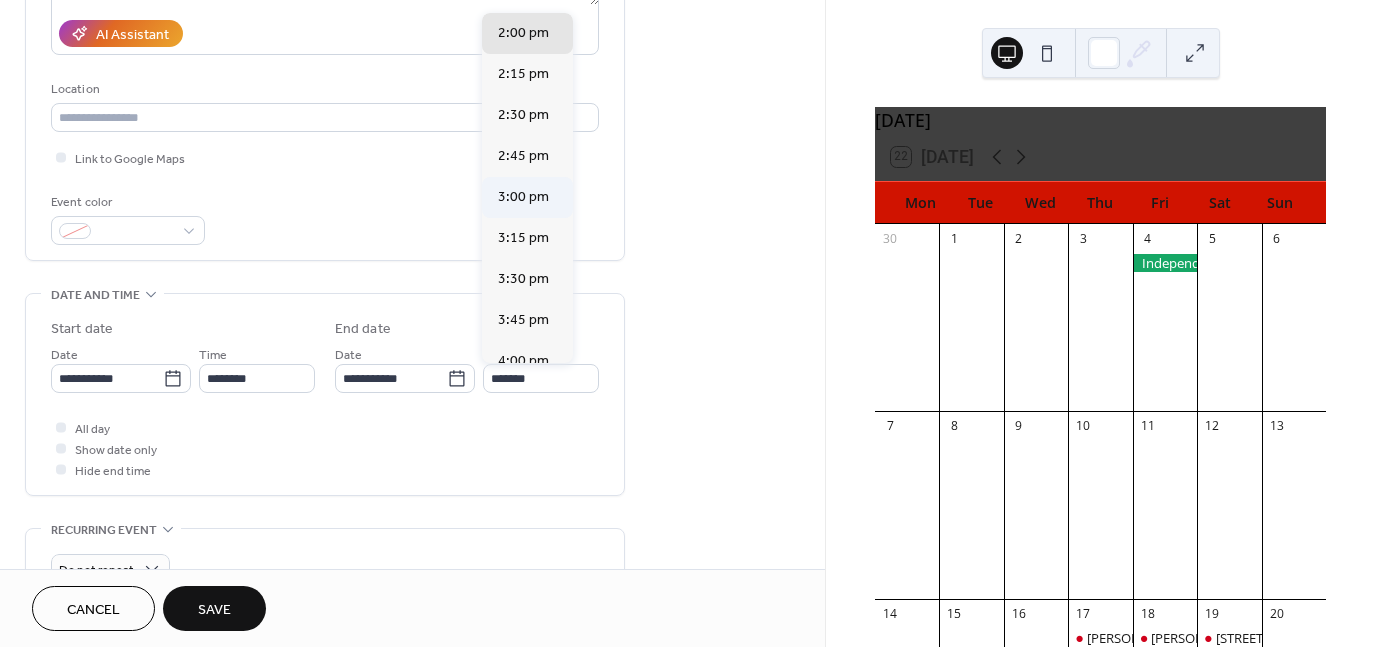 type on "*******" 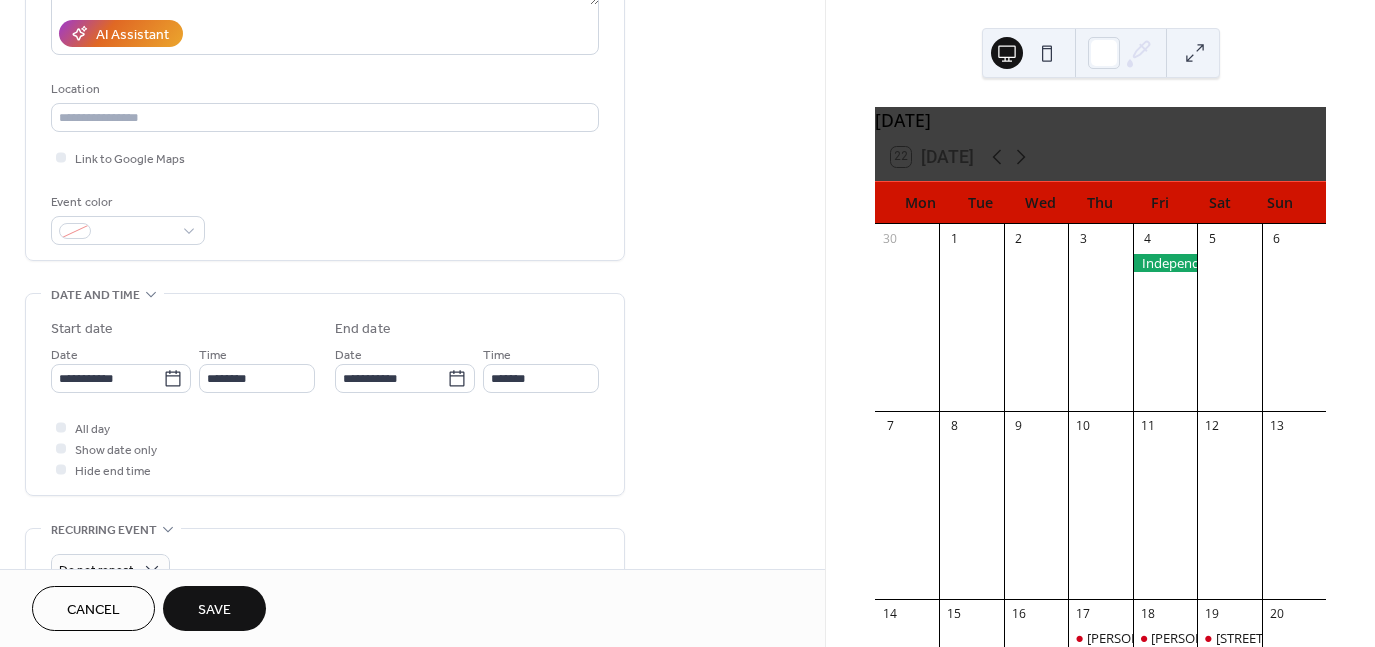 click on "Save" at bounding box center [214, 608] 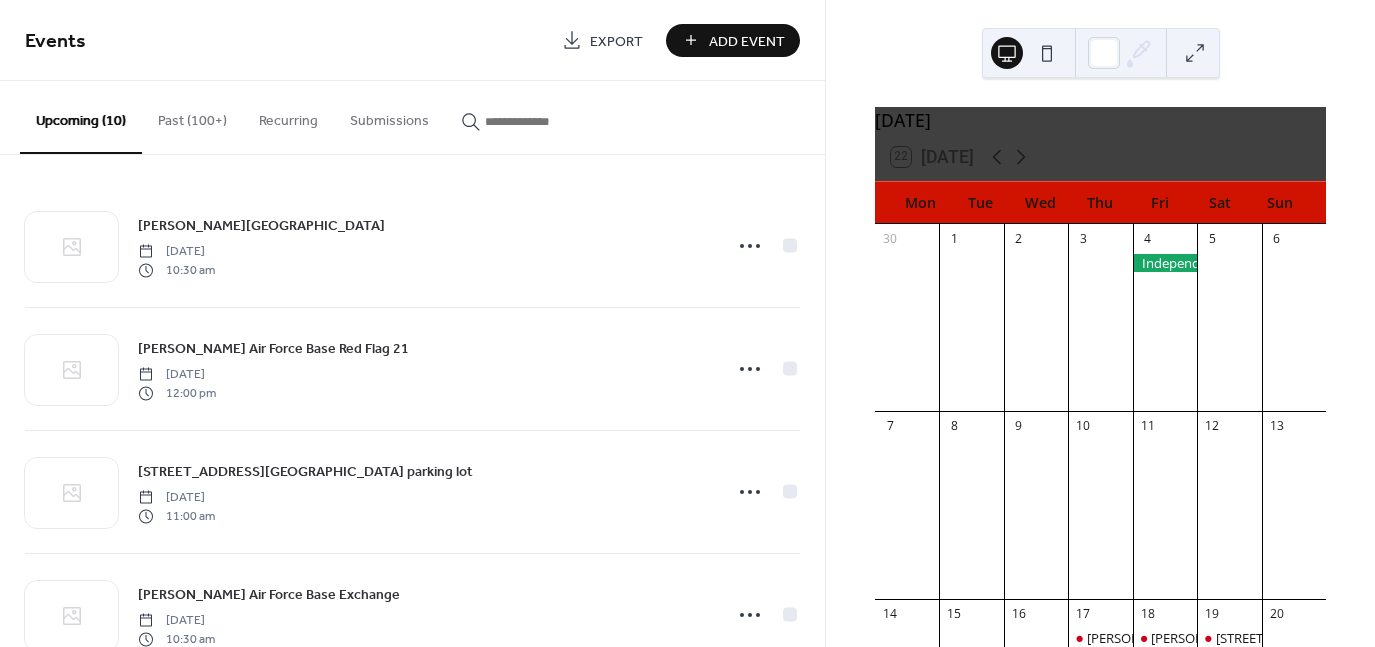 click on "Add Event" at bounding box center (733, 40) 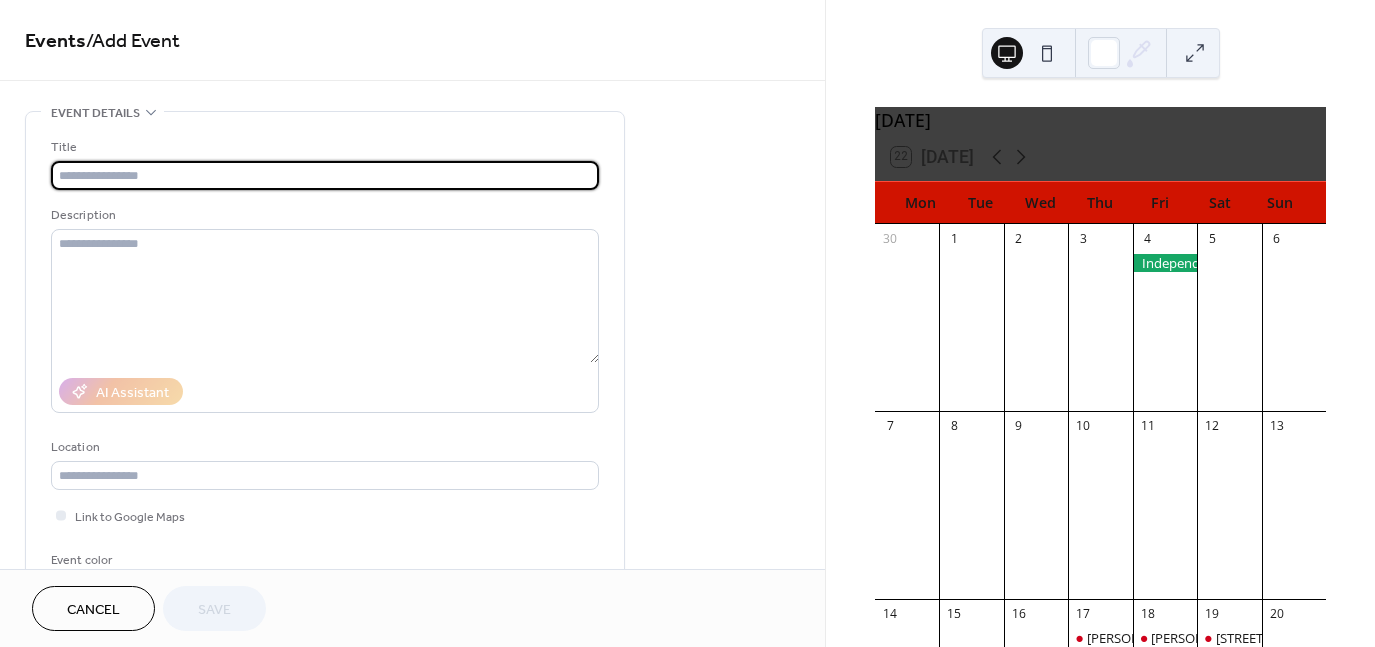 click at bounding box center (325, 175) 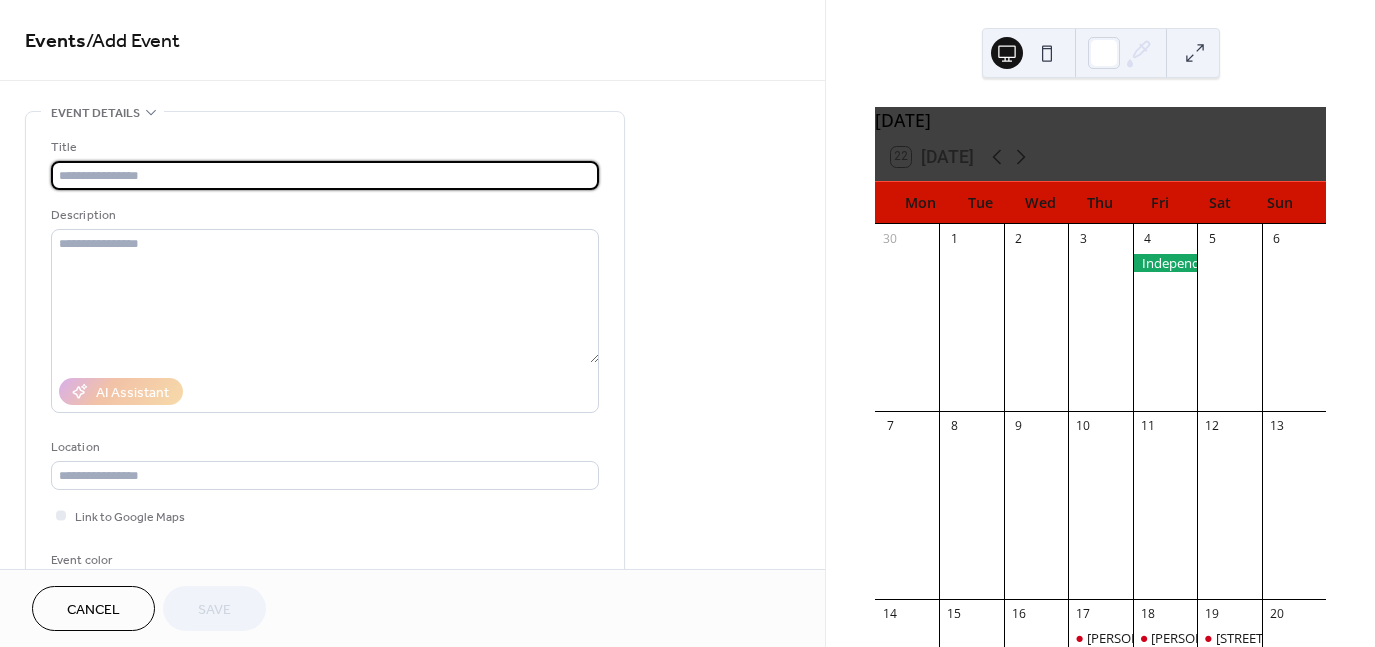 type on "**********" 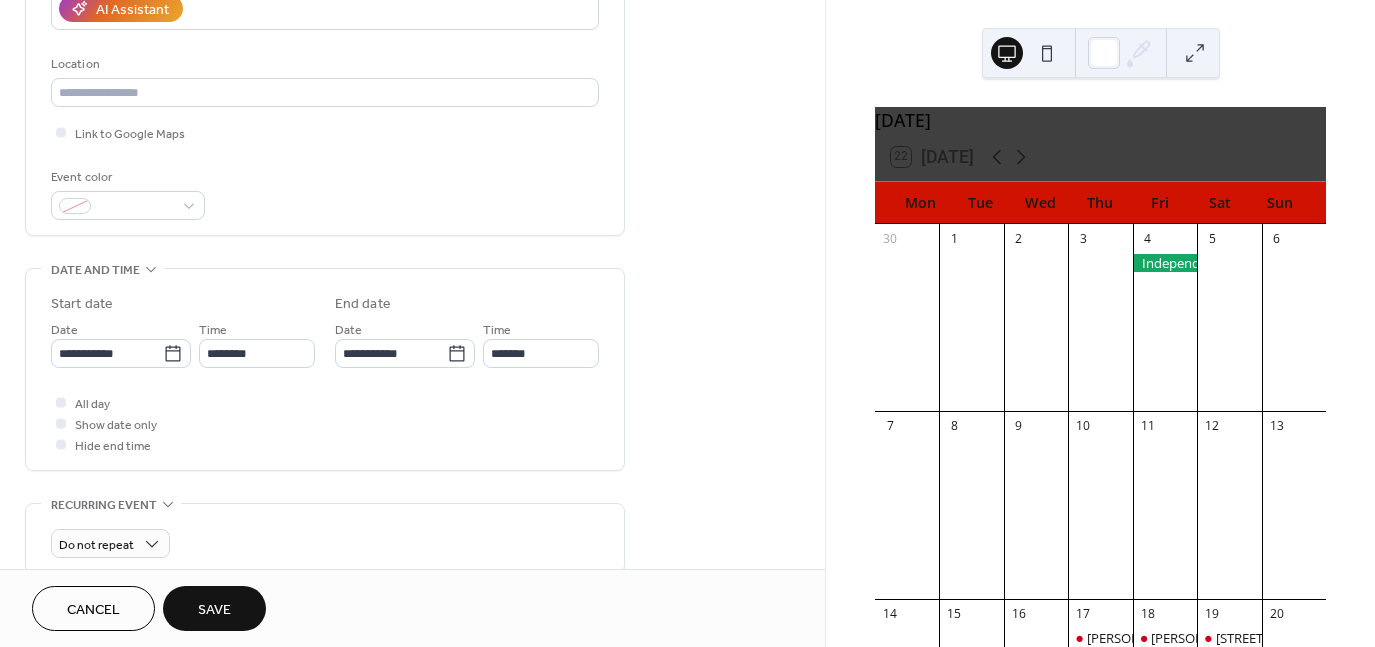 scroll, scrollTop: 384, scrollLeft: 0, axis: vertical 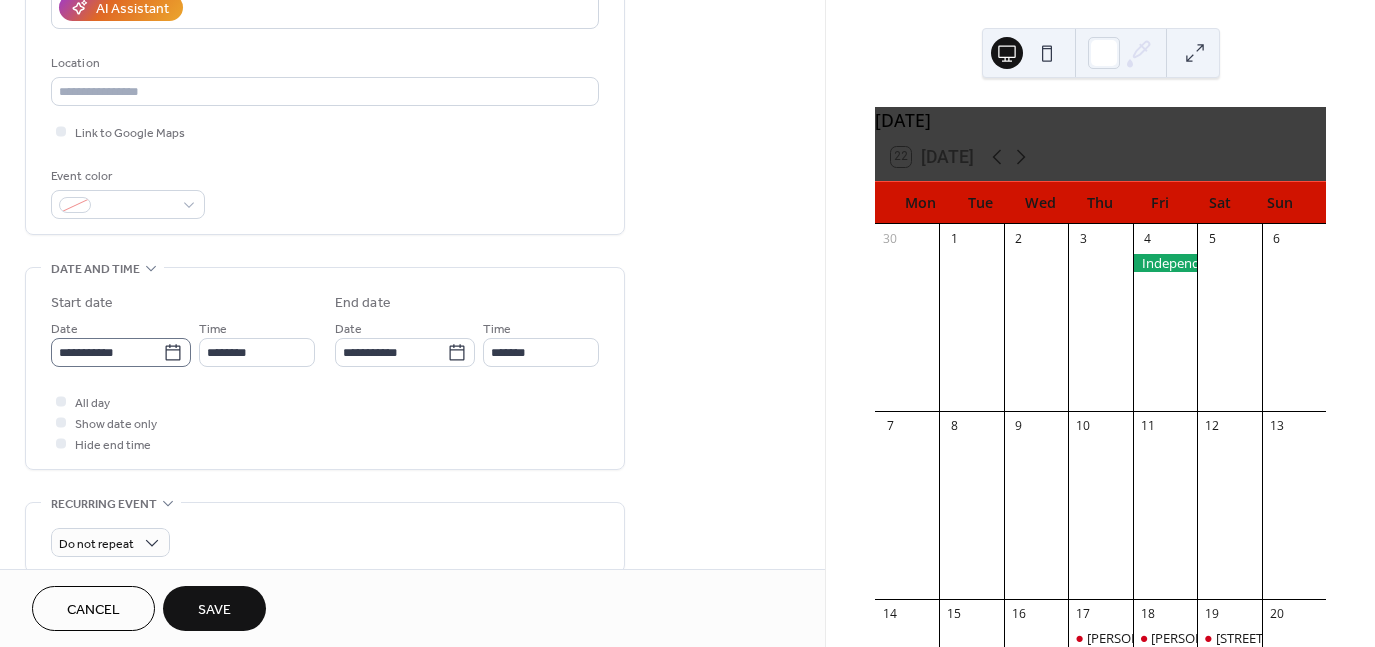 click 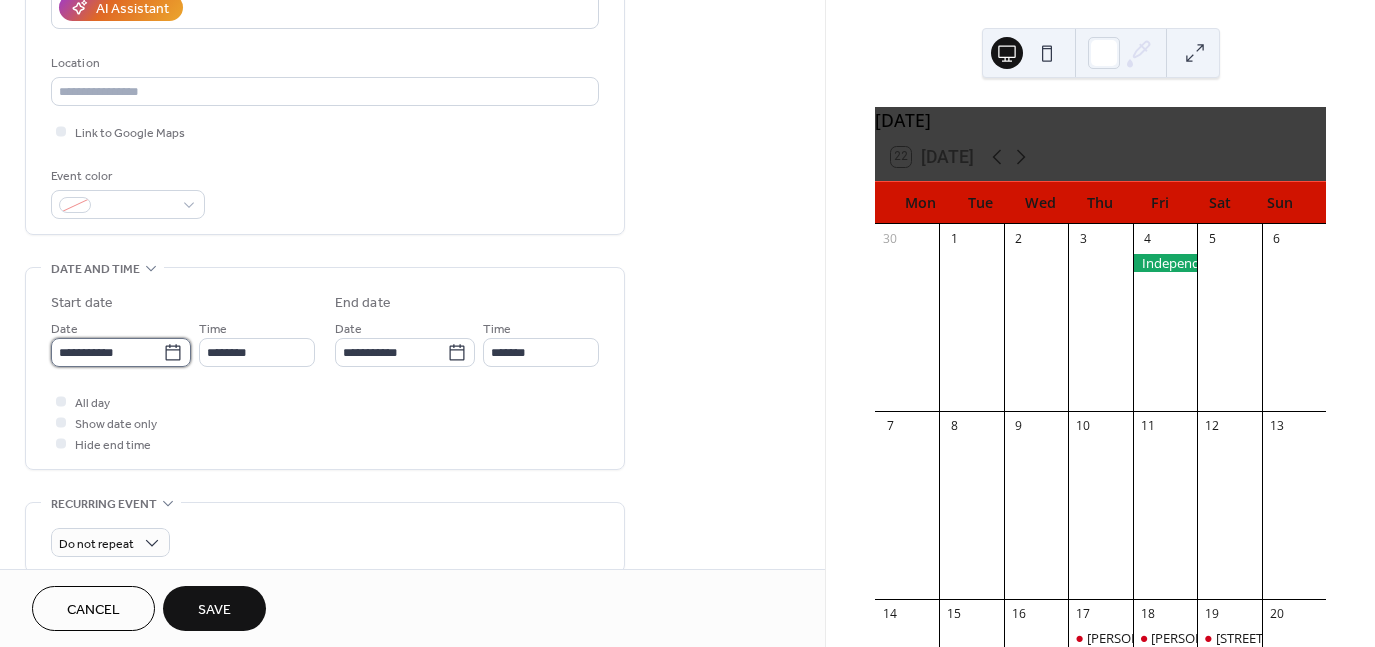click on "**********" at bounding box center [107, 352] 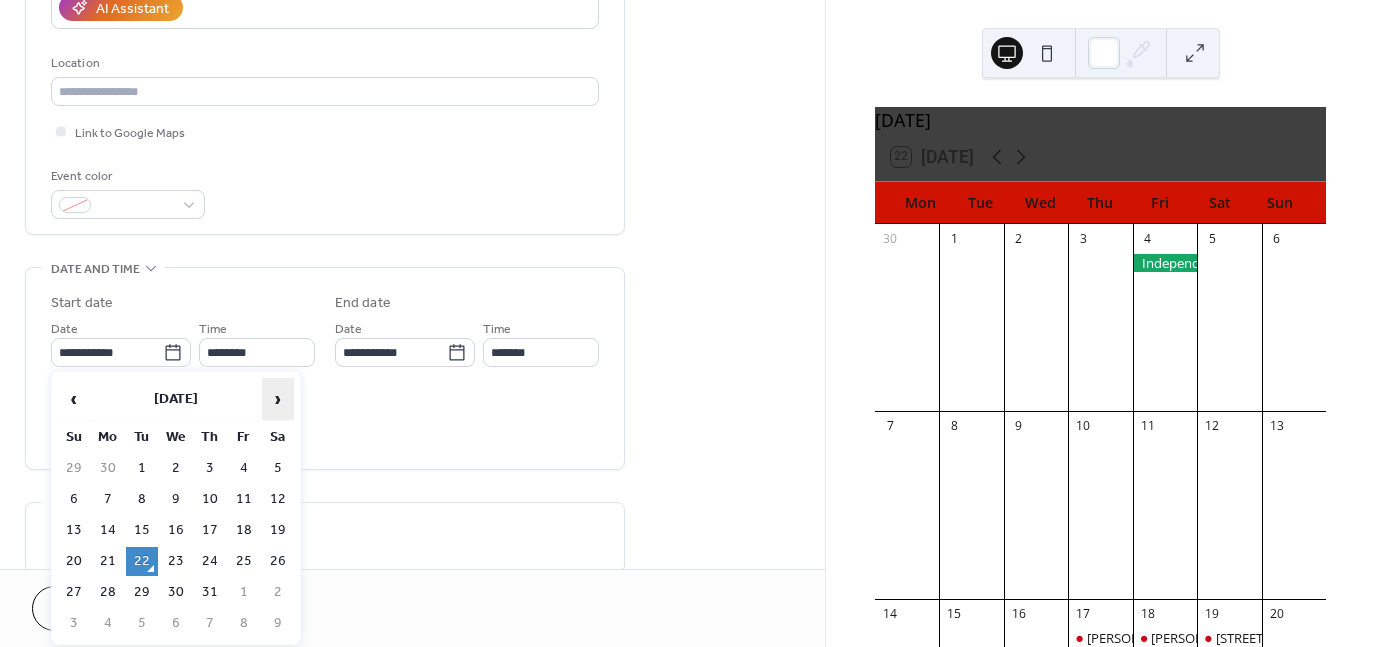 click on "›" at bounding box center (278, 399) 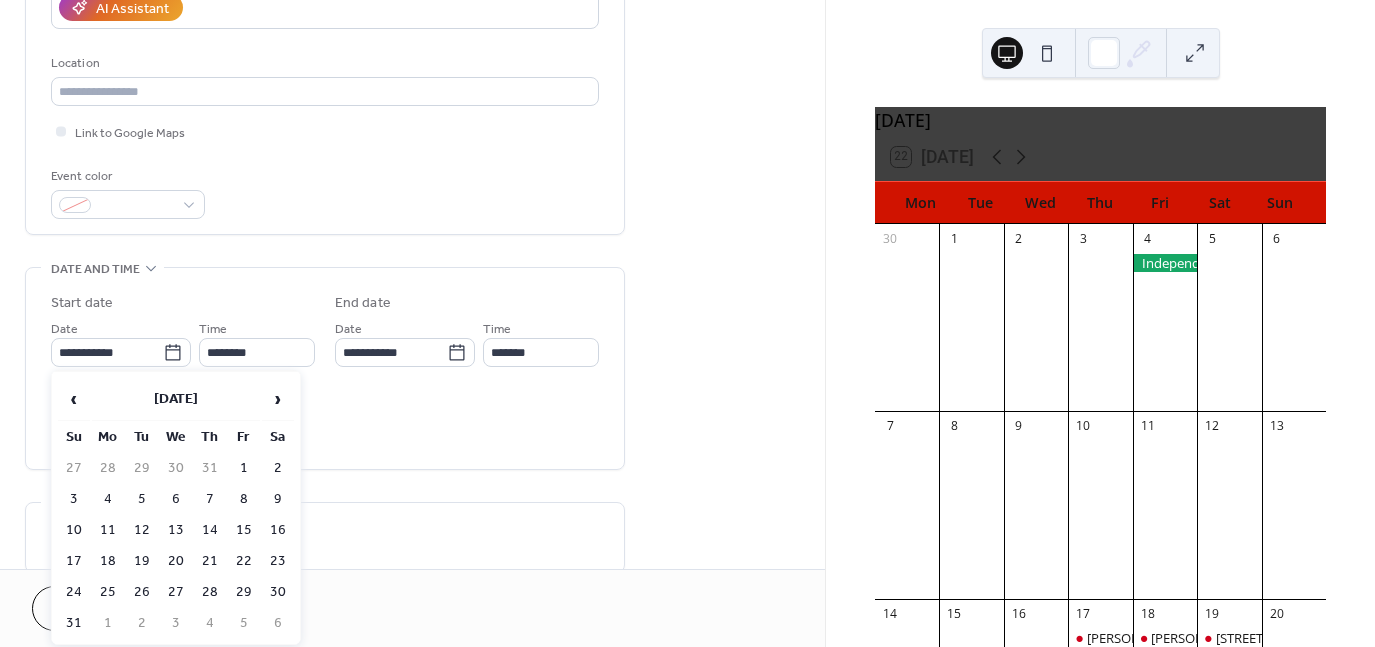 click on "7" at bounding box center [210, 499] 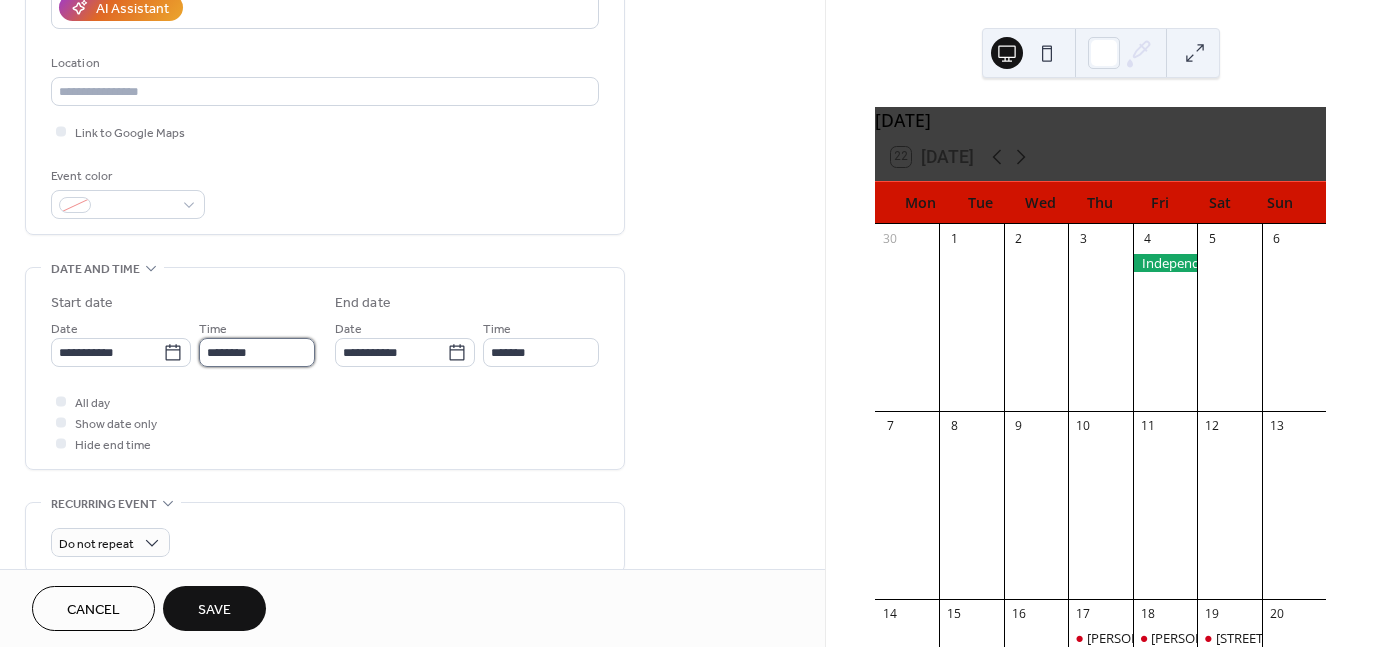 click on "********" at bounding box center (257, 352) 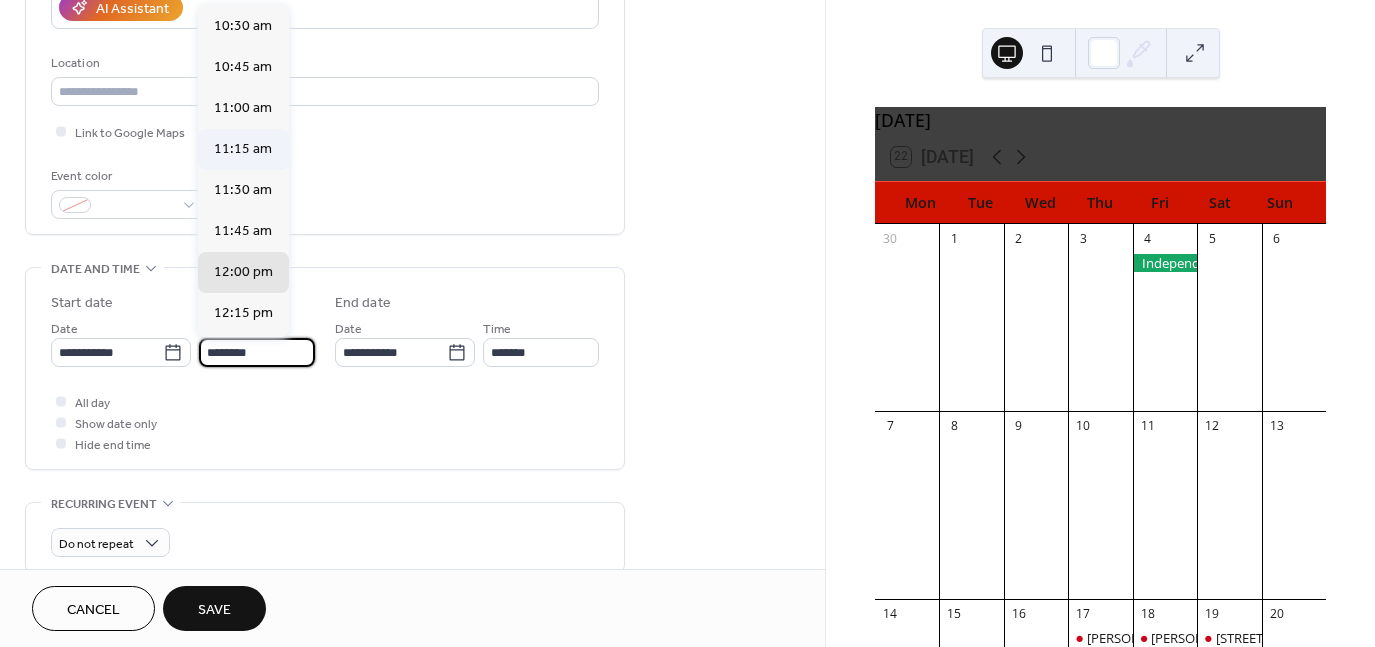 scroll, scrollTop: 1719, scrollLeft: 0, axis: vertical 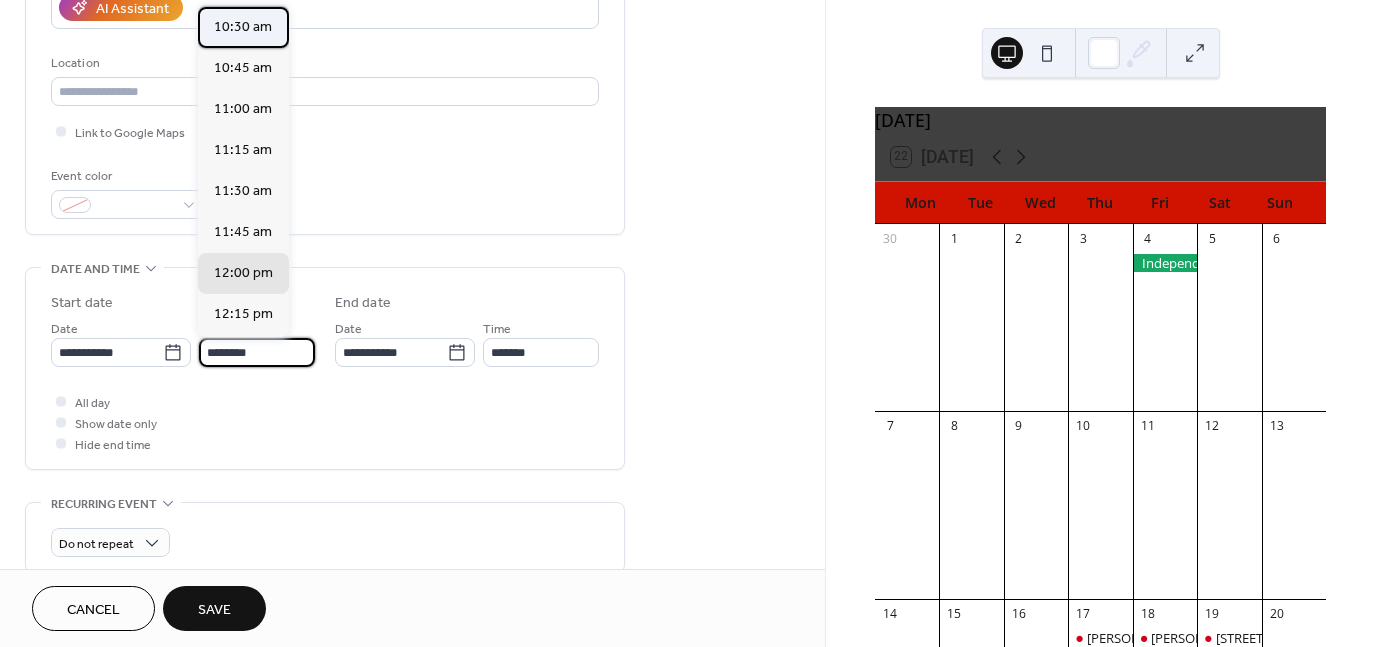 click on "10:30 am" at bounding box center [243, 27] 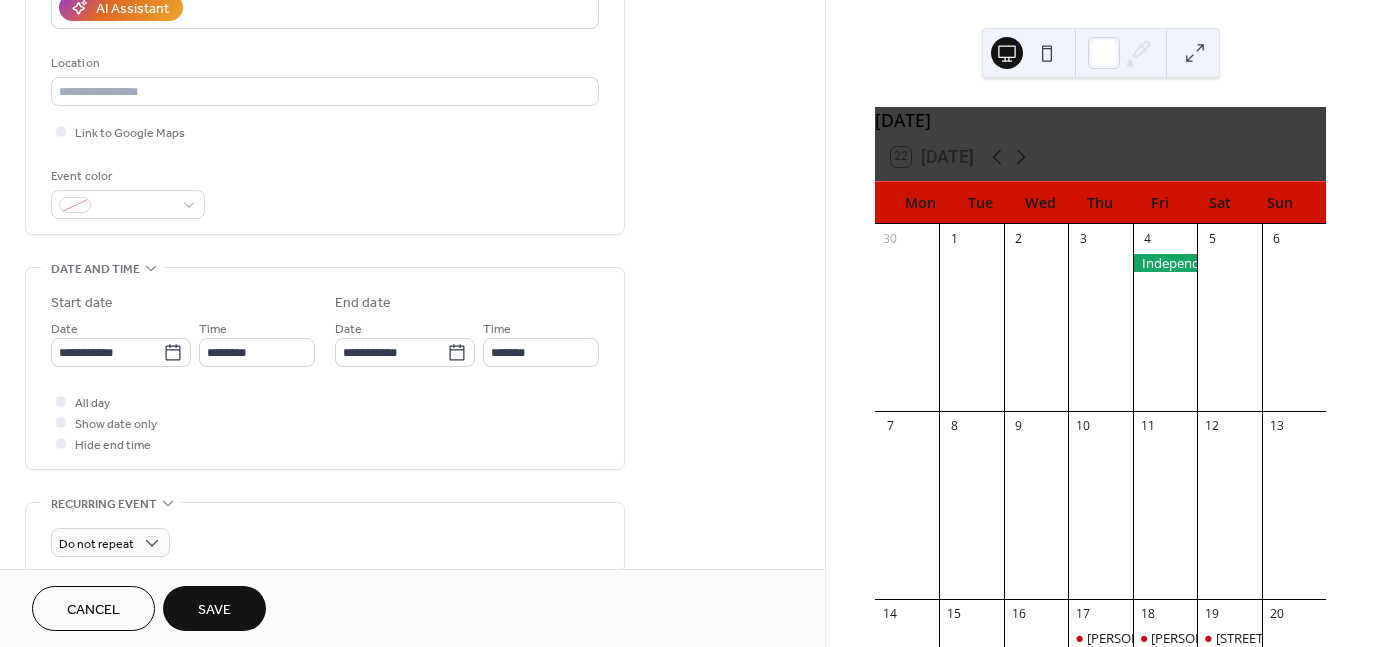 type on "********" 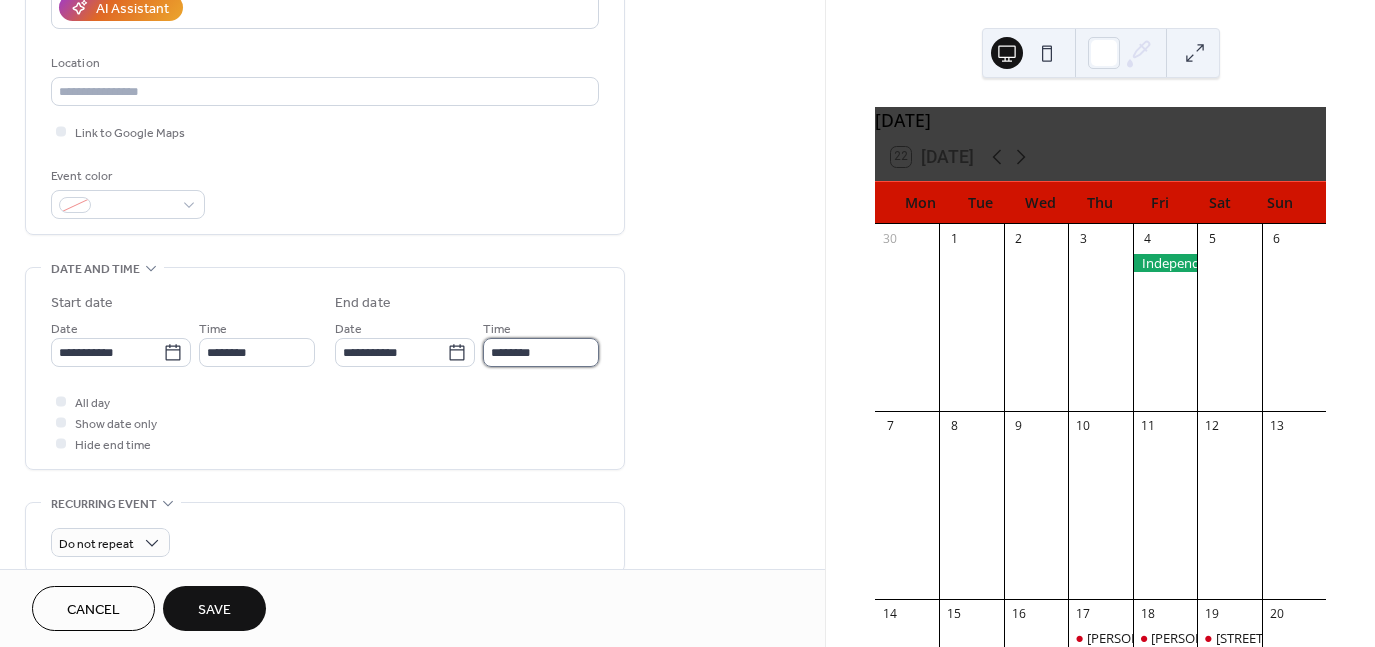click on "********" at bounding box center [541, 352] 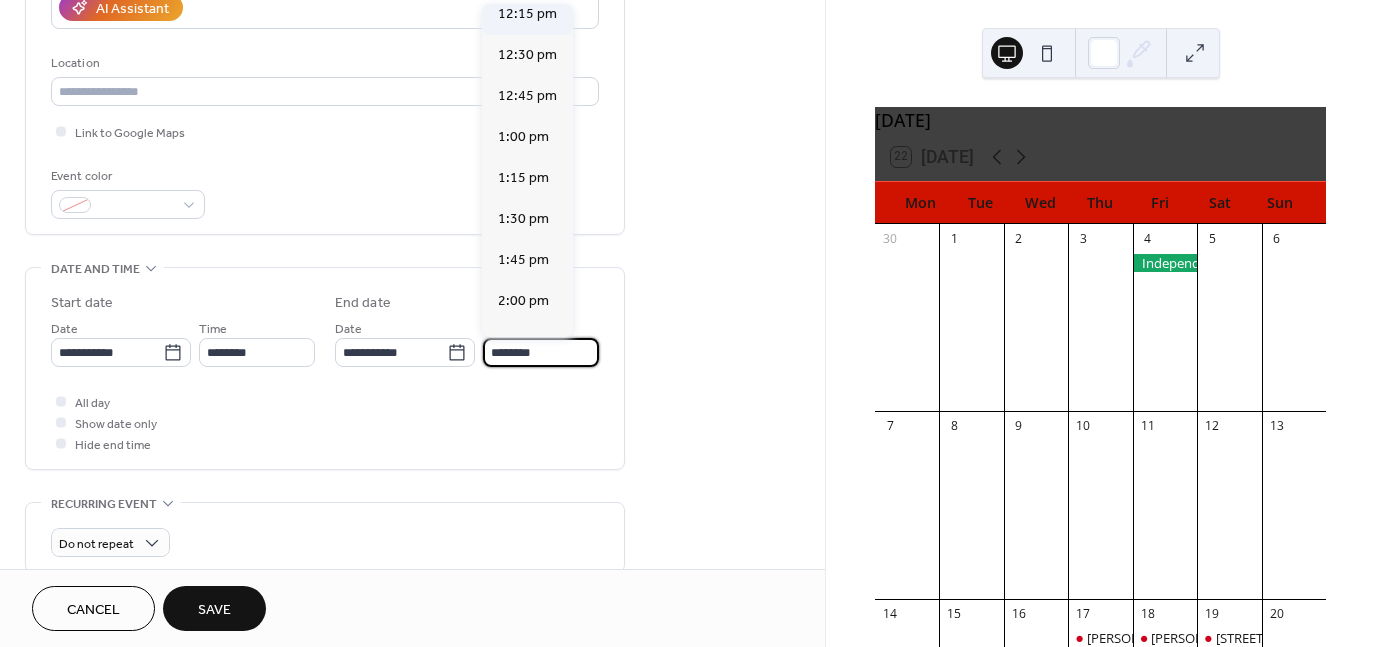 scroll, scrollTop: 259, scrollLeft: 0, axis: vertical 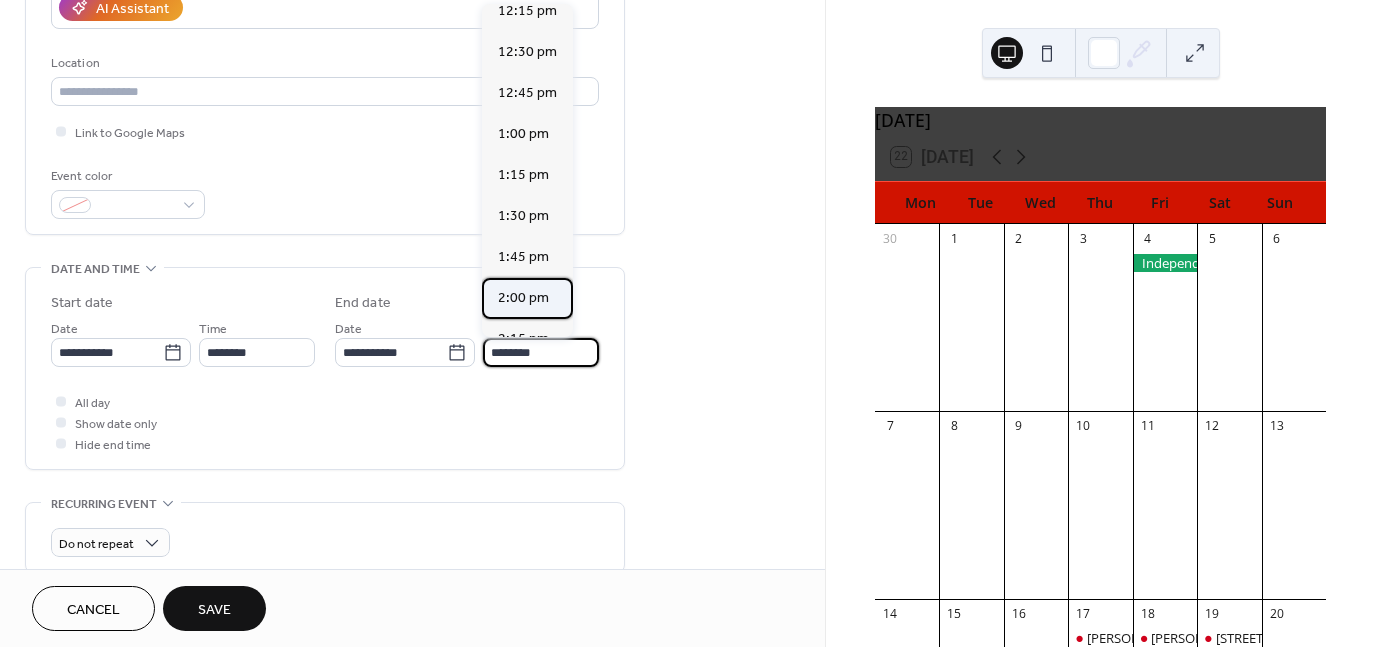 click on "2:00 pm" at bounding box center [523, 298] 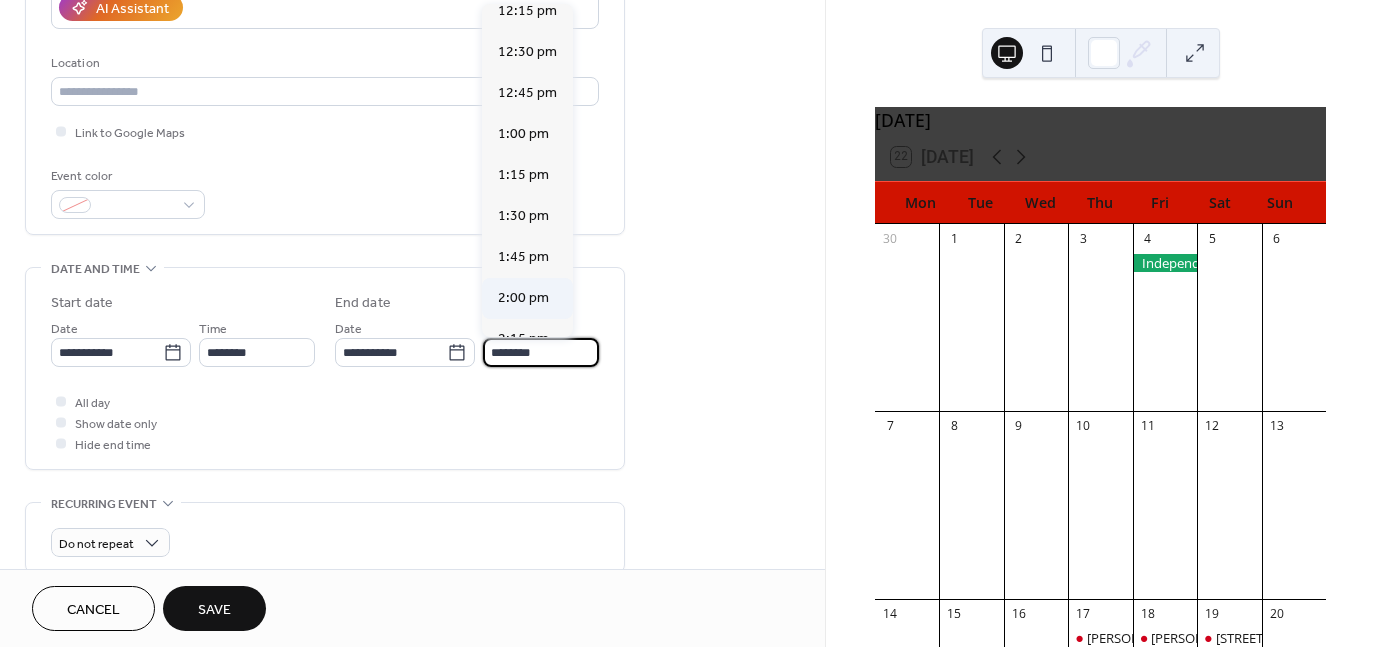 type on "*******" 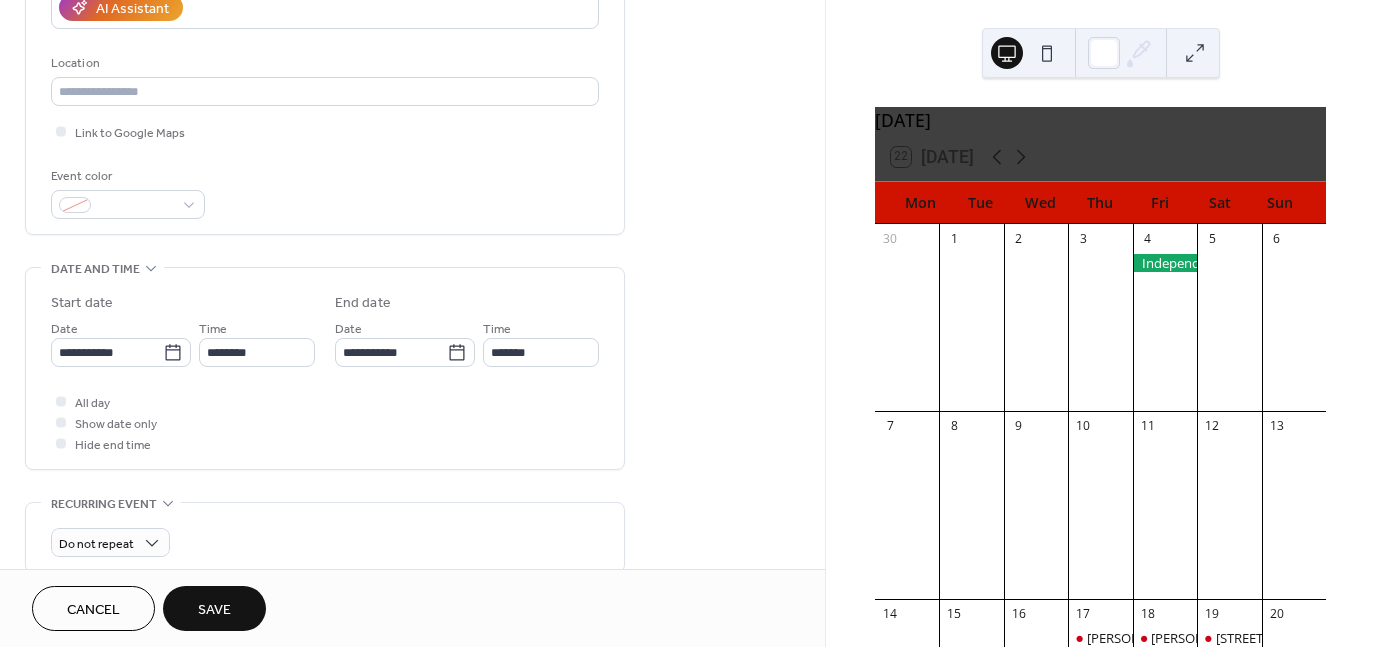 click on "Save" at bounding box center (214, 608) 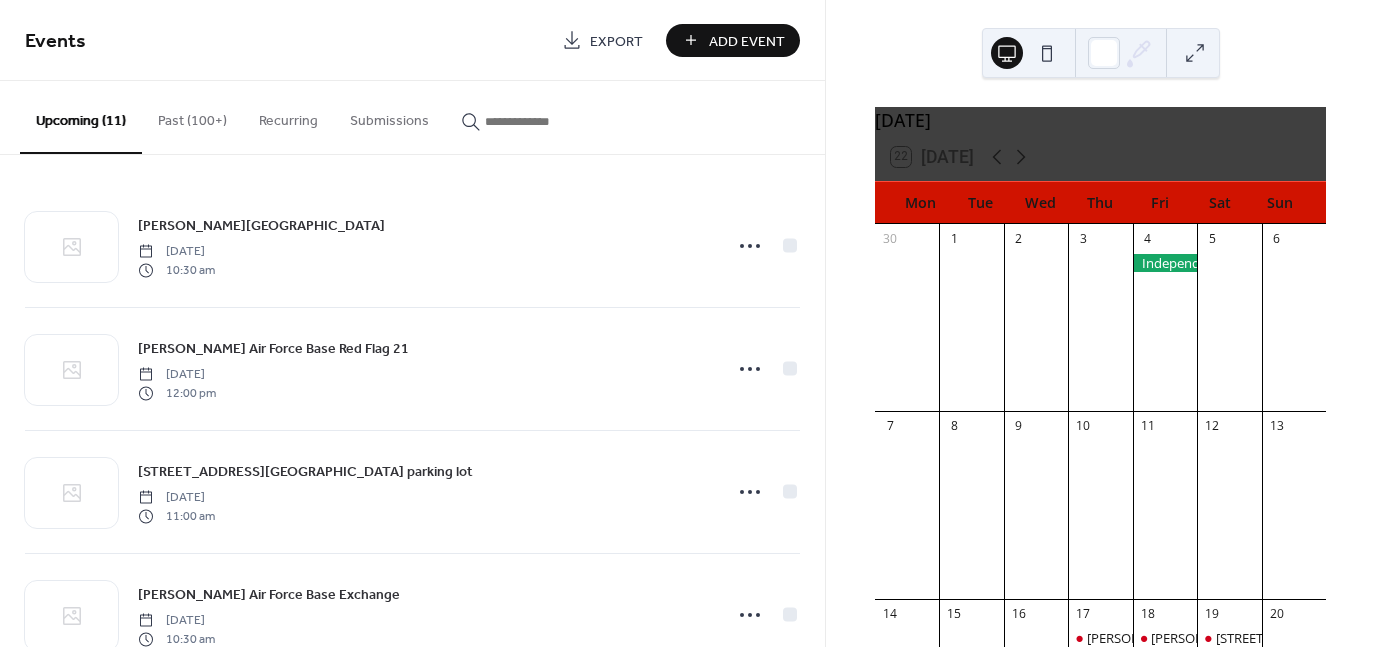 click on "Add Event" at bounding box center [747, 41] 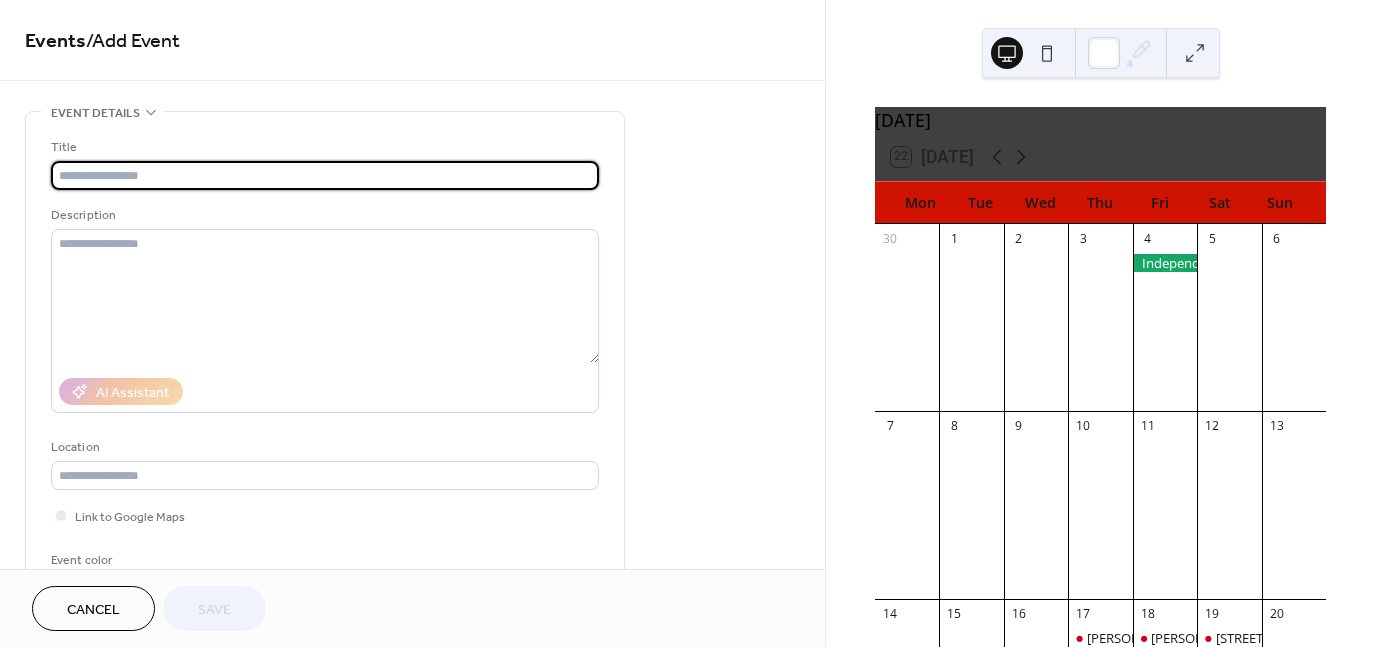 click at bounding box center [325, 175] 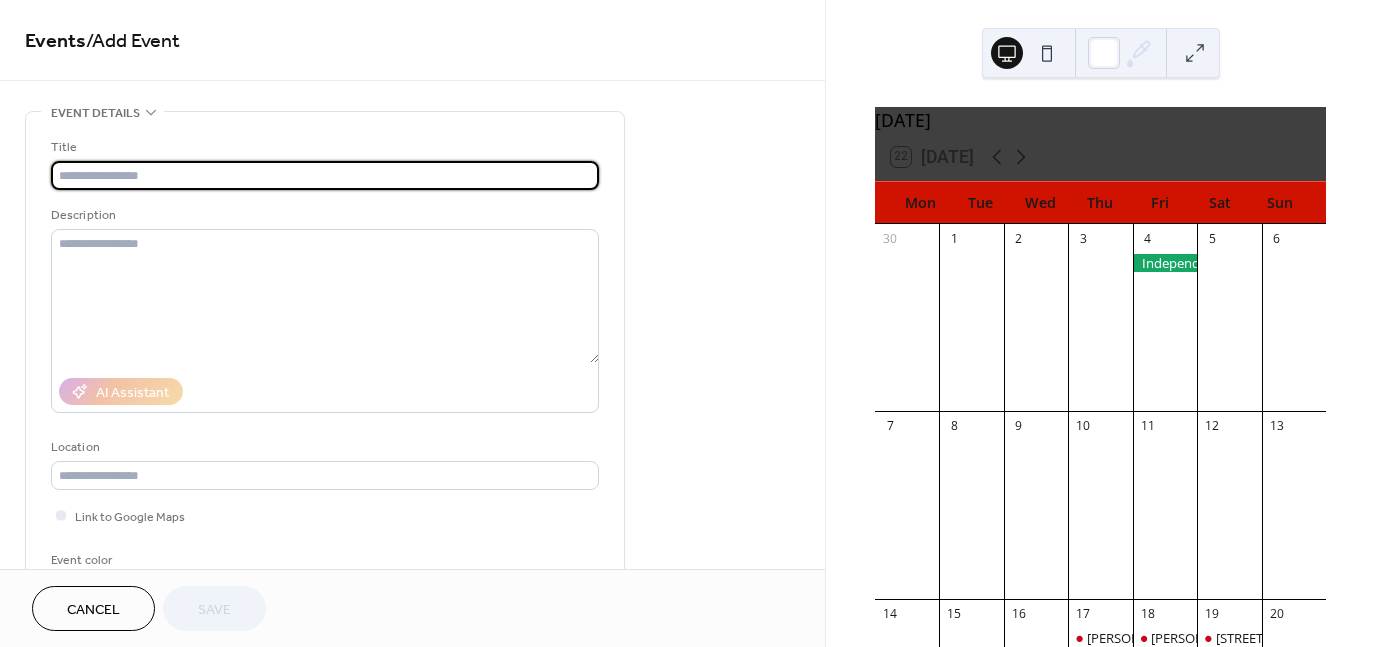 type on "**********" 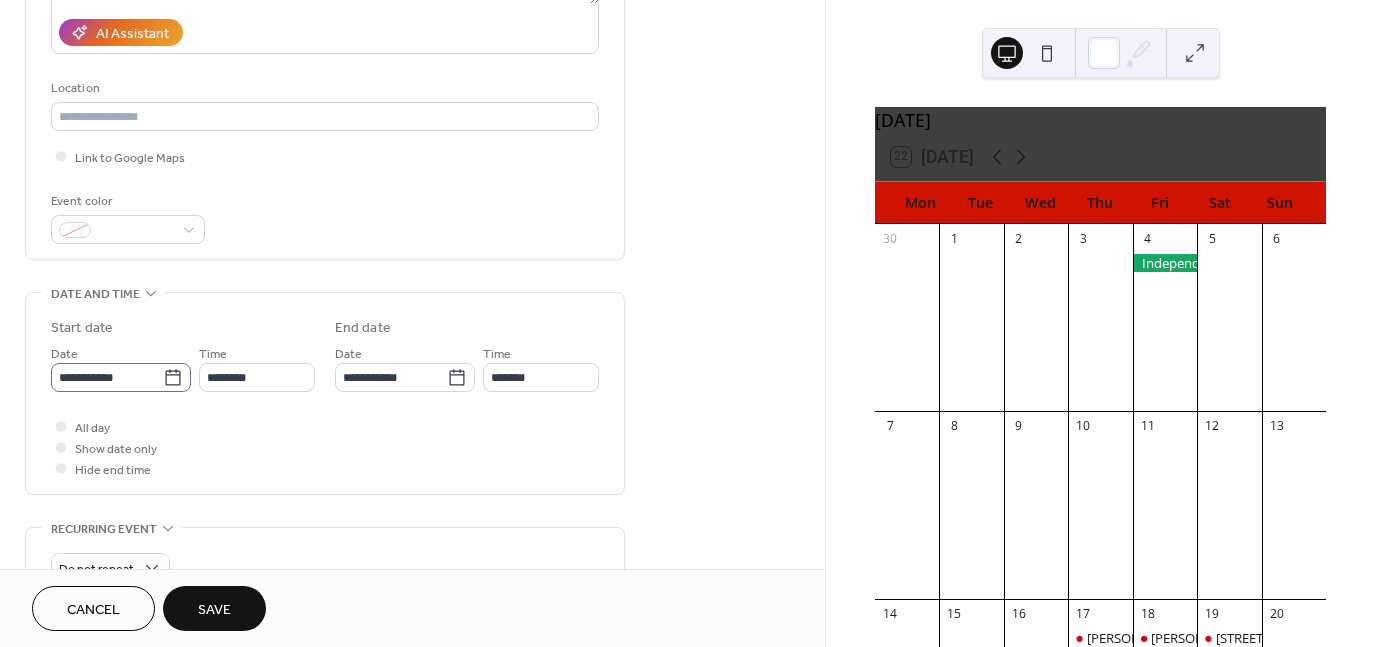 scroll, scrollTop: 362, scrollLeft: 0, axis: vertical 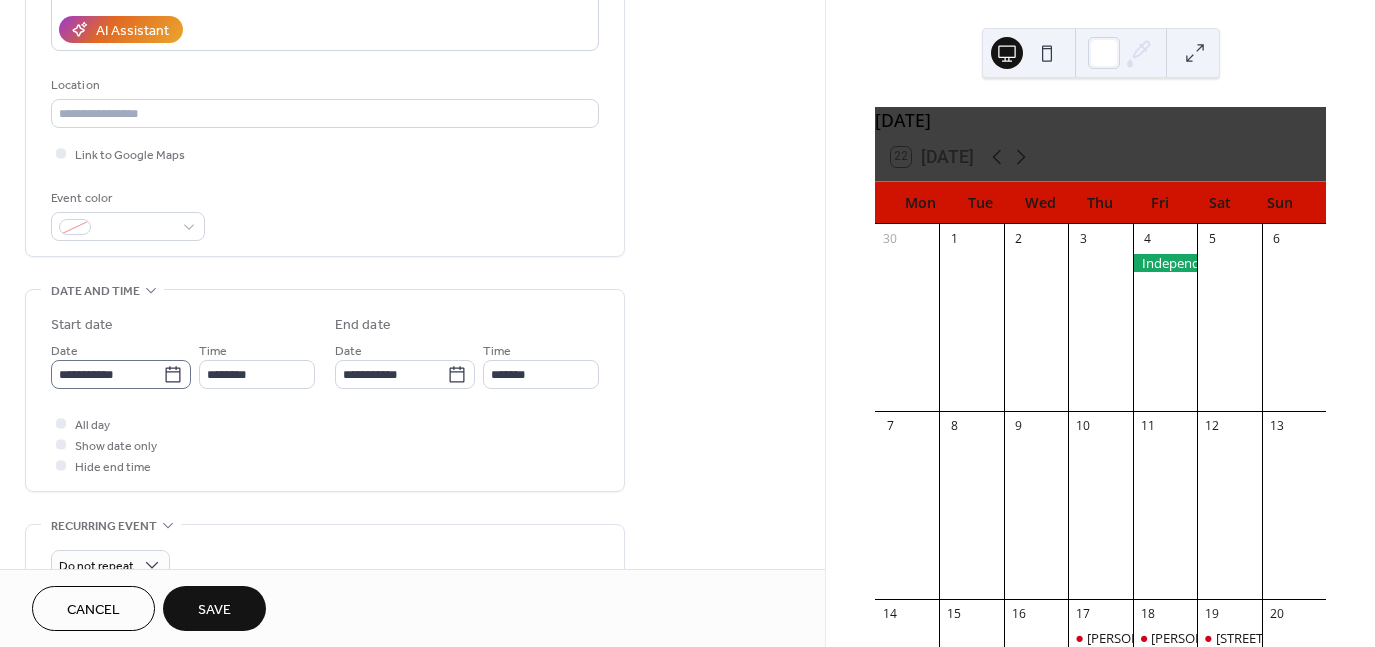 click 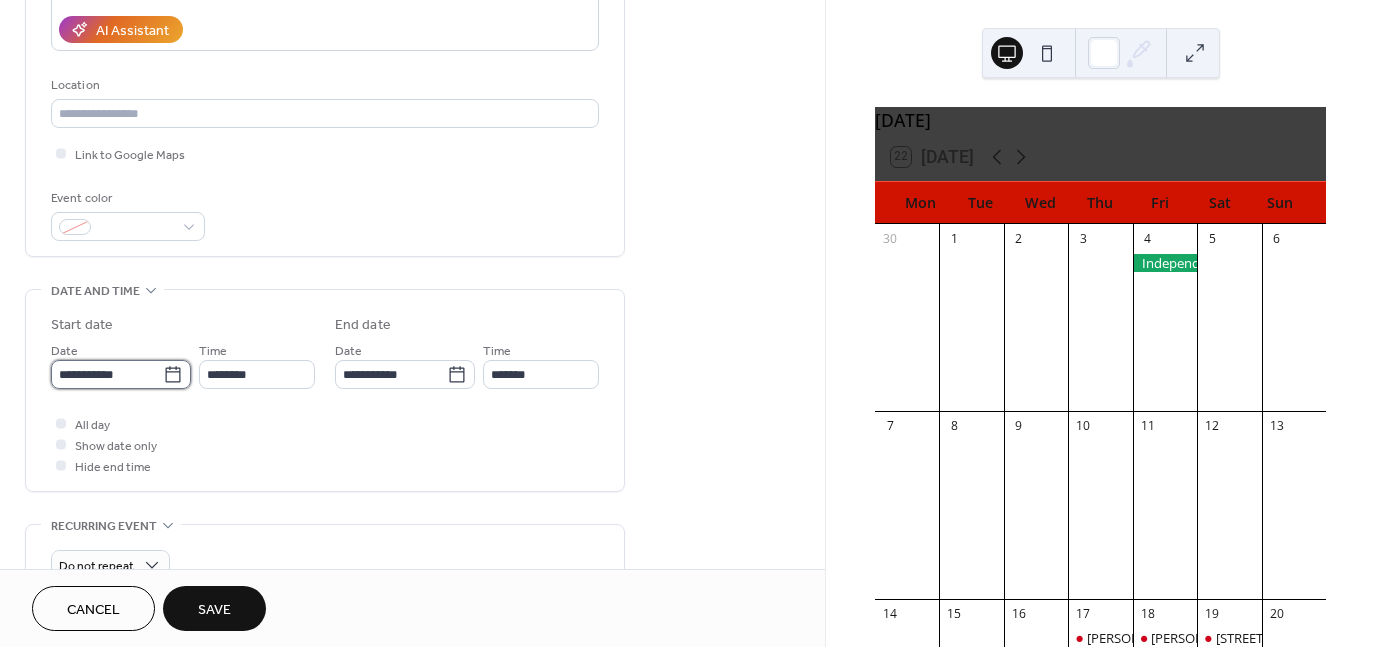 click on "**********" at bounding box center [107, 374] 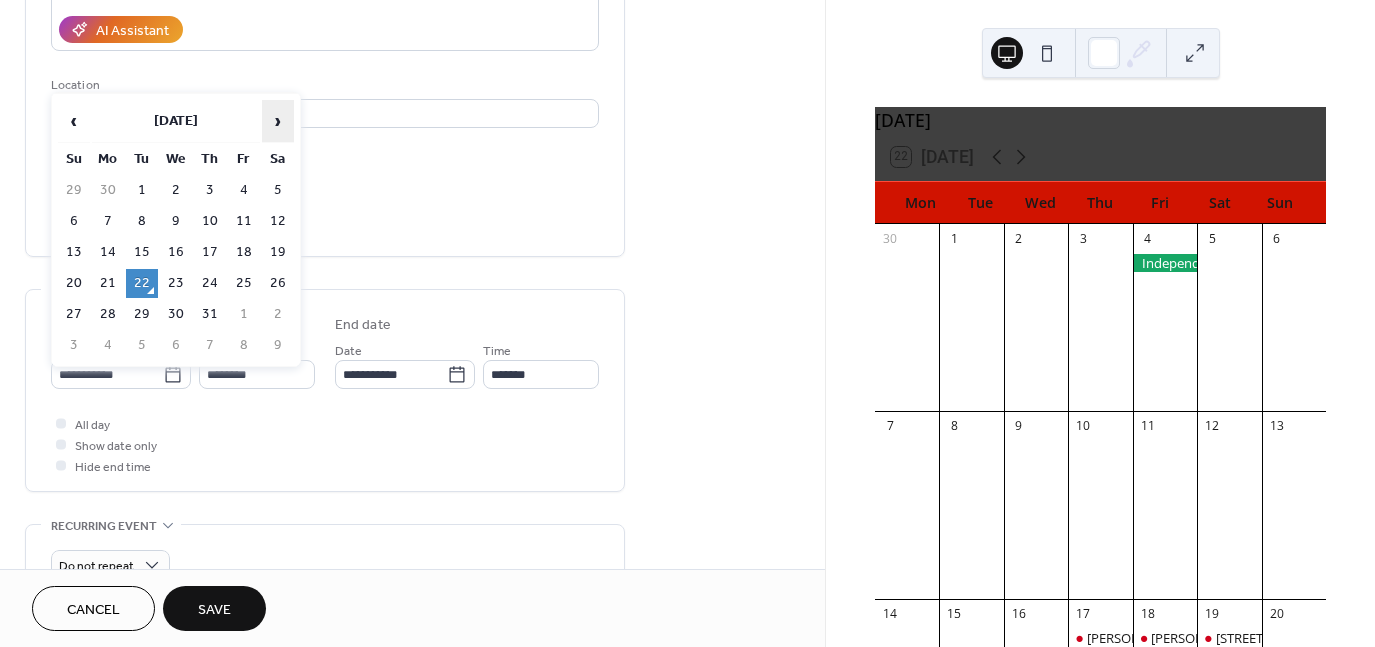click on "›" at bounding box center (278, 121) 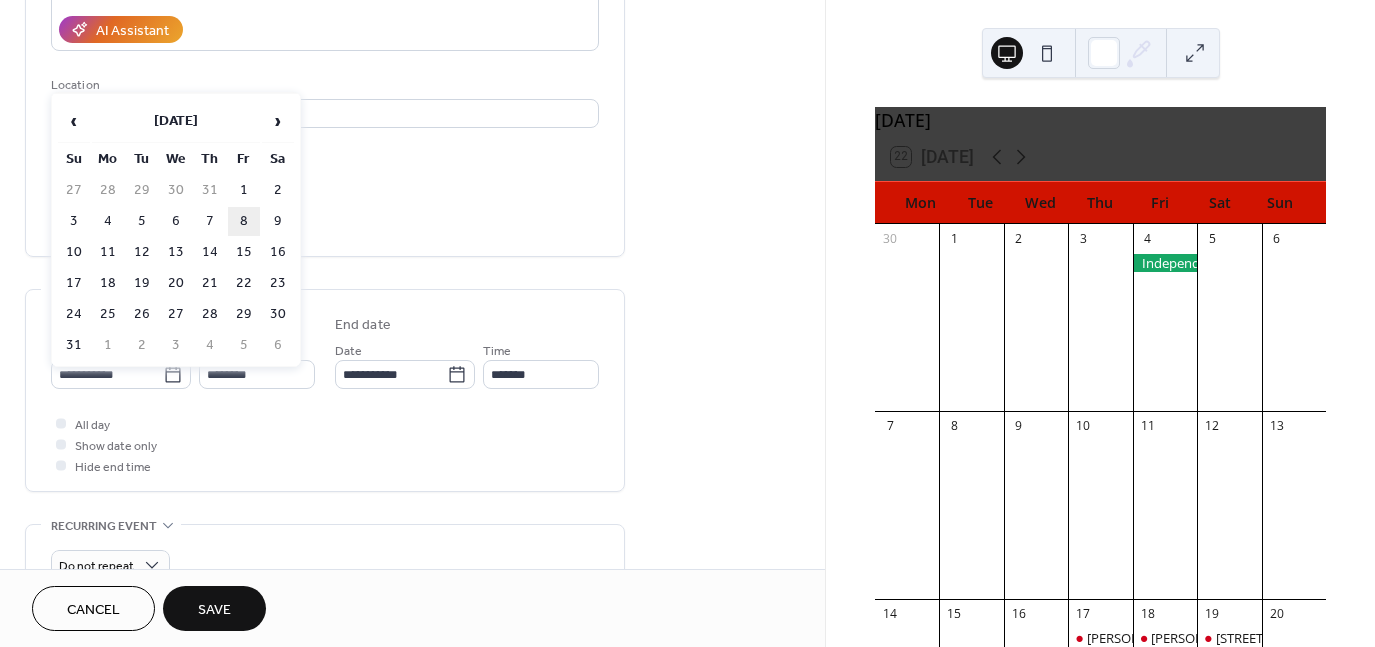 click on "8" at bounding box center (244, 221) 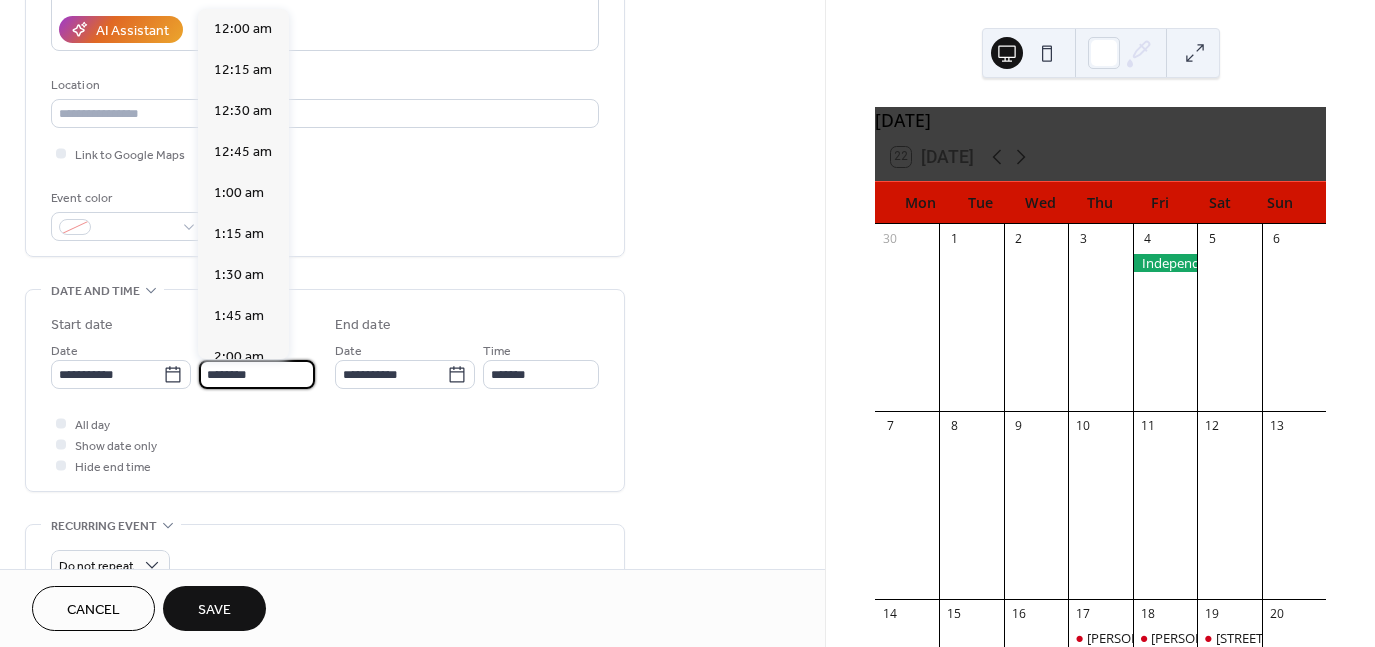 click on "********" at bounding box center [257, 374] 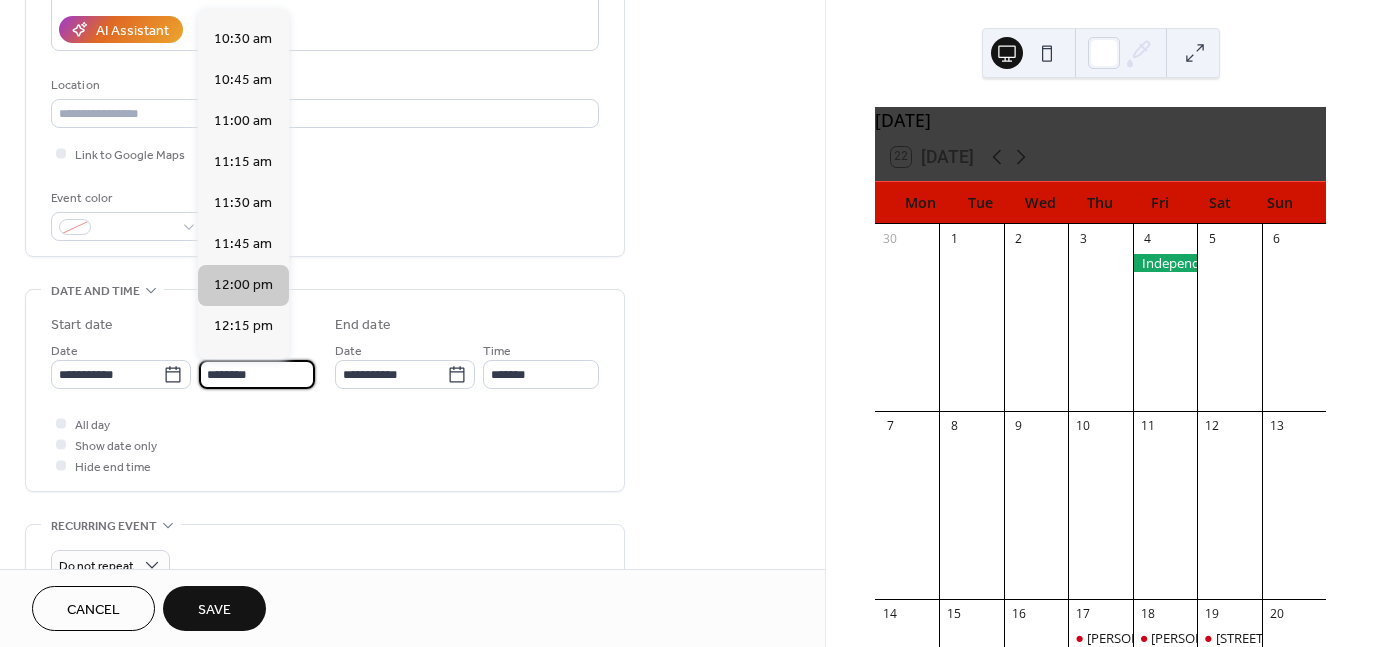 scroll, scrollTop: 1712, scrollLeft: 0, axis: vertical 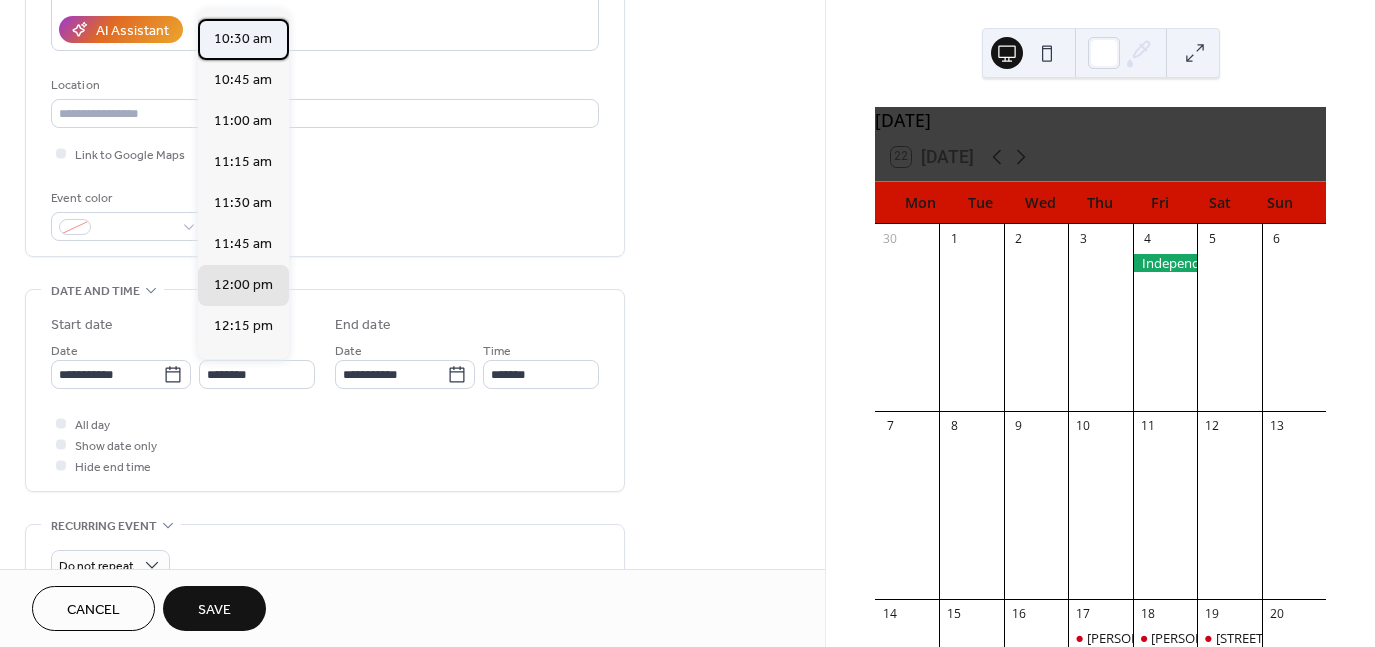 click on "10:30 am" at bounding box center [243, 38] 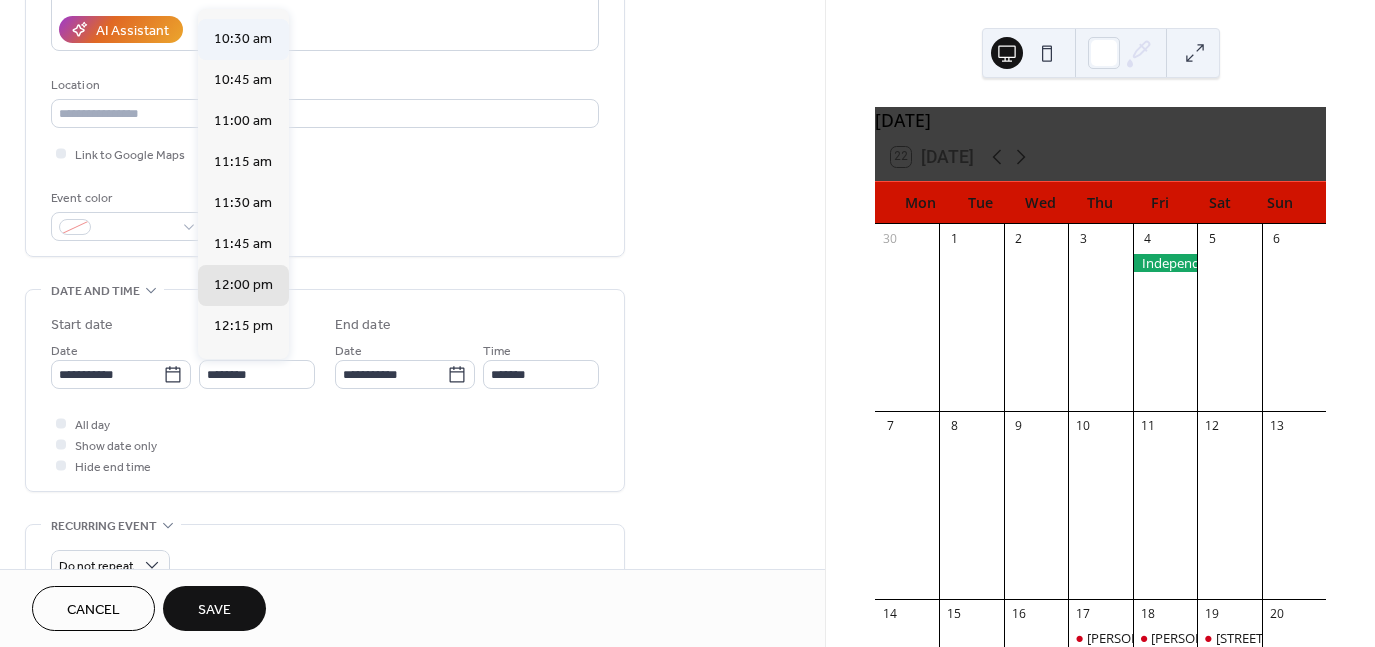 type on "********" 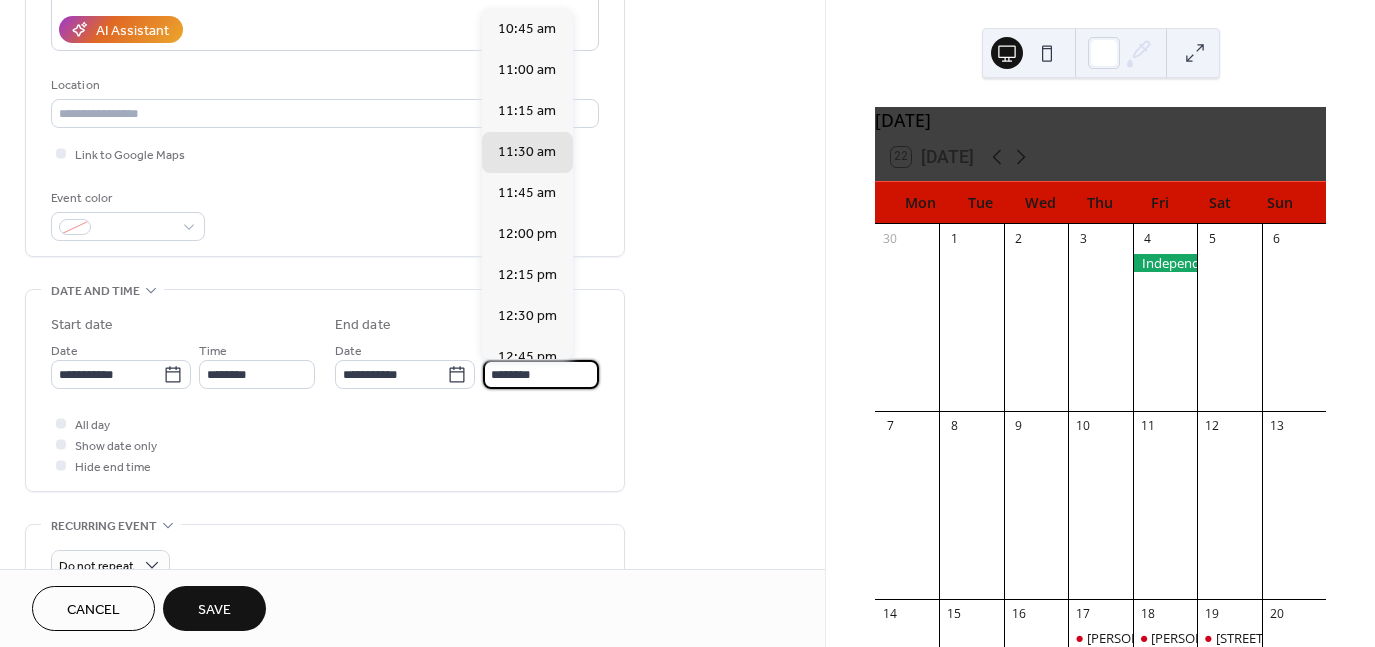 click on "********" at bounding box center [541, 374] 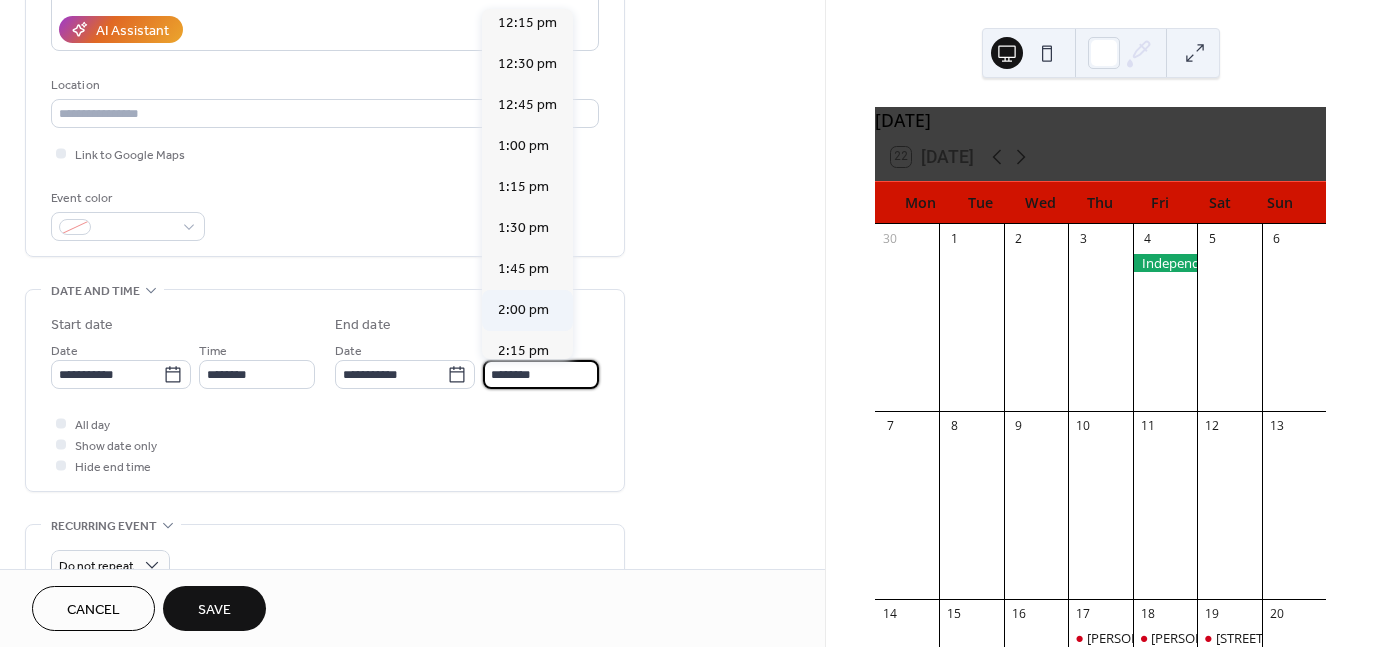 scroll, scrollTop: 253, scrollLeft: 0, axis: vertical 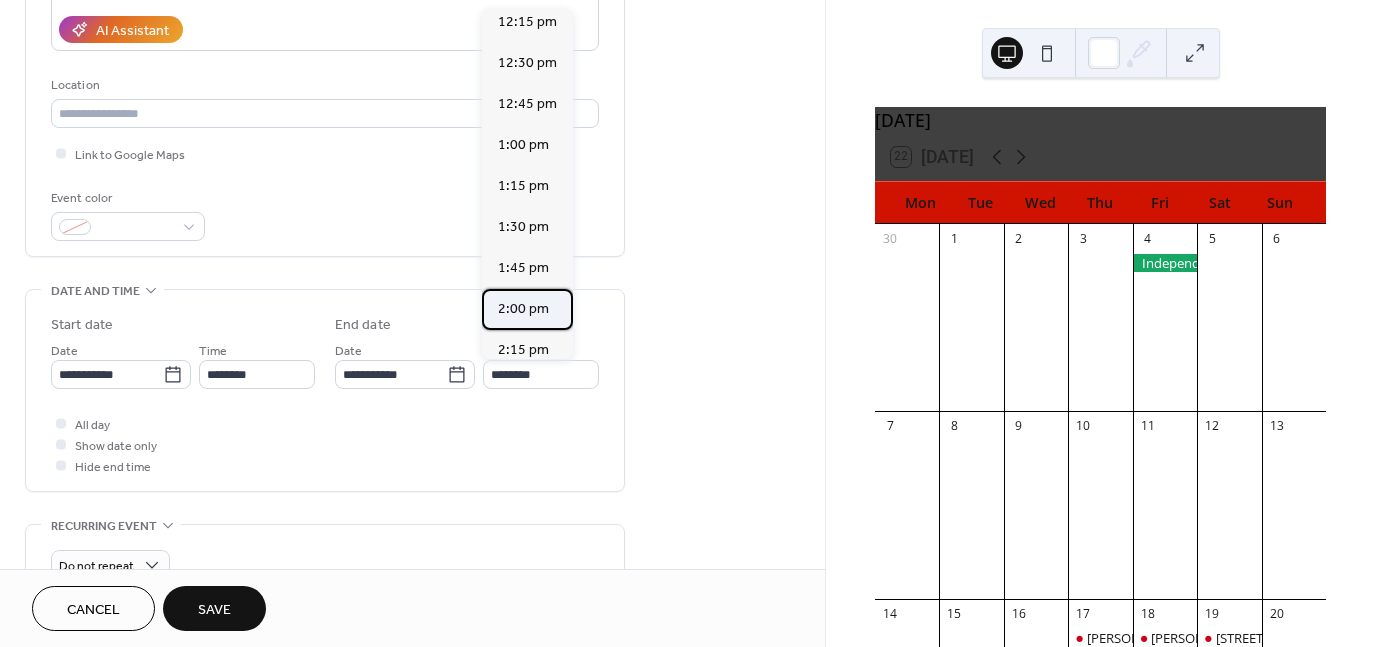 click on "2:00 pm" at bounding box center [523, 308] 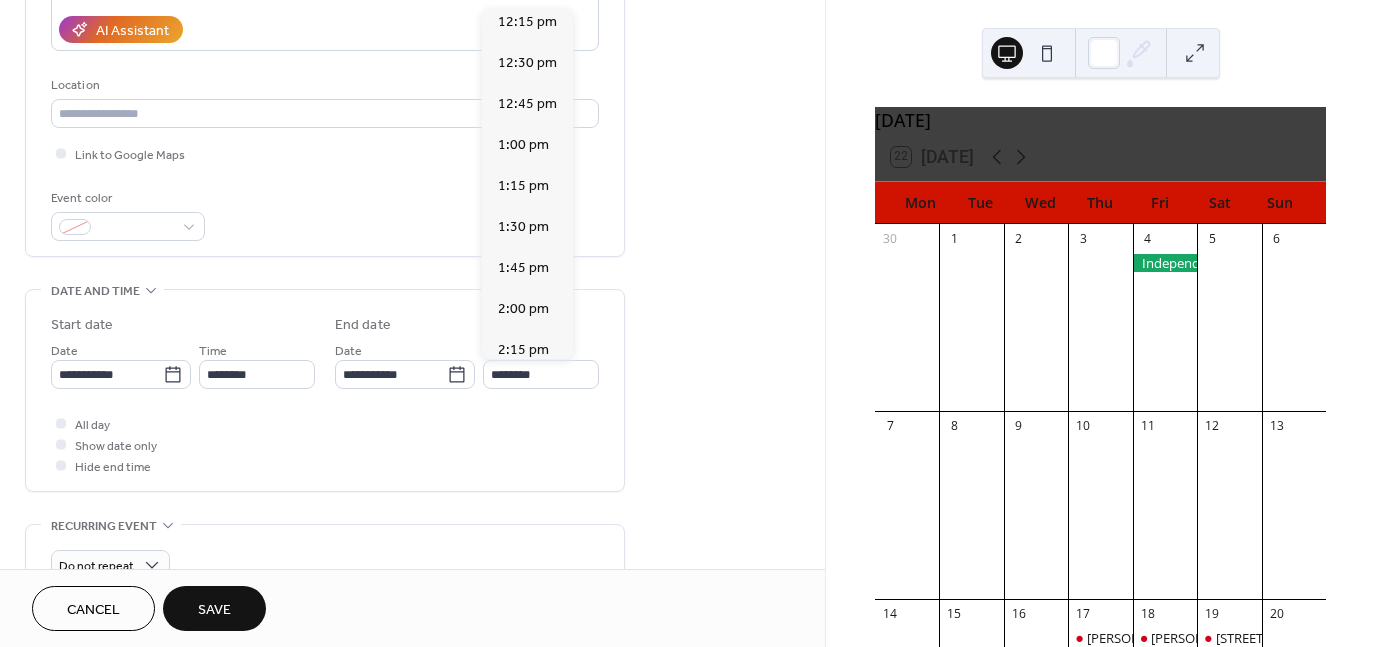 type on "*******" 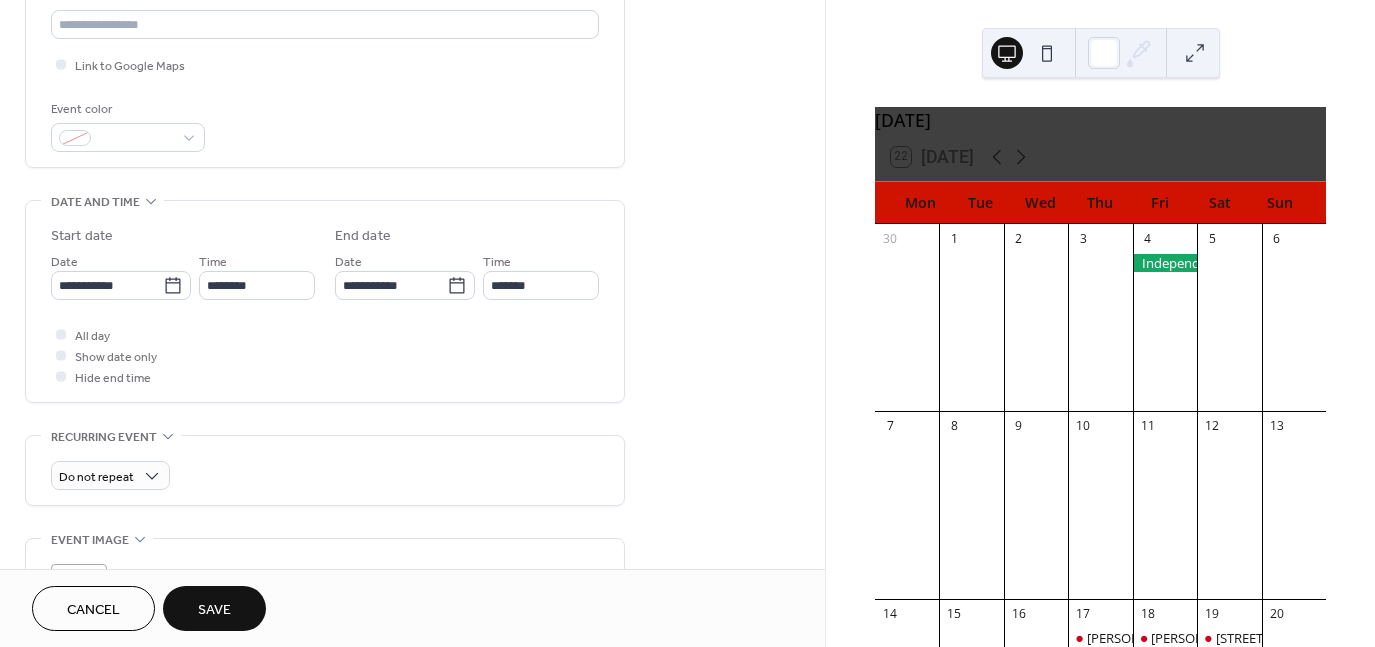 click on "Save" at bounding box center [214, 608] 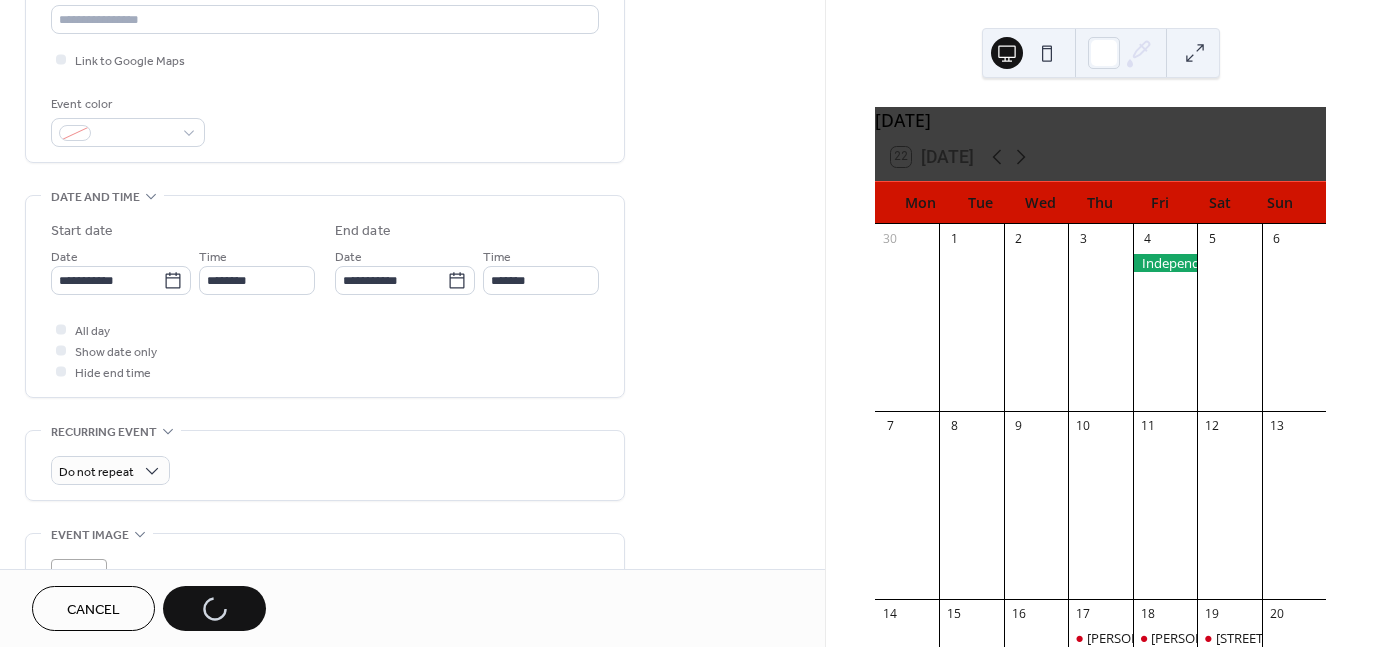 scroll, scrollTop: 456, scrollLeft: 0, axis: vertical 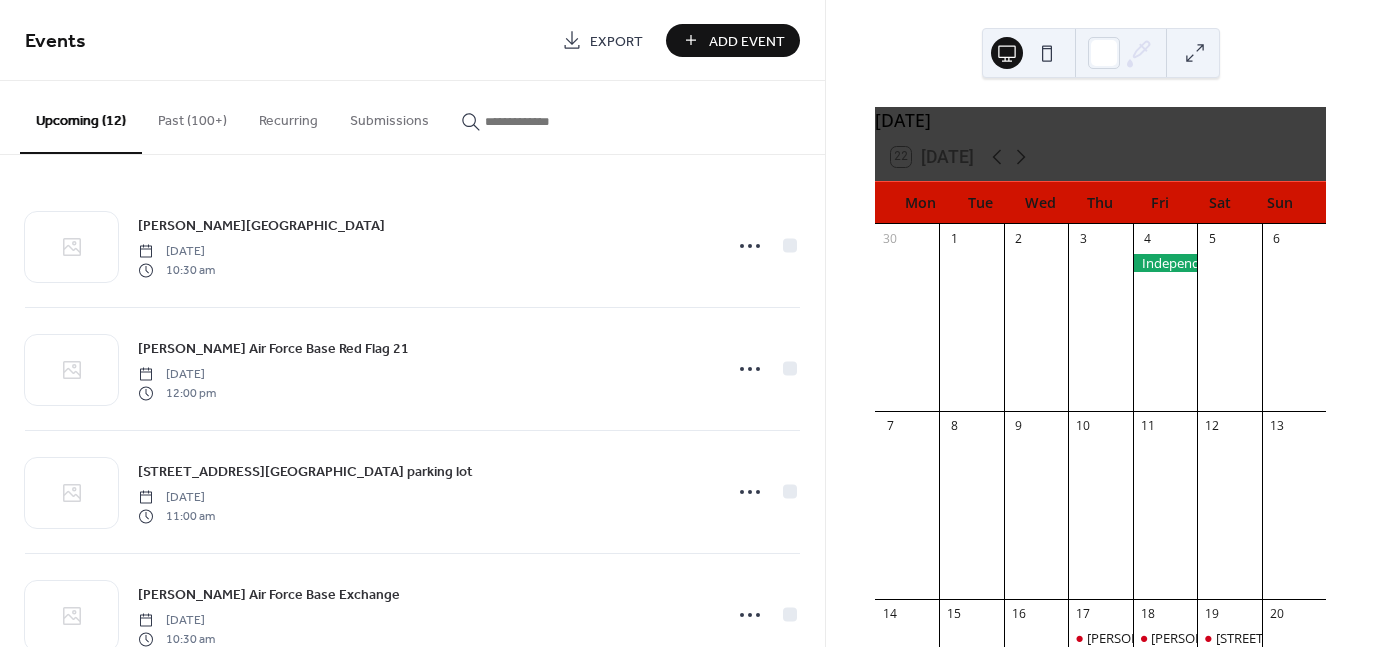 click on "Add Event" at bounding box center (733, 40) 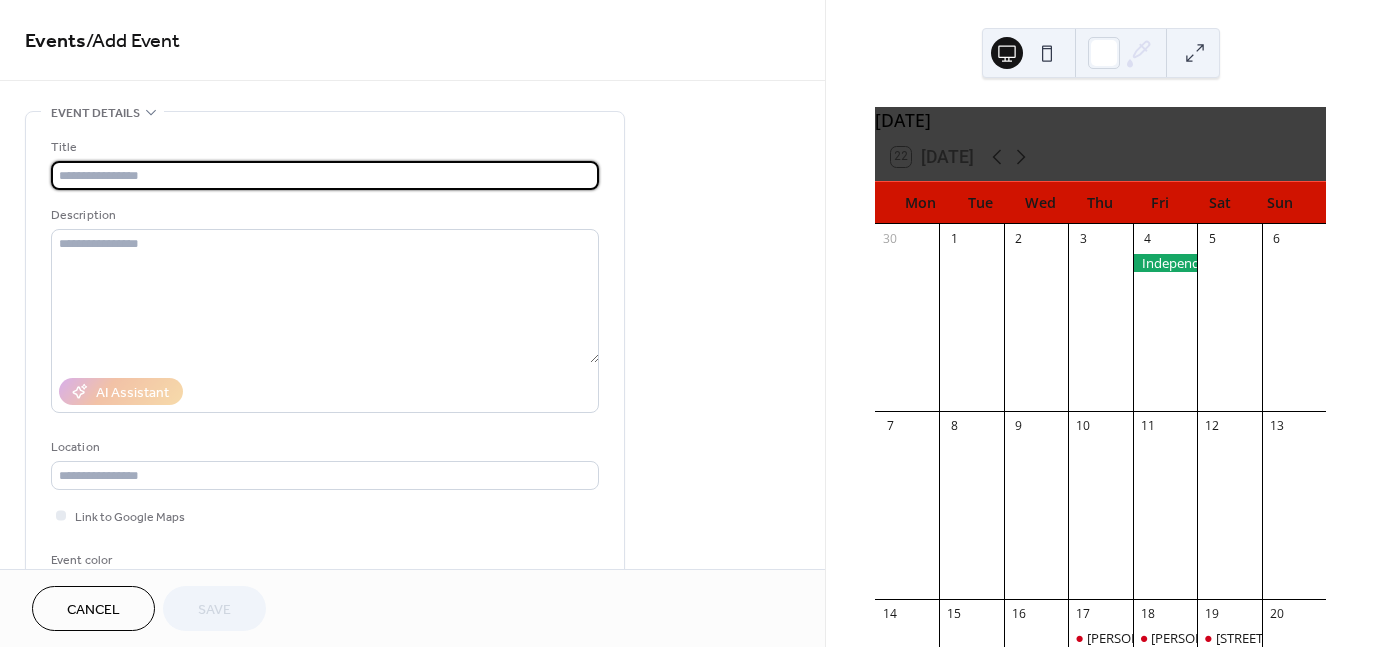 click at bounding box center (325, 175) 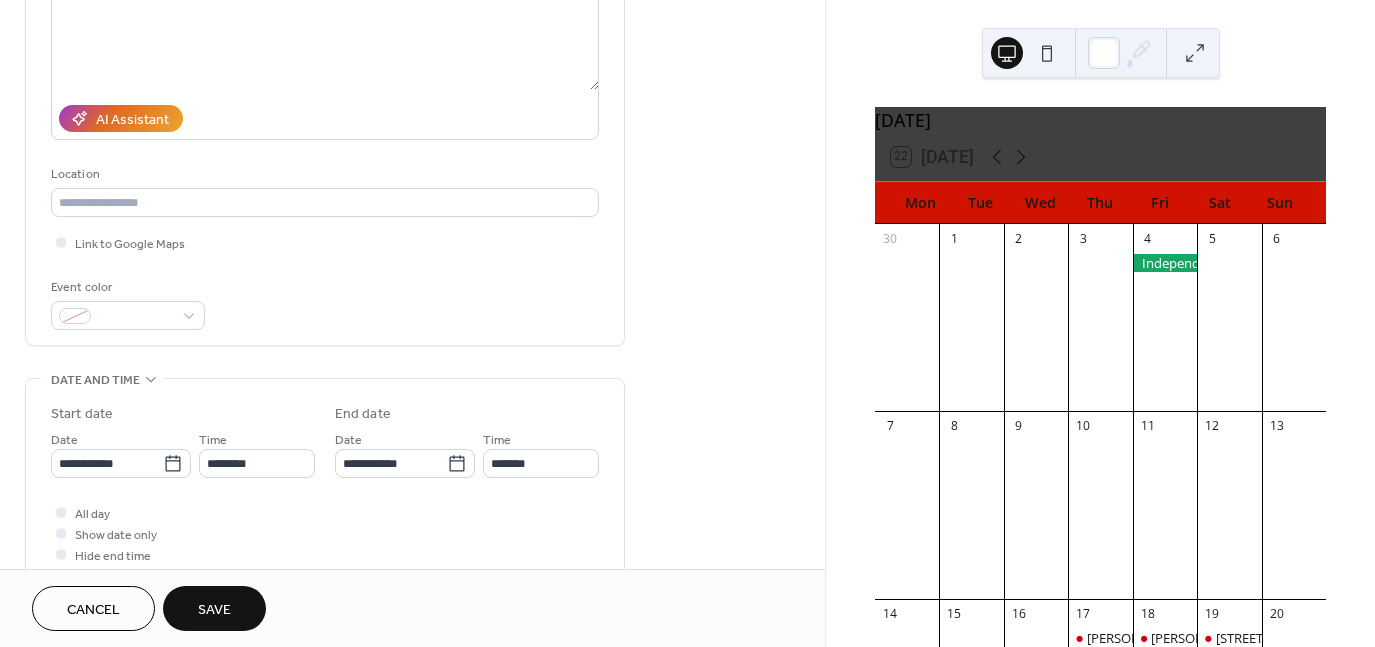 scroll, scrollTop: 275, scrollLeft: 0, axis: vertical 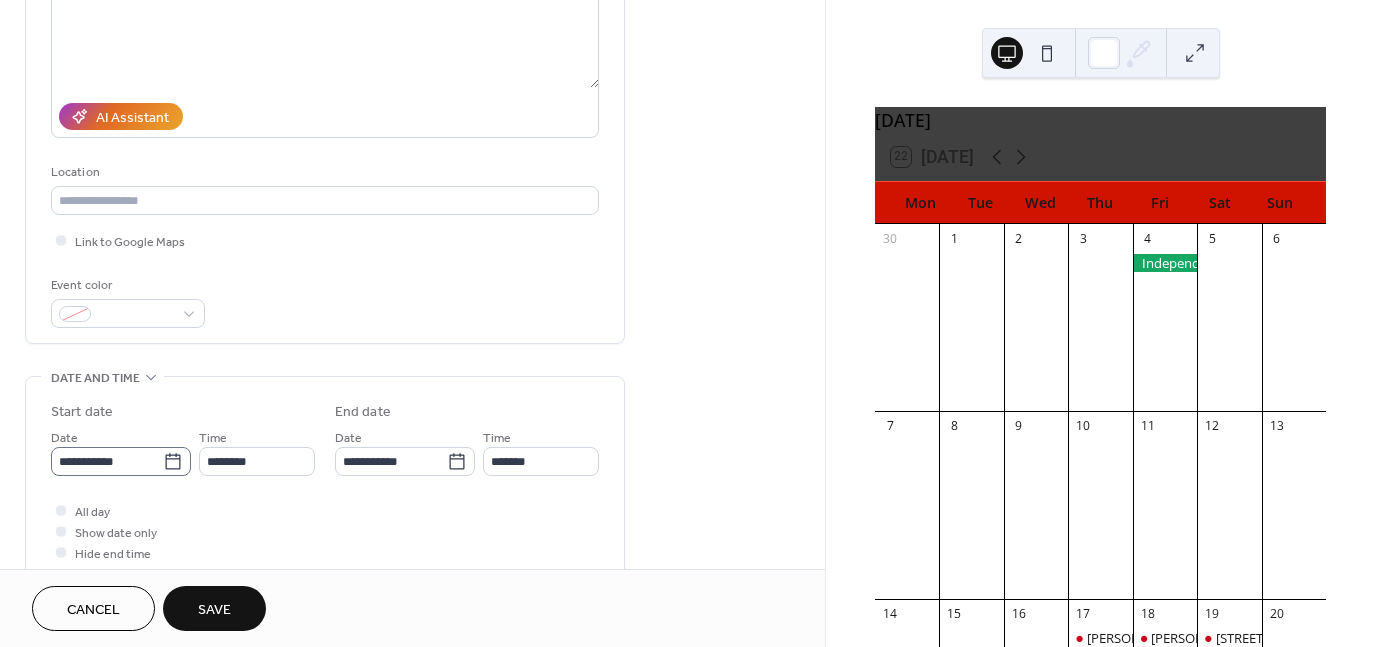 click 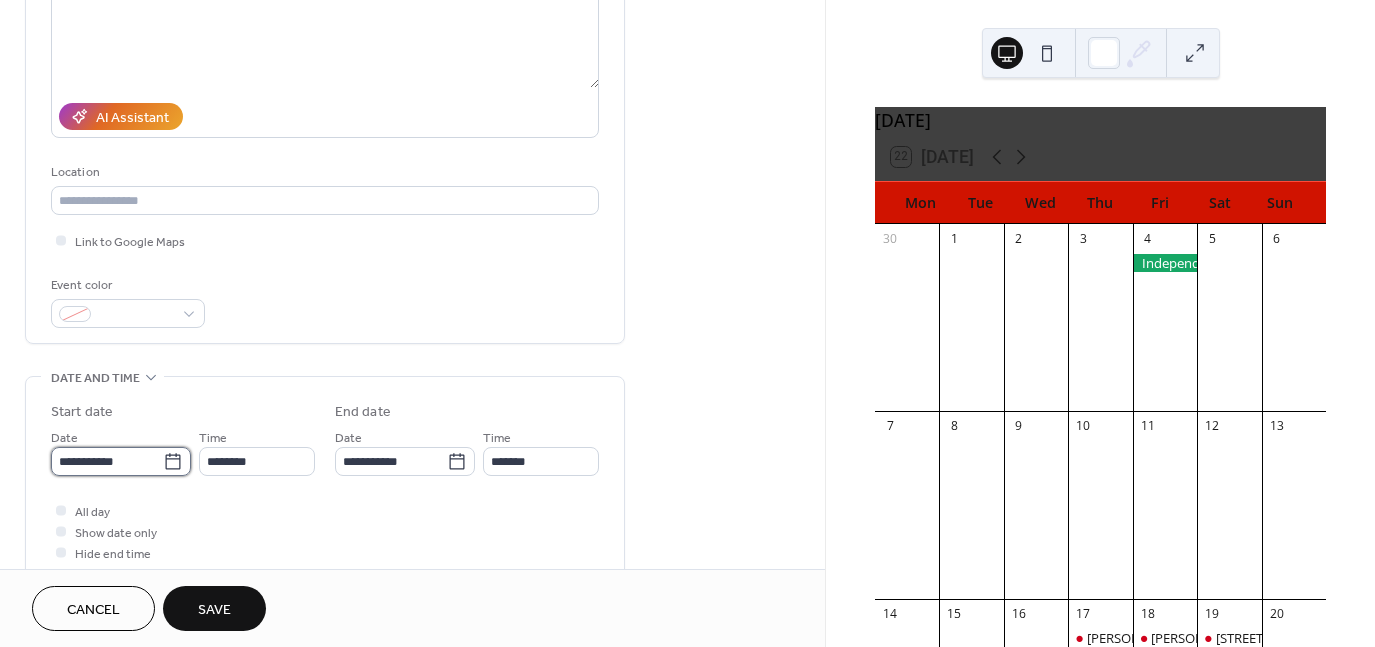 click on "**********" at bounding box center [107, 461] 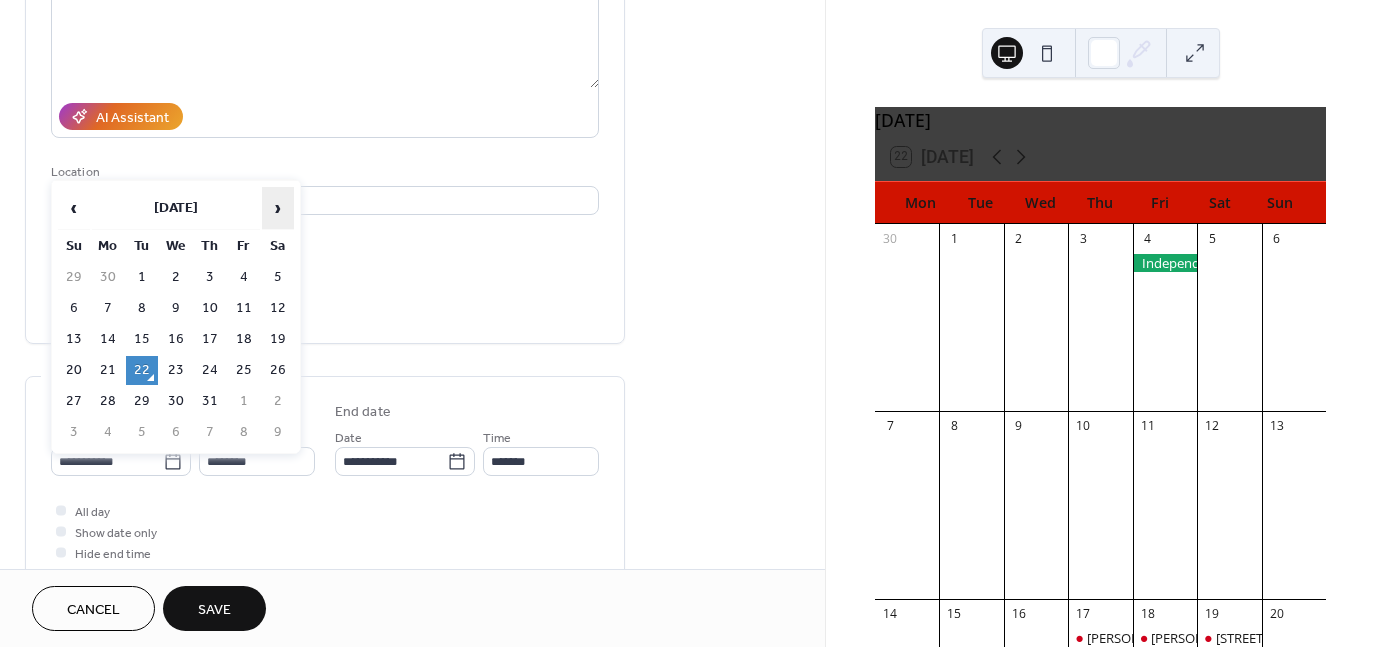 click on "›" at bounding box center [278, 208] 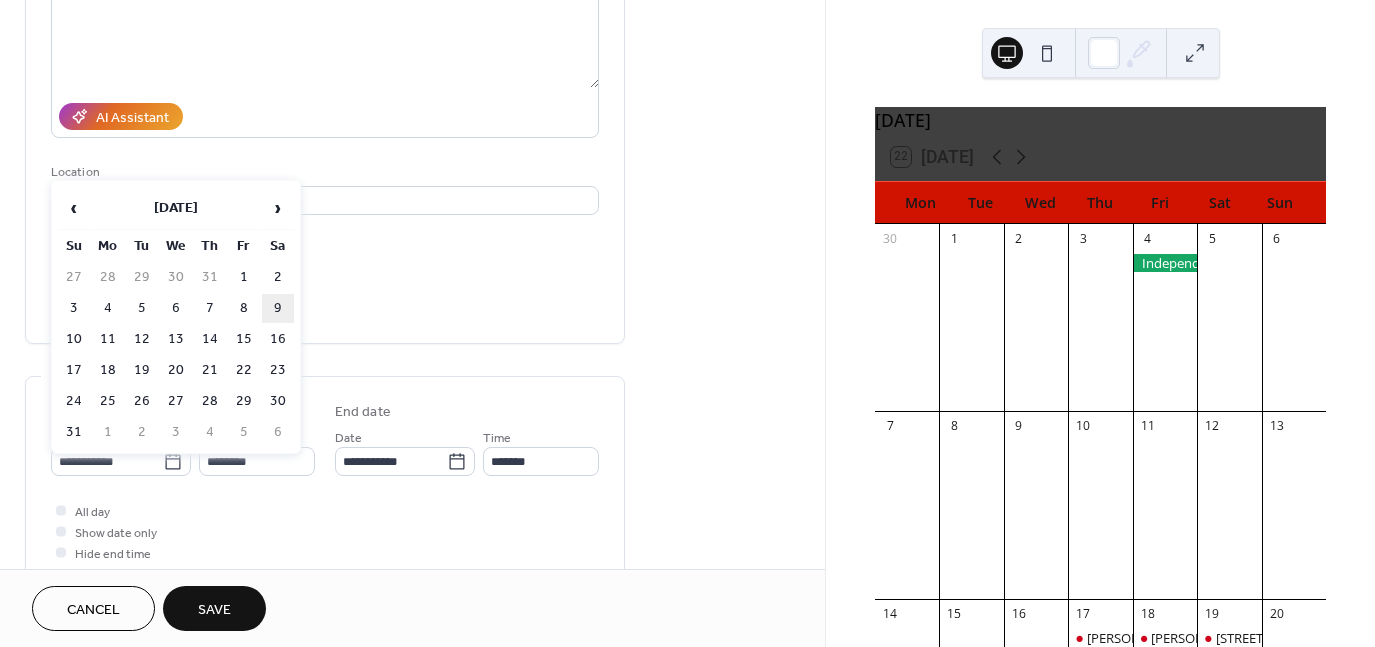 click on "9" at bounding box center [278, 308] 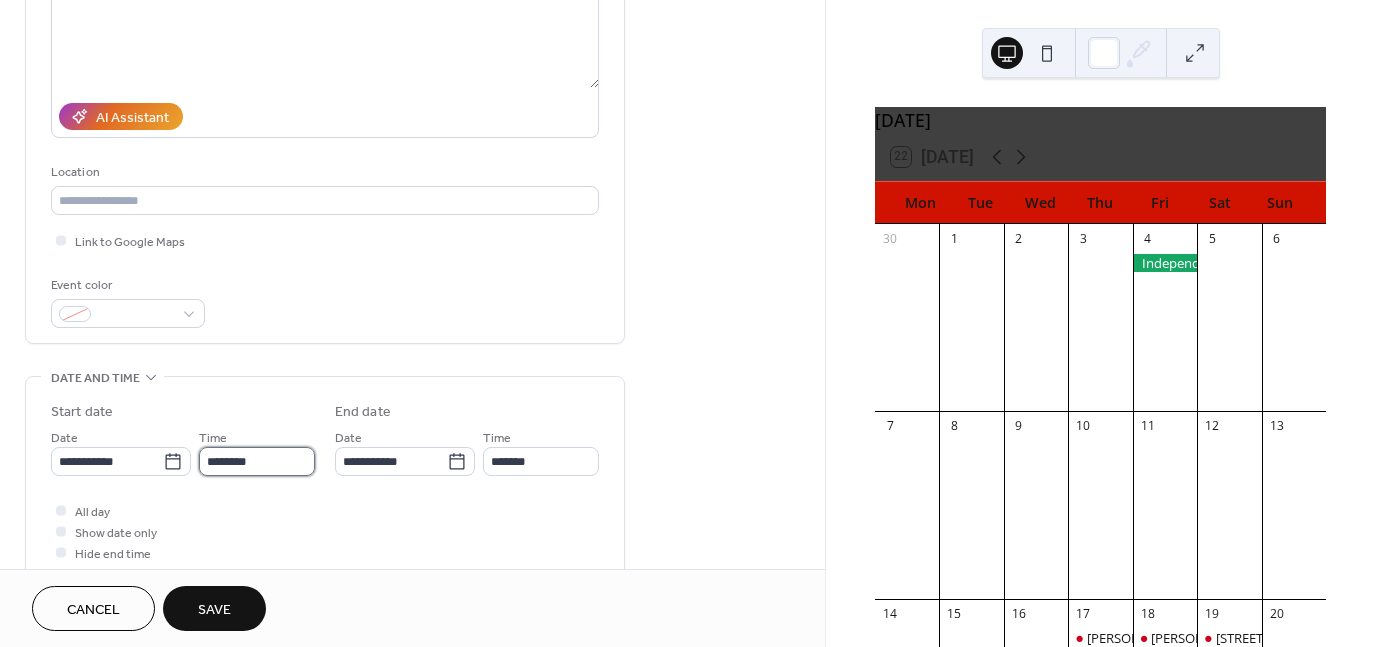 click on "********" at bounding box center [257, 461] 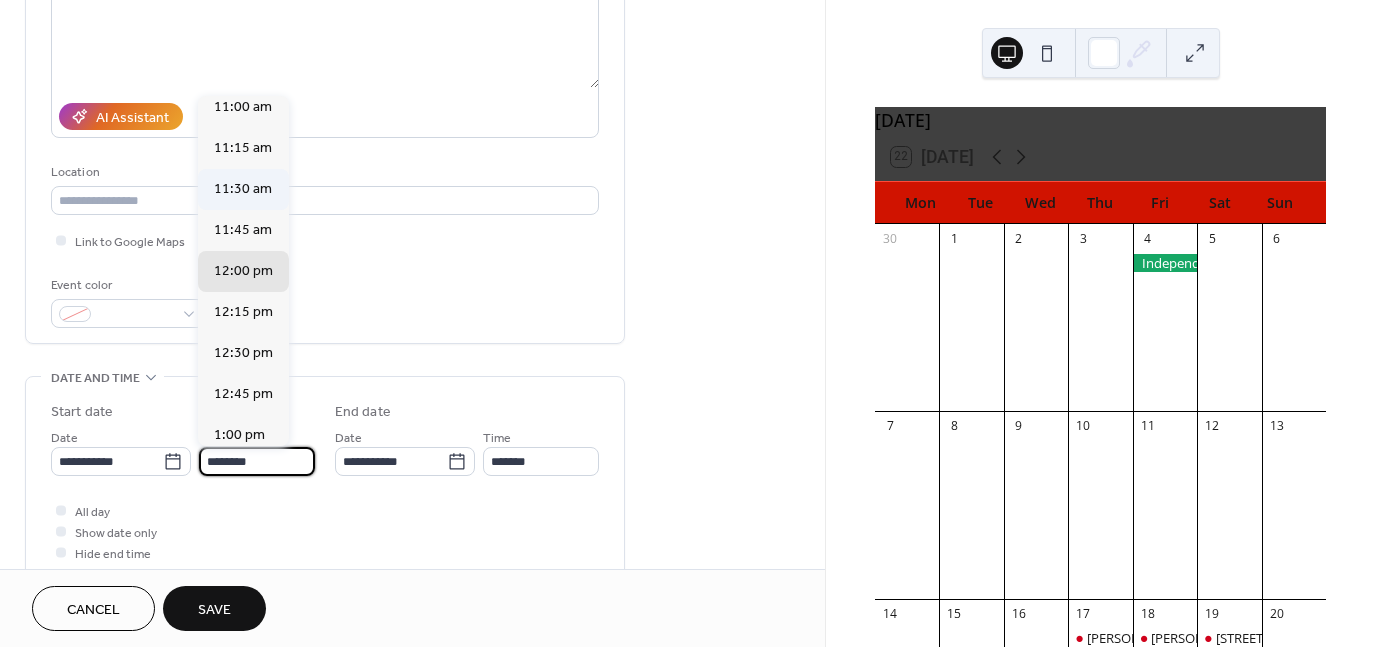 scroll, scrollTop: 1812, scrollLeft: 0, axis: vertical 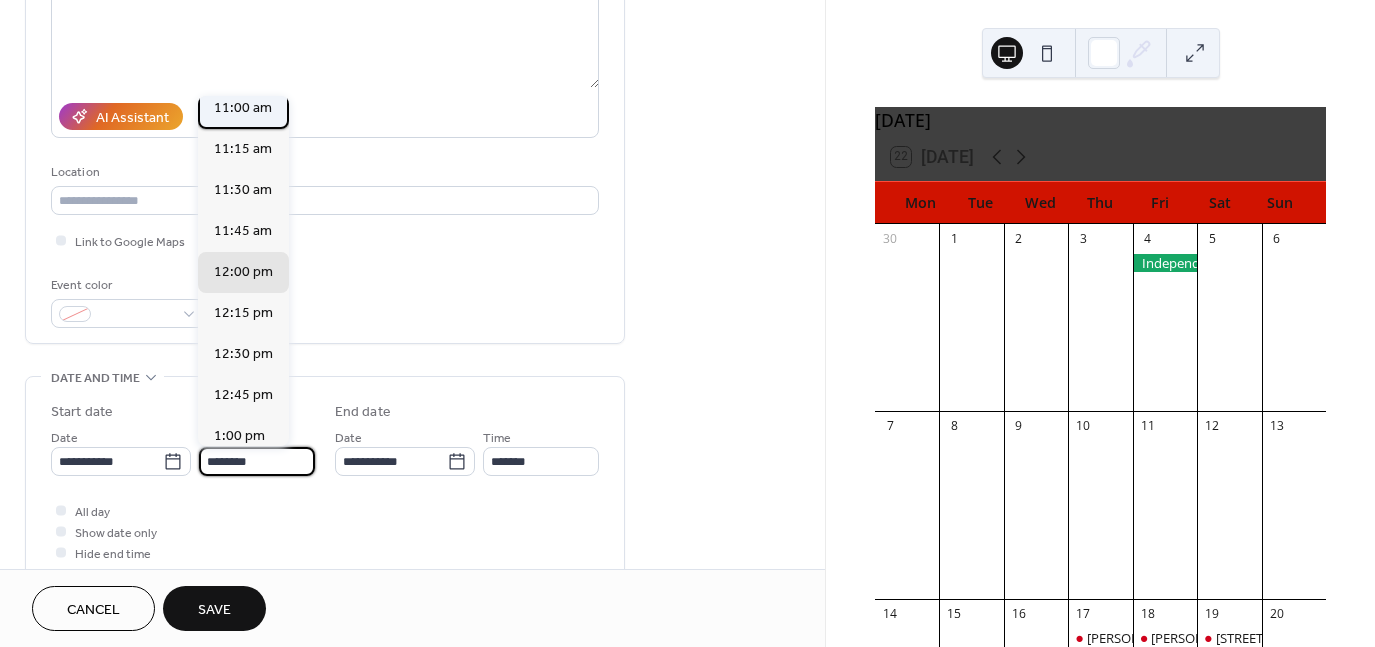 click on "11:00 am" at bounding box center [243, 108] 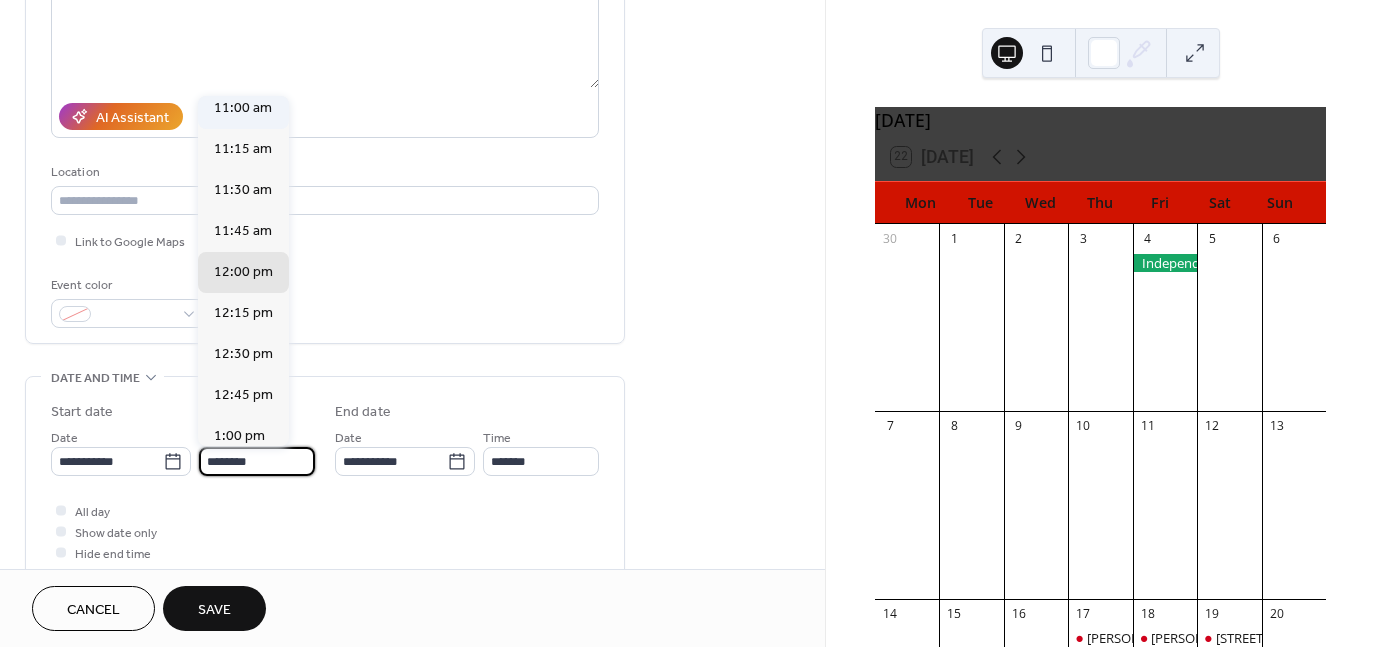 type on "********" 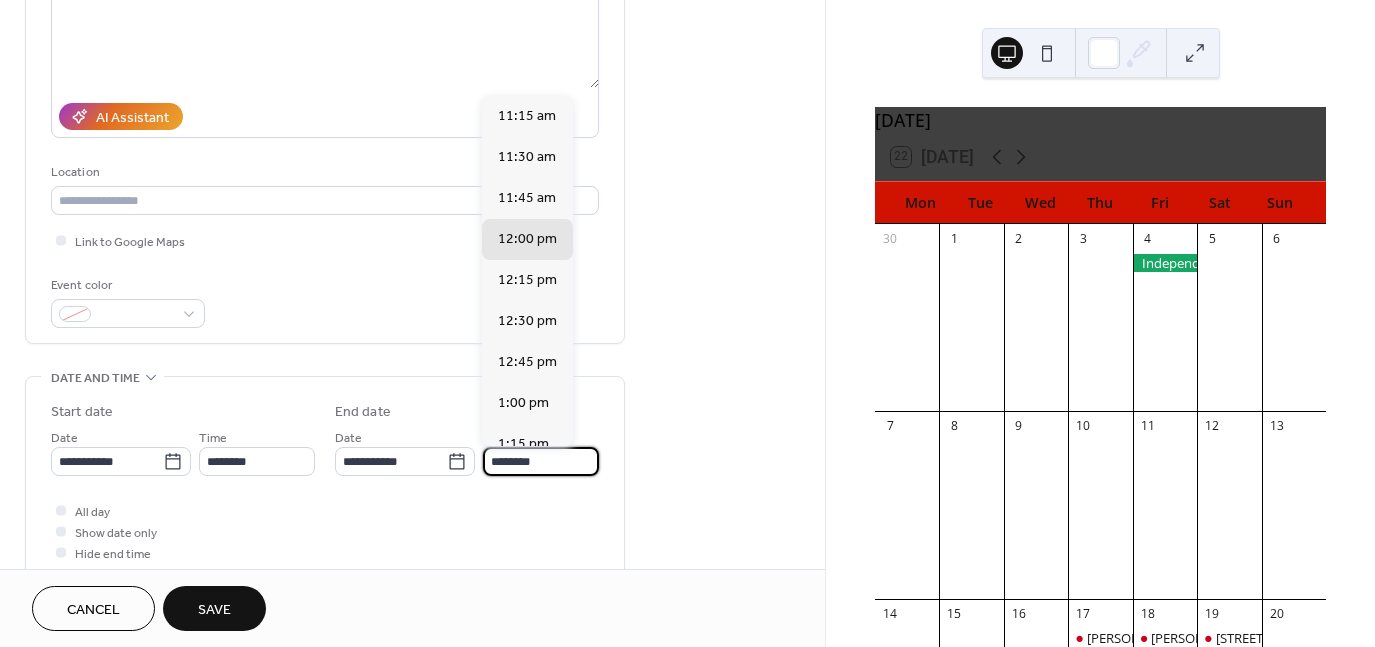 click on "********" at bounding box center [541, 461] 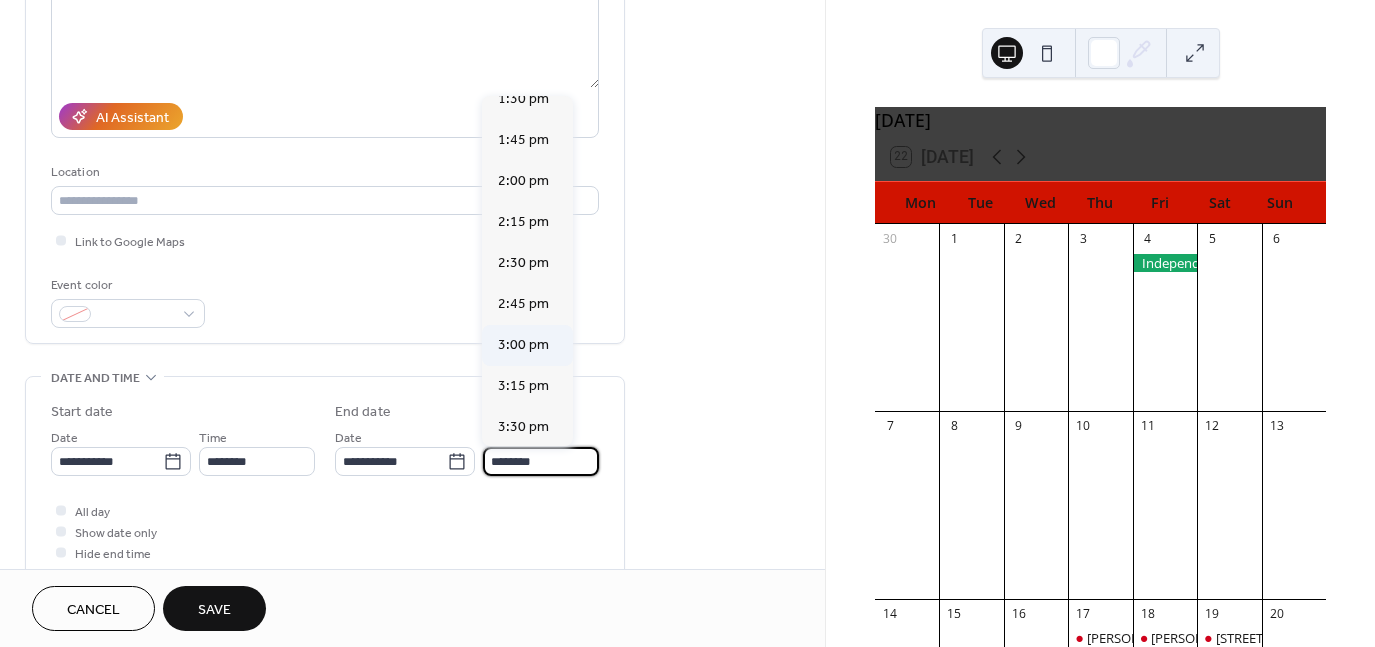 scroll, scrollTop: 388, scrollLeft: 0, axis: vertical 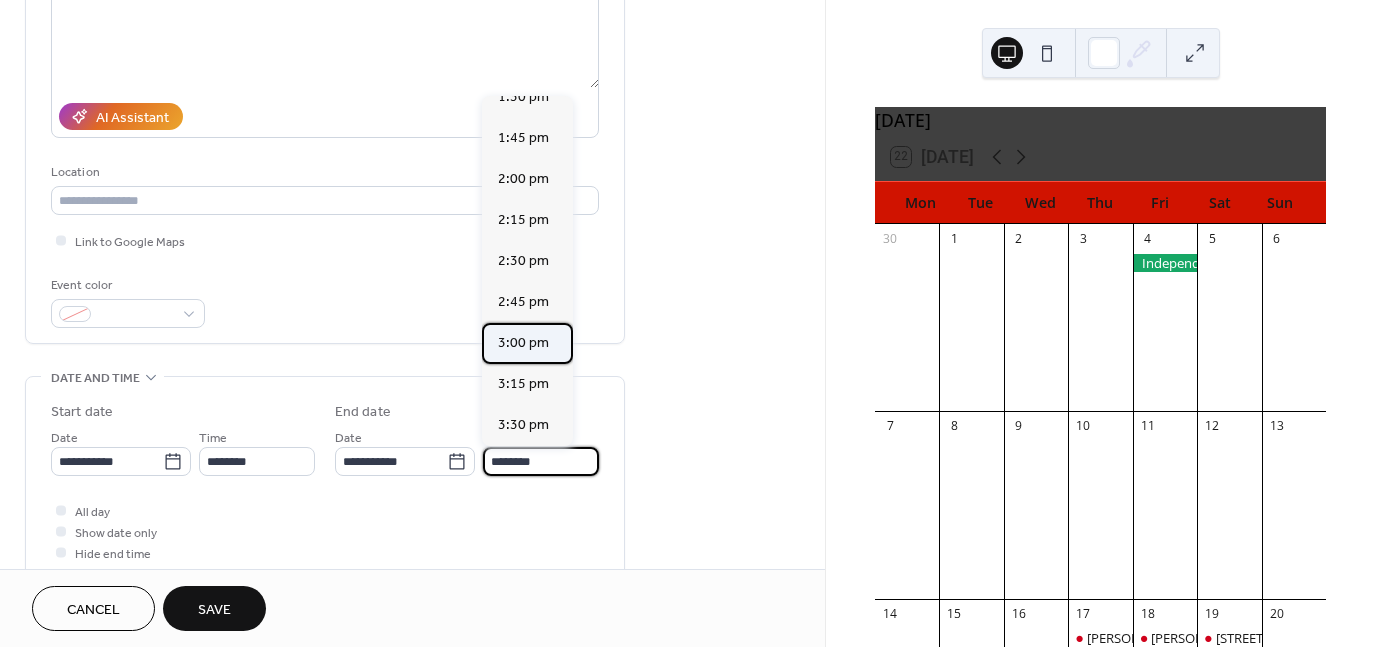 click on "3:00 pm" at bounding box center [523, 343] 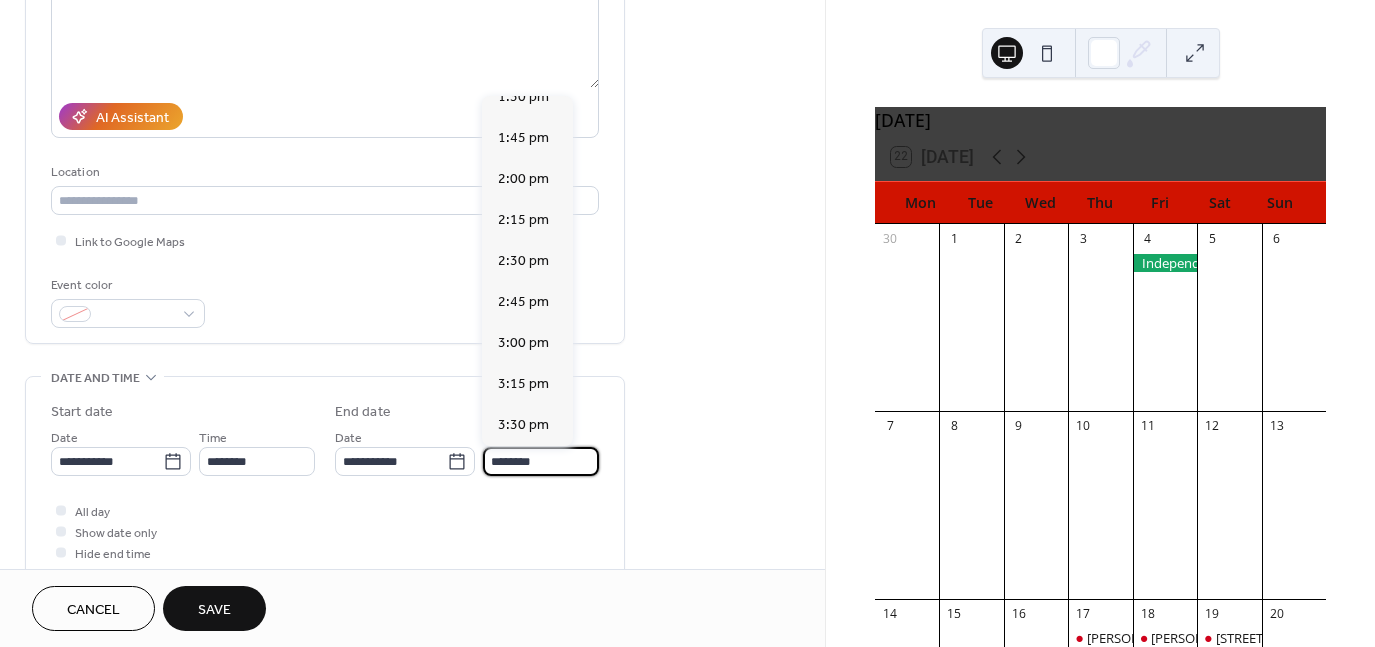 type on "*******" 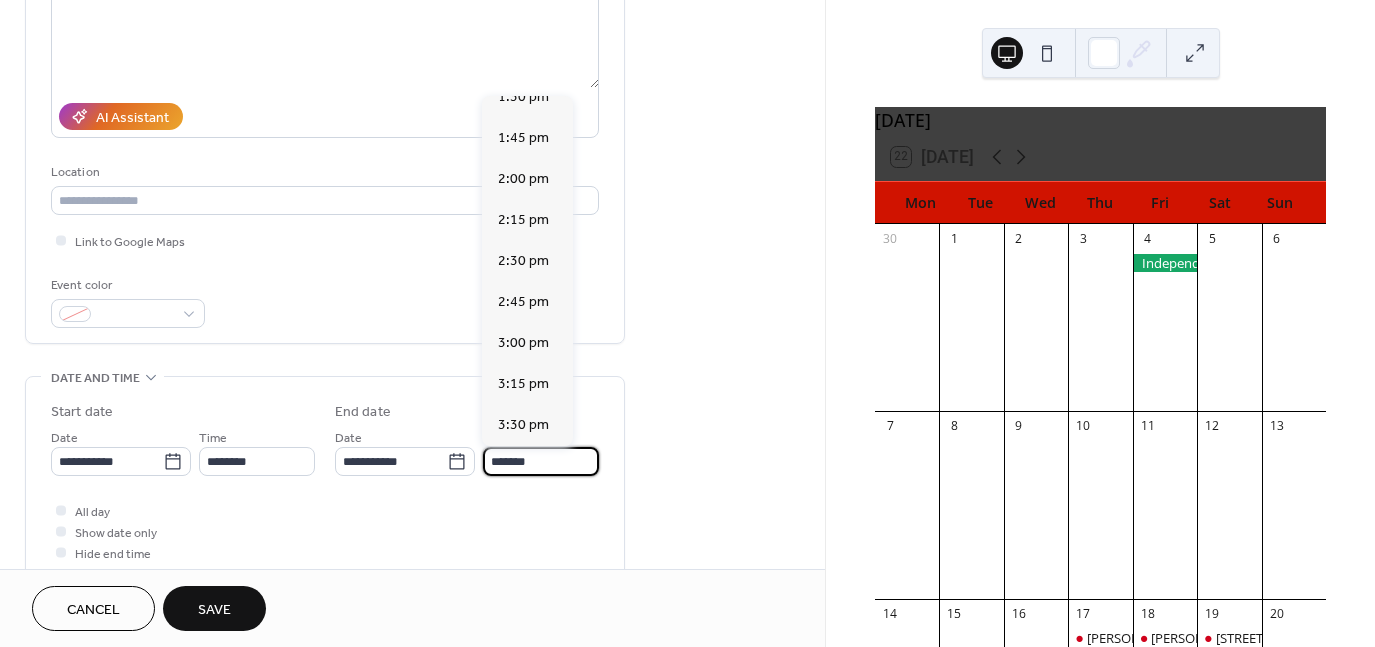 scroll, scrollTop: 0, scrollLeft: 0, axis: both 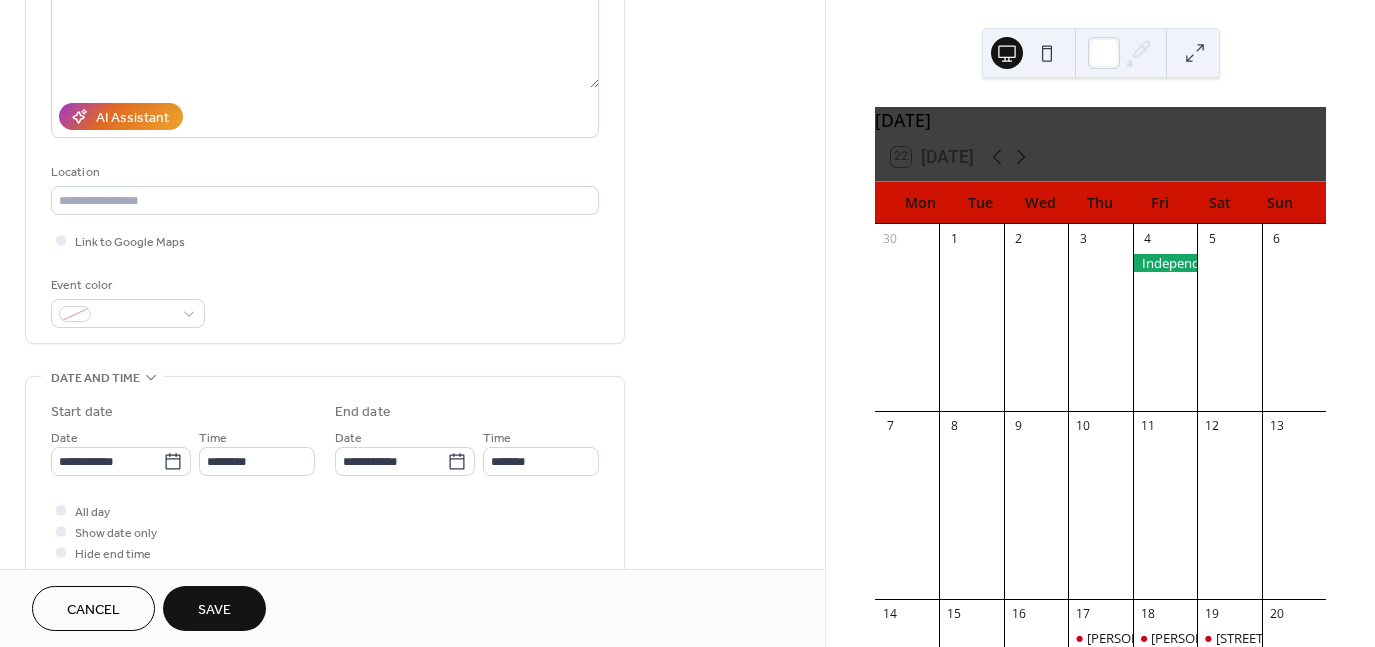 click on "Save" at bounding box center (214, 608) 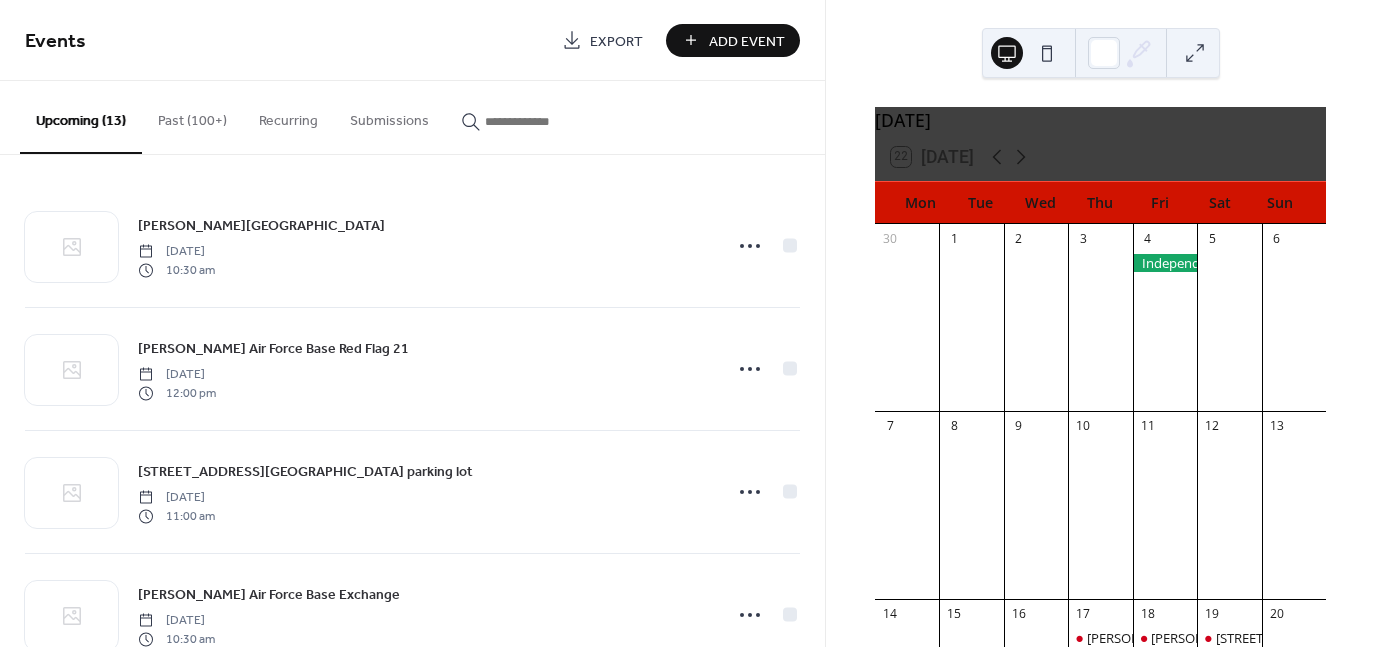 click on "Add Event" at bounding box center [747, 41] 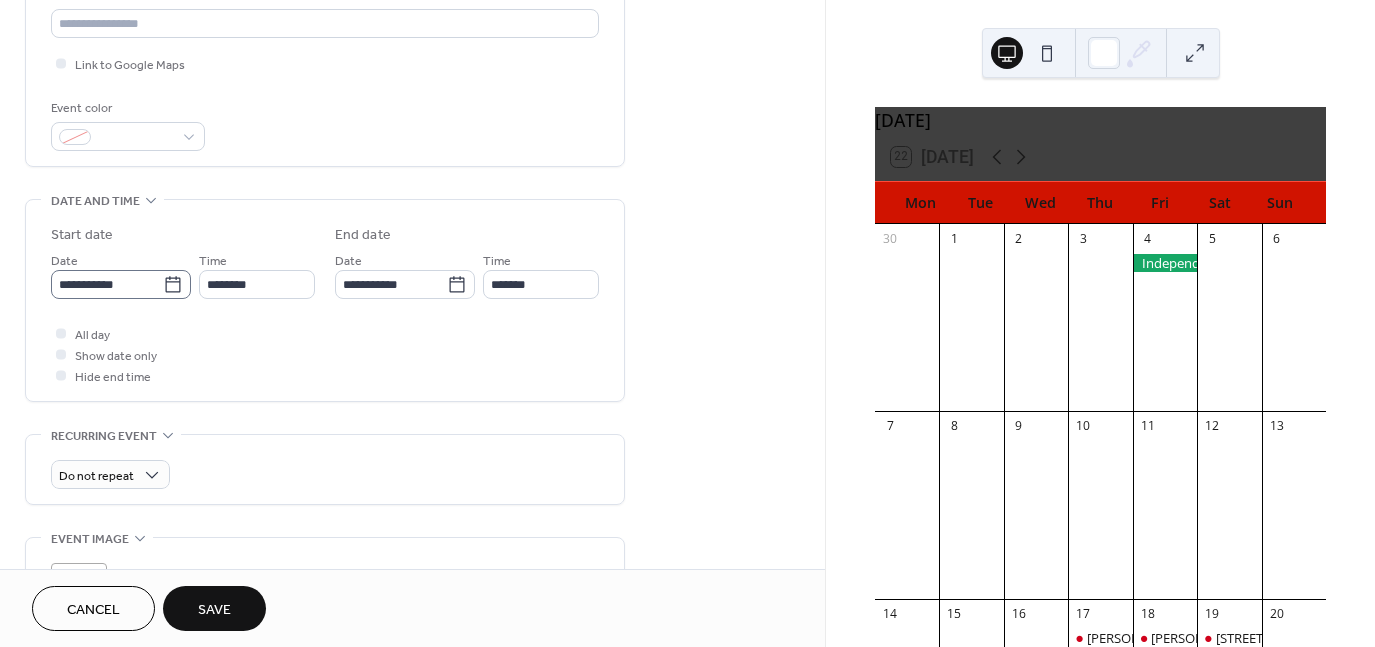 scroll, scrollTop: 453, scrollLeft: 0, axis: vertical 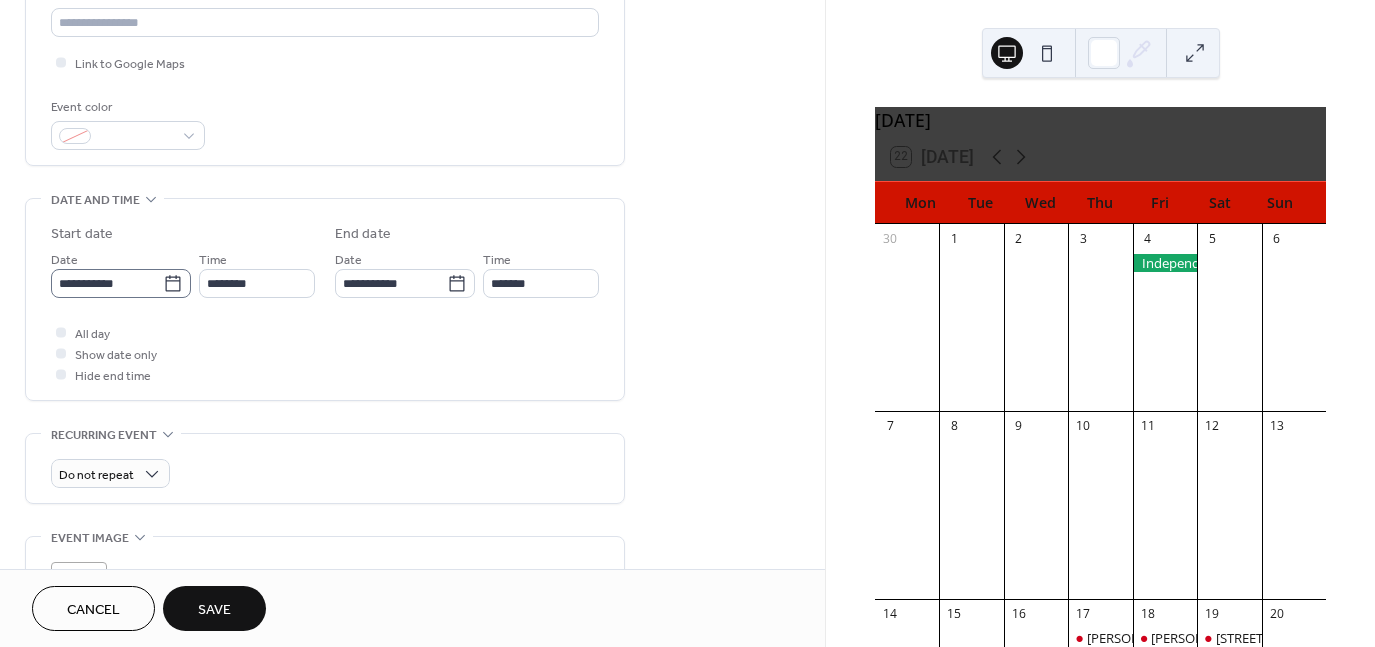 type on "**********" 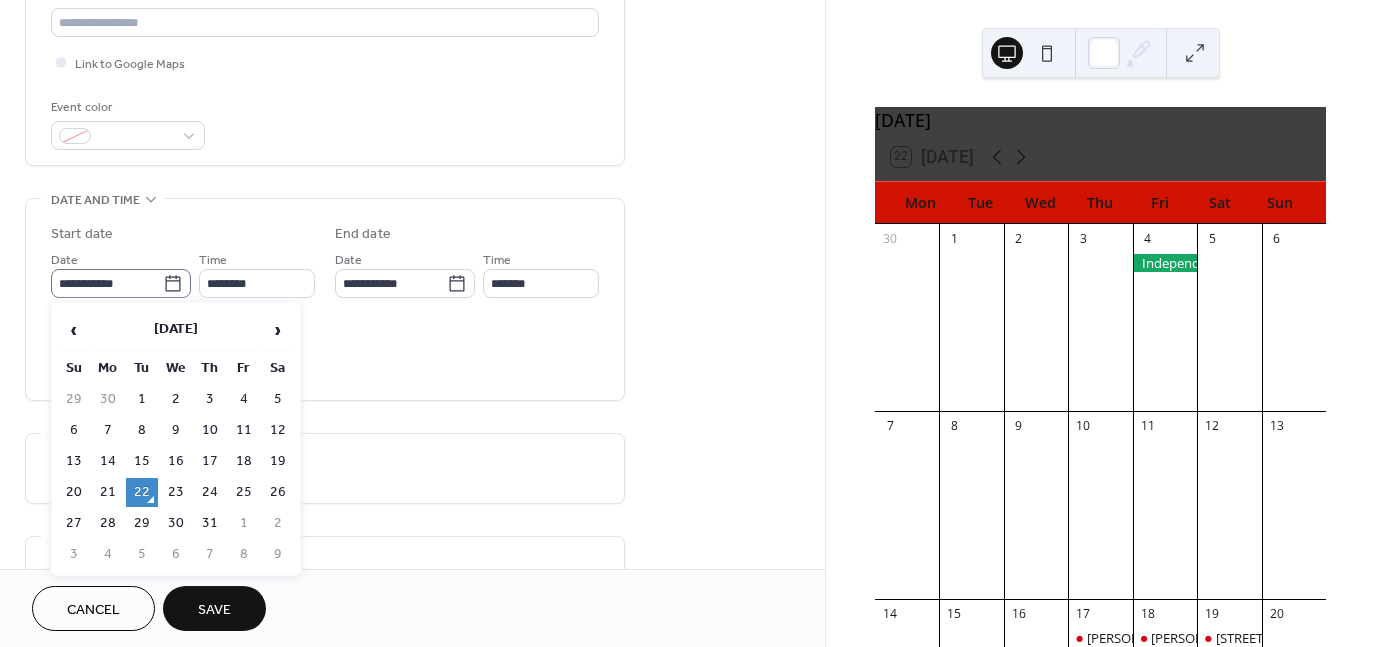 click 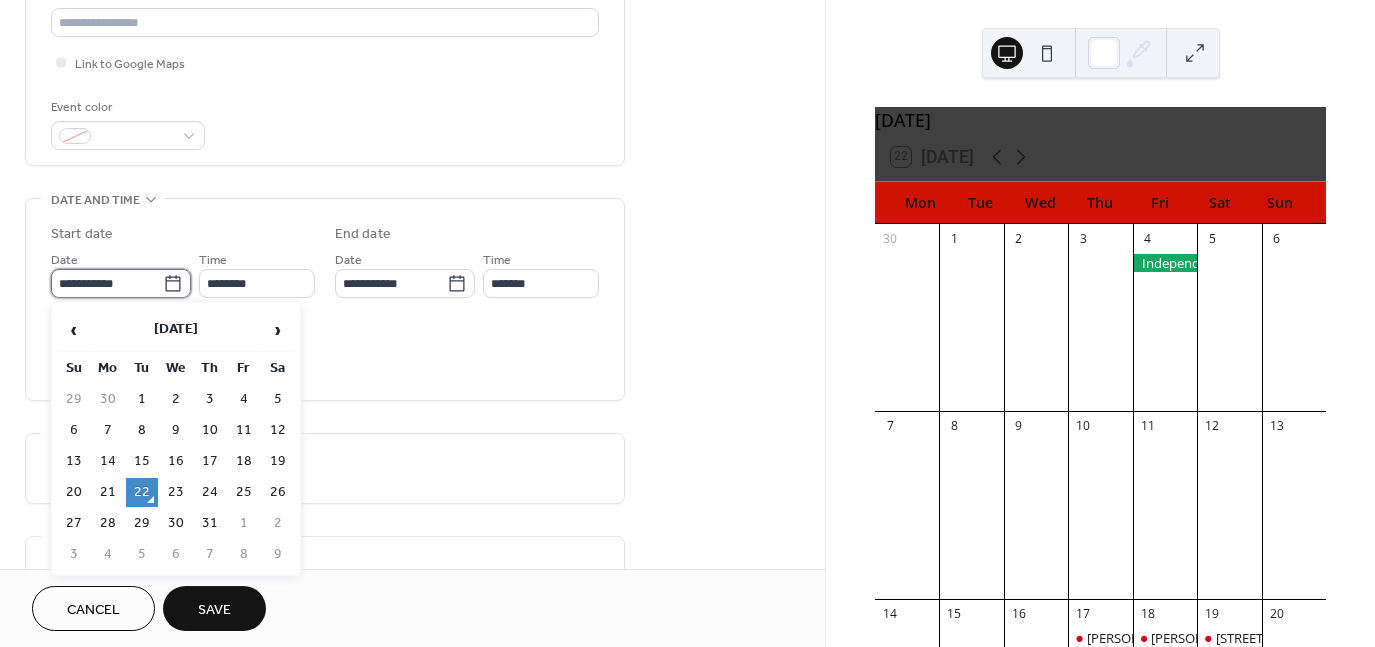 click on "**********" at bounding box center [107, 283] 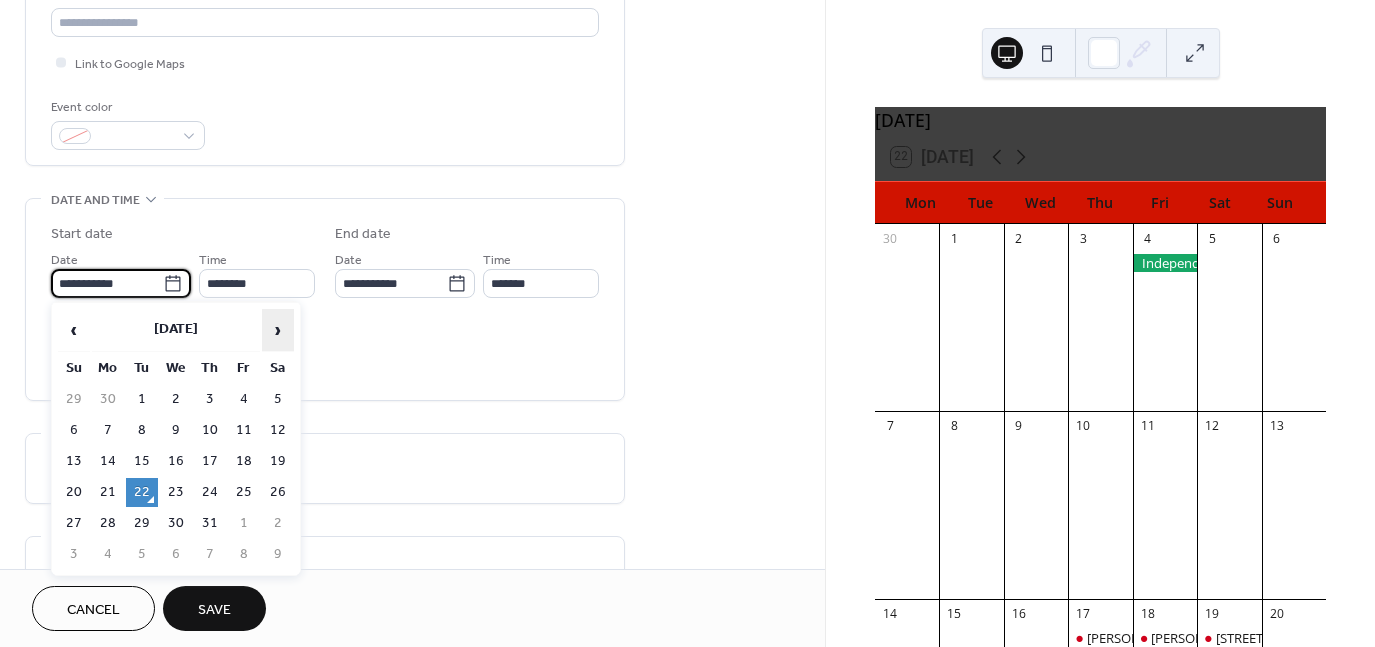 click on "›" at bounding box center (278, 330) 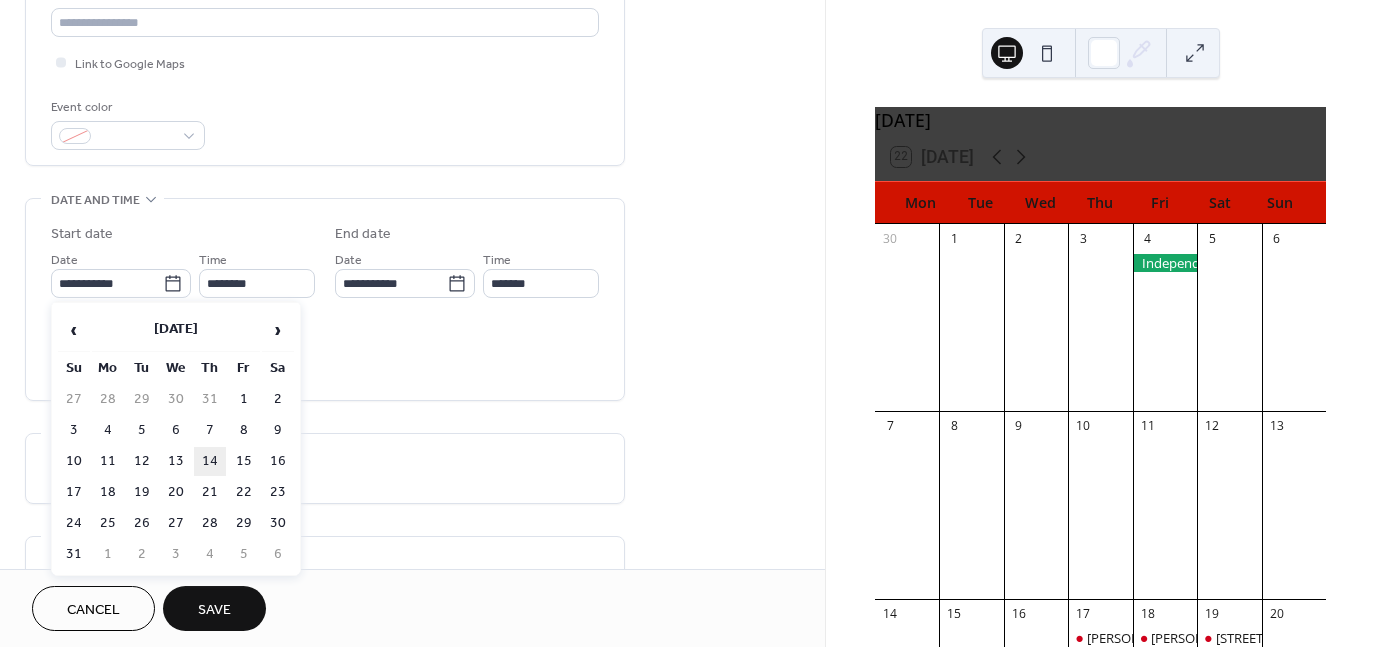 click on "14" at bounding box center [210, 461] 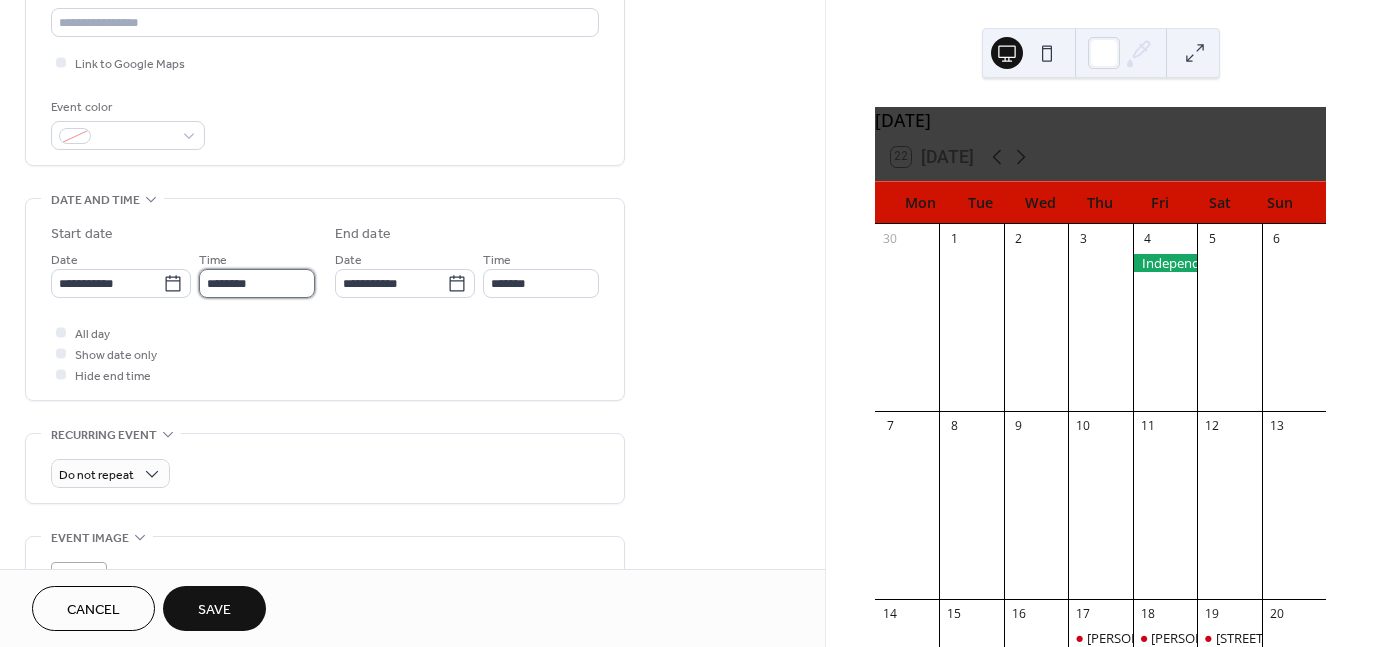 click on "********" at bounding box center (257, 283) 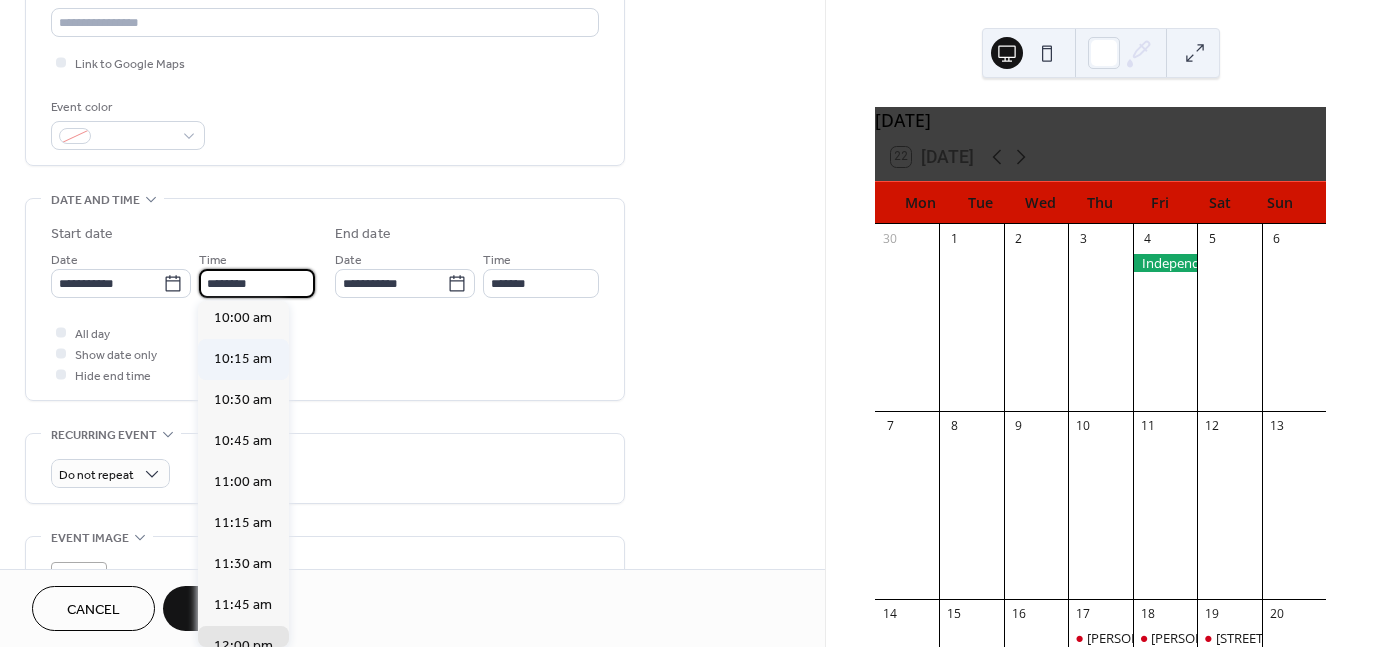 scroll, scrollTop: 1642, scrollLeft: 0, axis: vertical 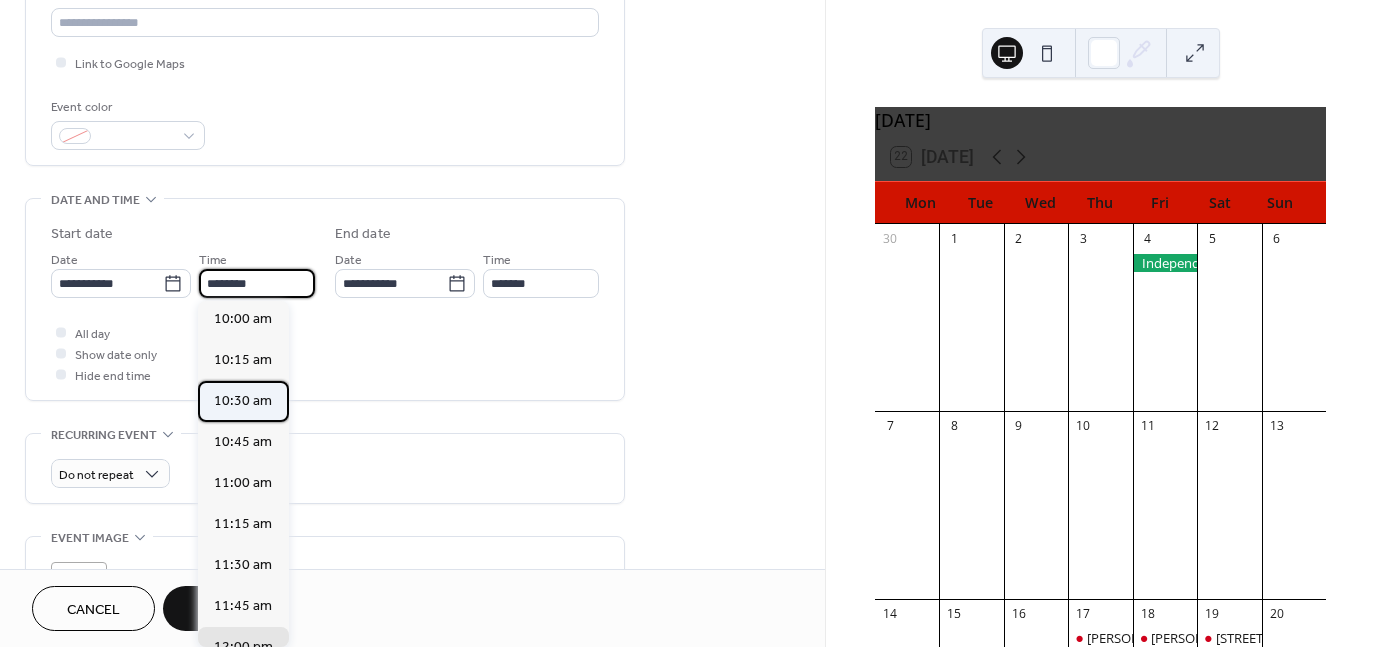 click on "10:30 am" at bounding box center [243, 400] 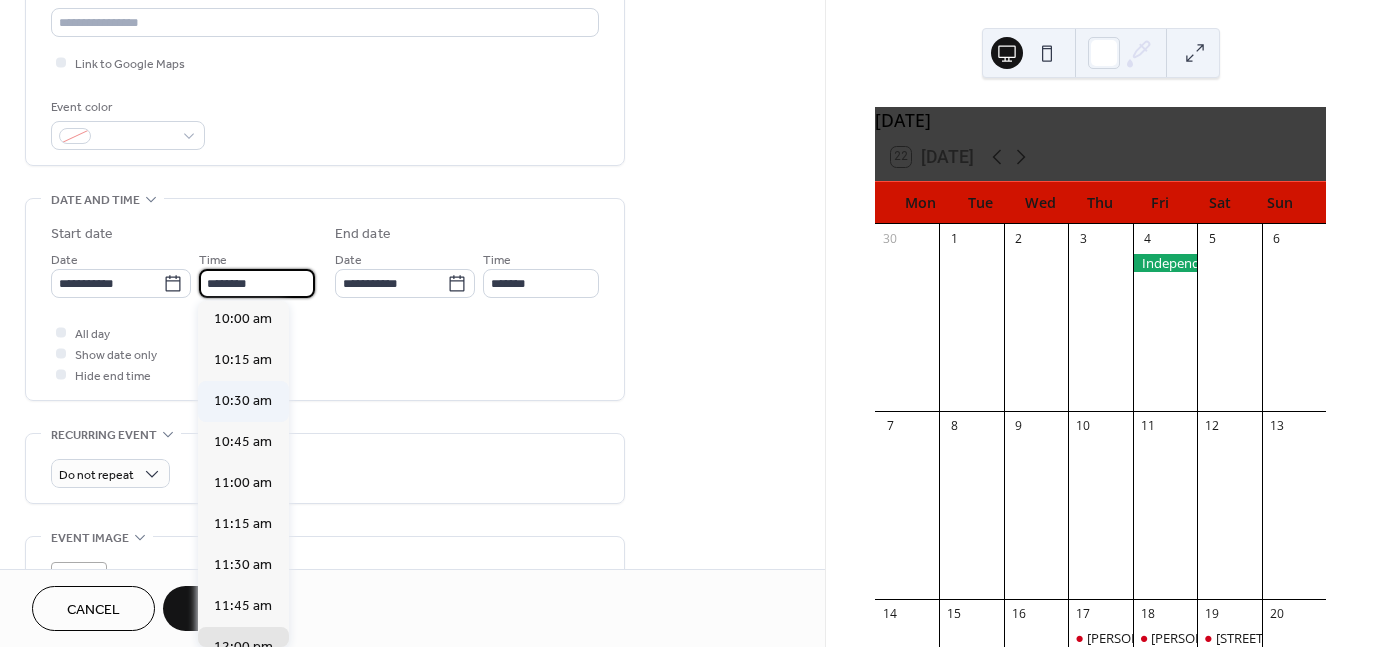 type on "********" 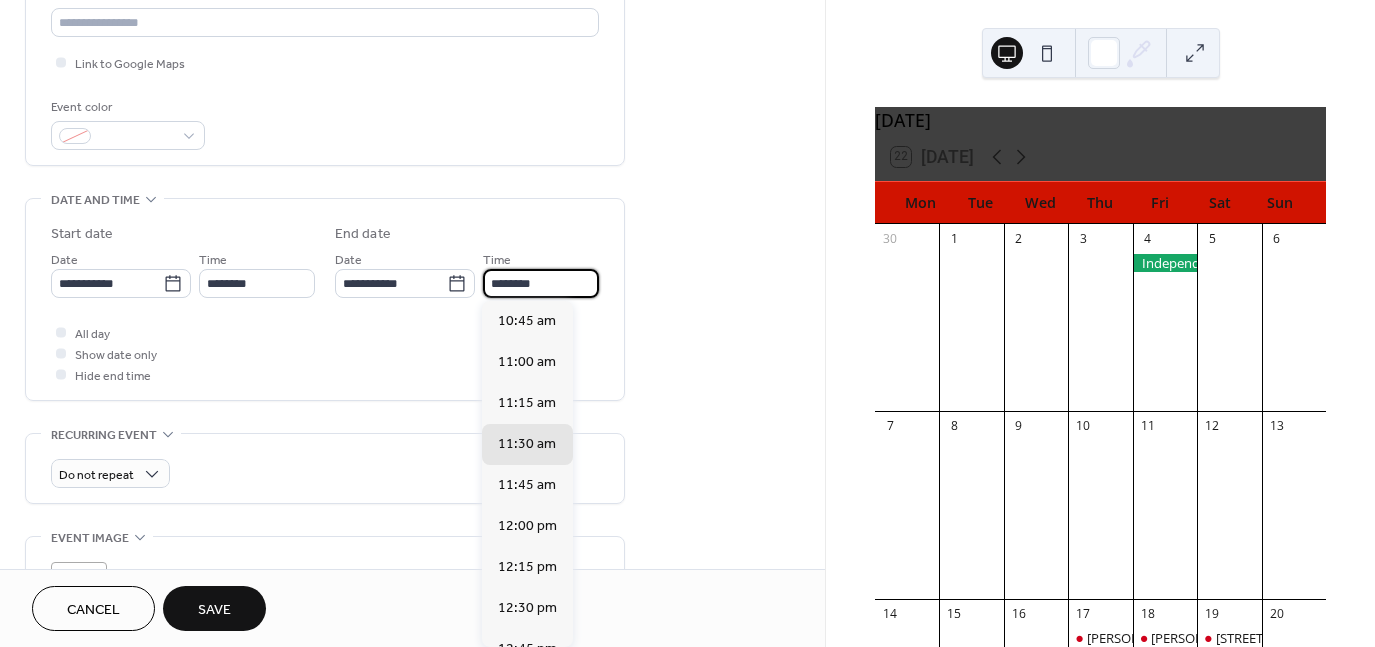 click on "********" at bounding box center [541, 283] 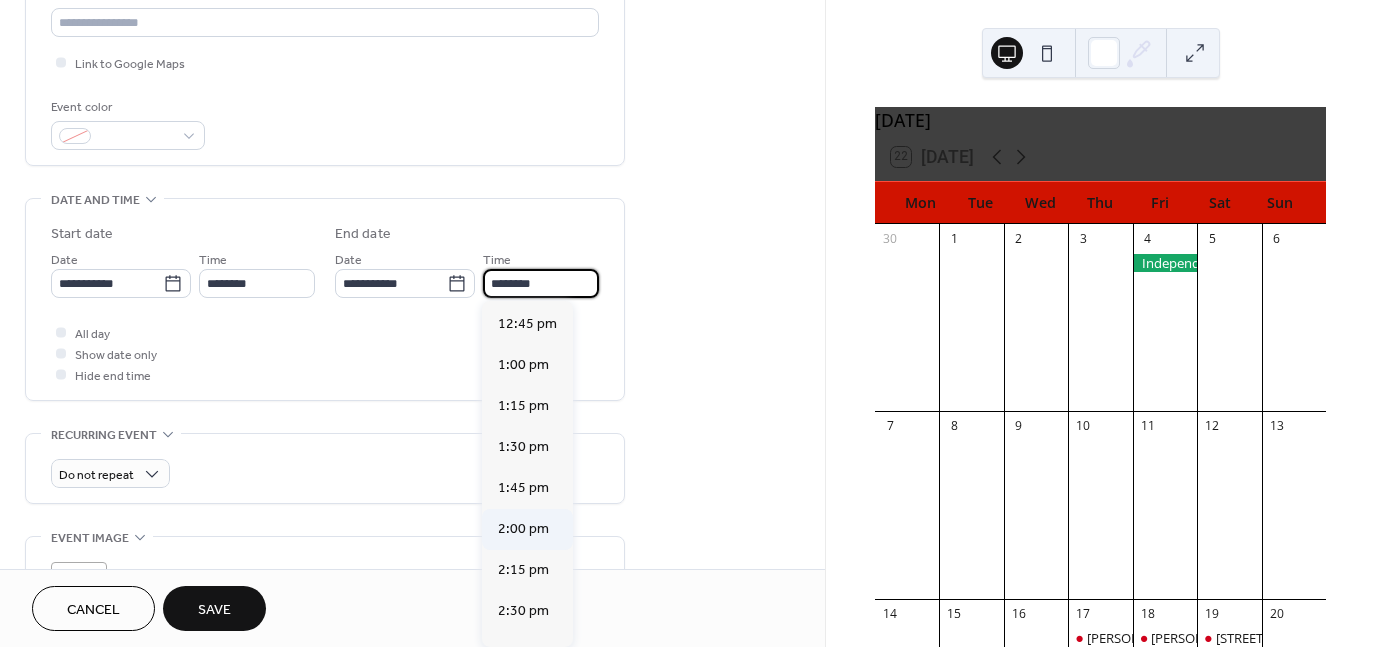 scroll, scrollTop: 326, scrollLeft: 0, axis: vertical 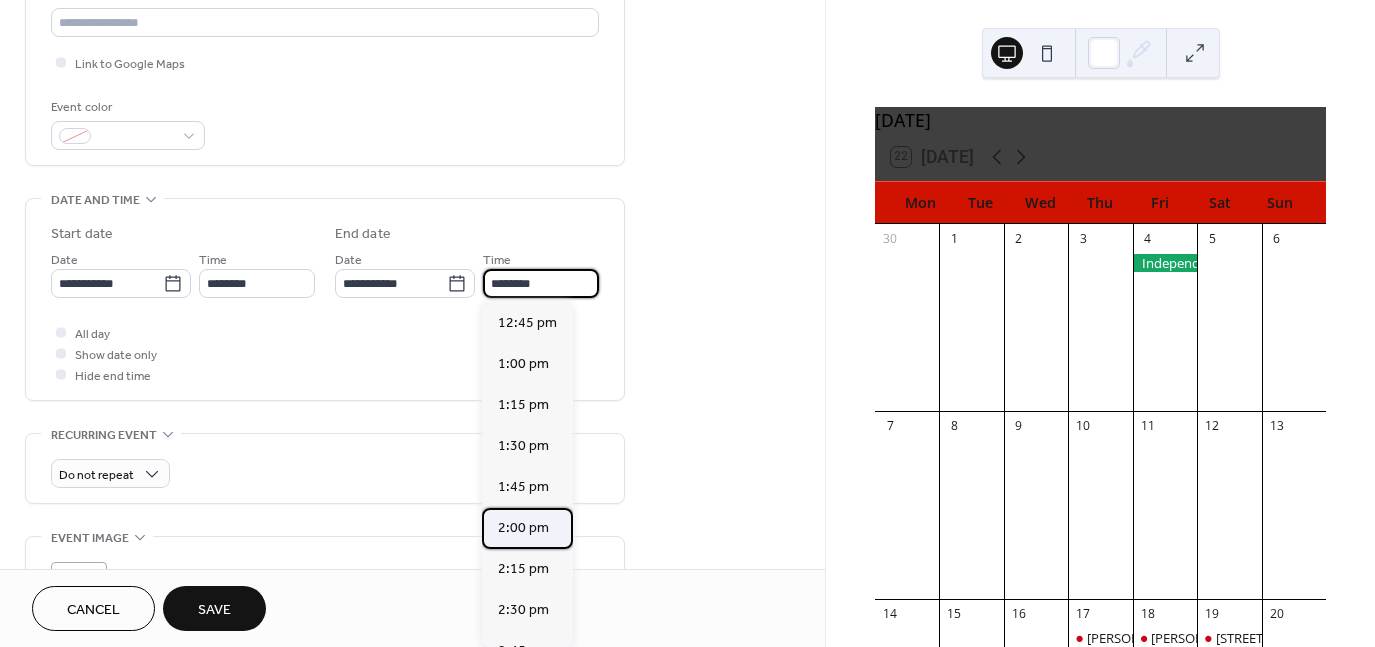 click on "2:00 pm" at bounding box center (523, 527) 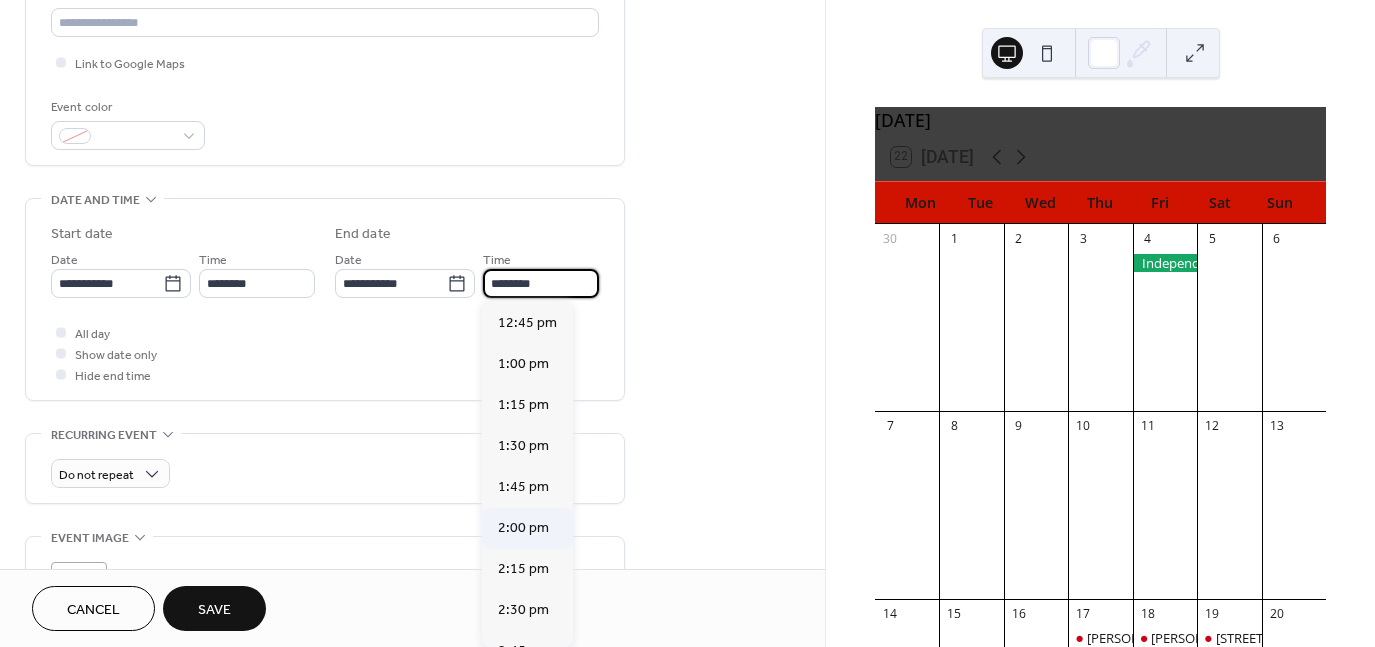 type on "*******" 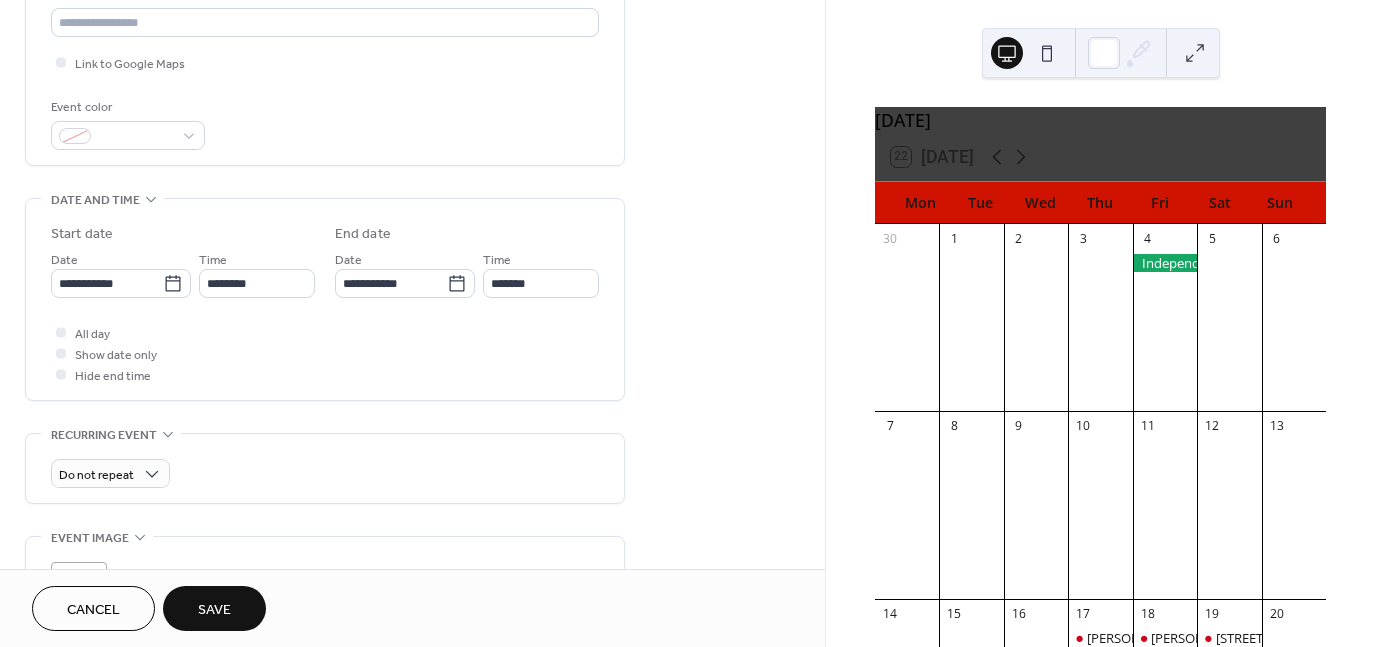 click on "Save" at bounding box center [214, 608] 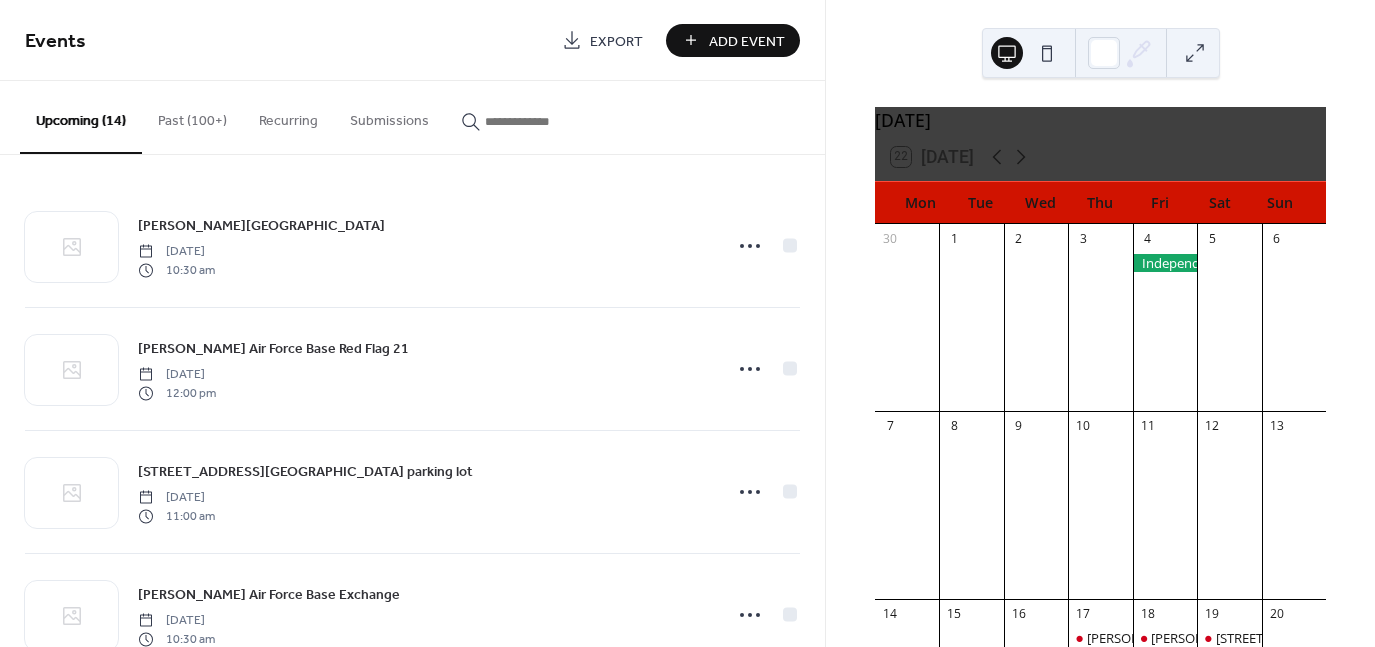 click on "Add Event" at bounding box center (747, 41) 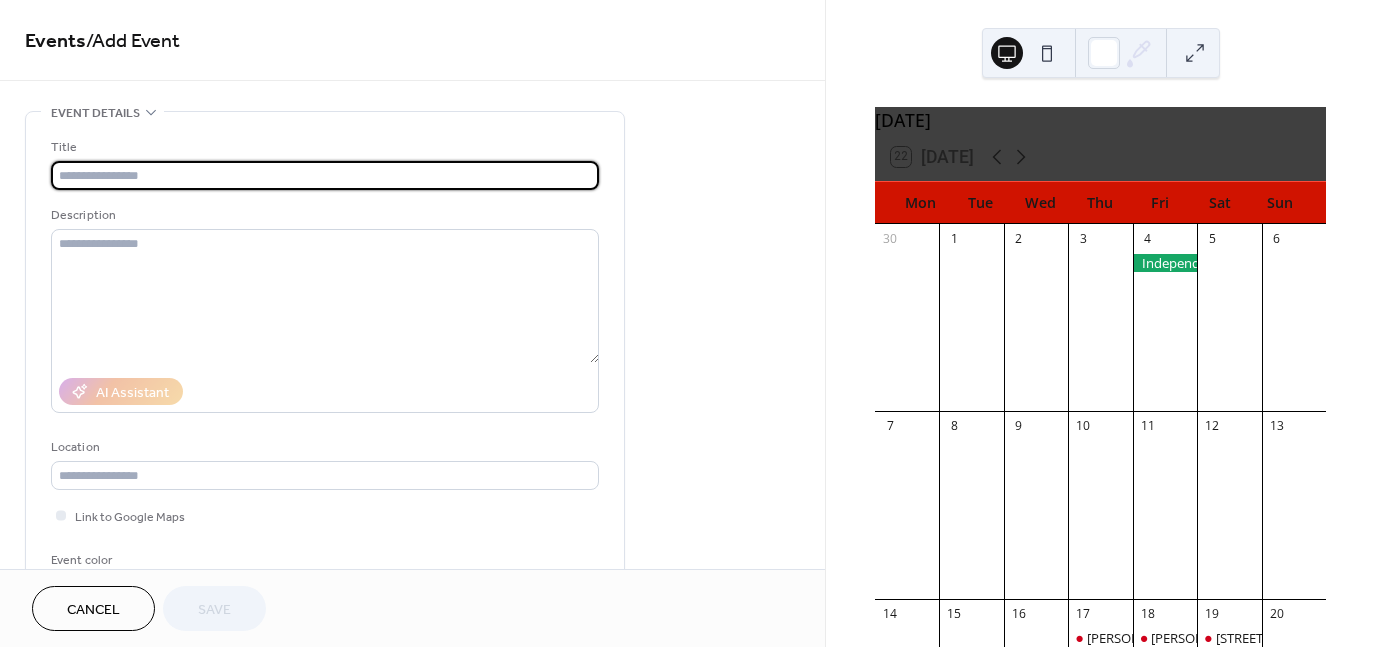 click at bounding box center (325, 175) 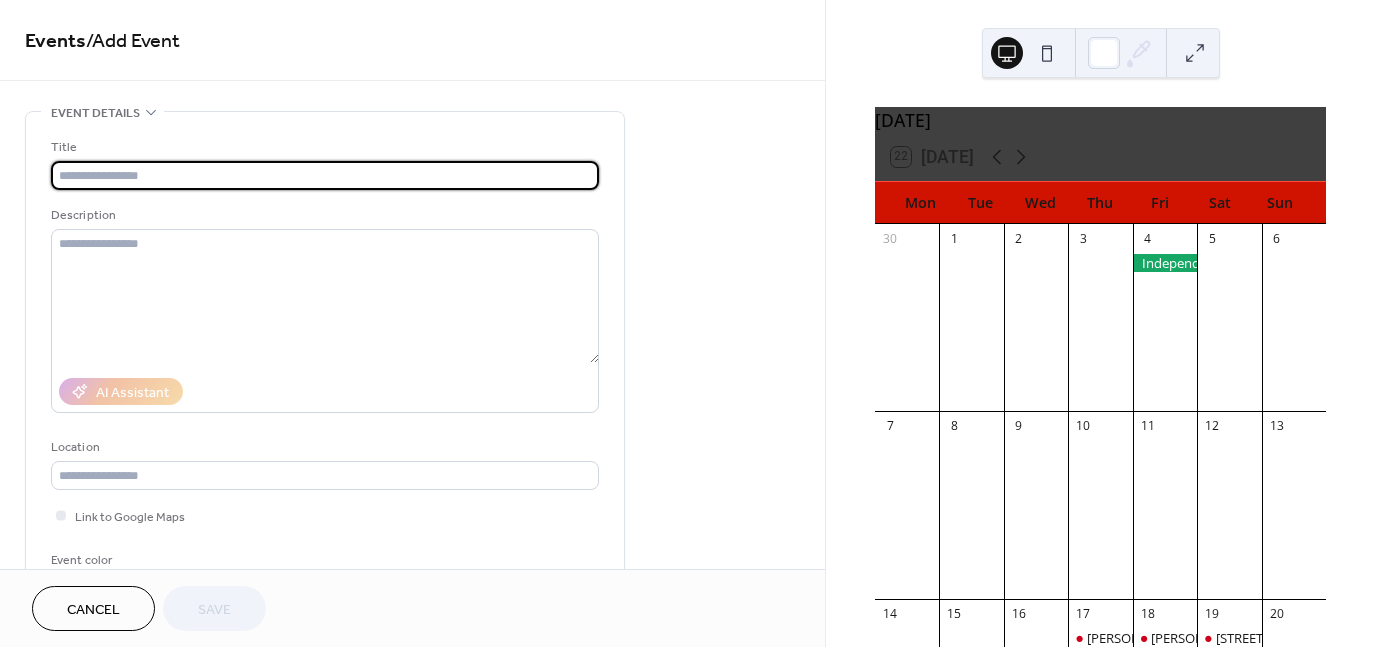 type on "**********" 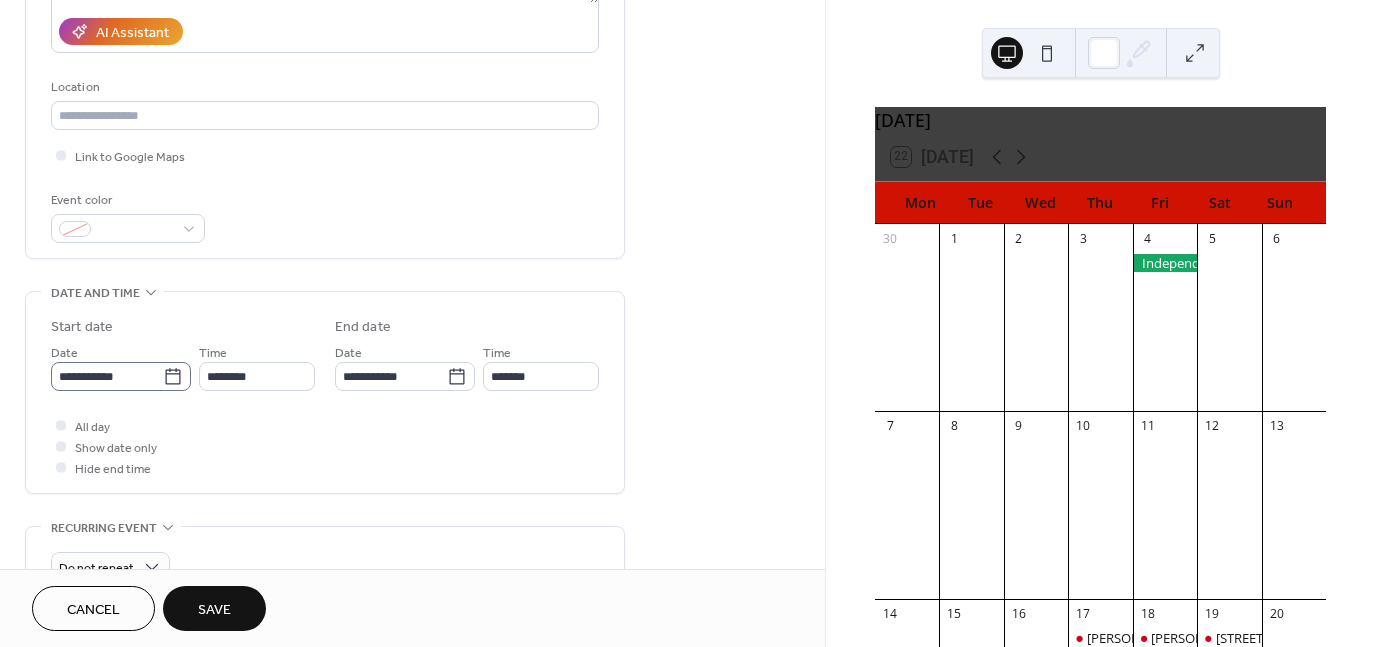 scroll, scrollTop: 360, scrollLeft: 0, axis: vertical 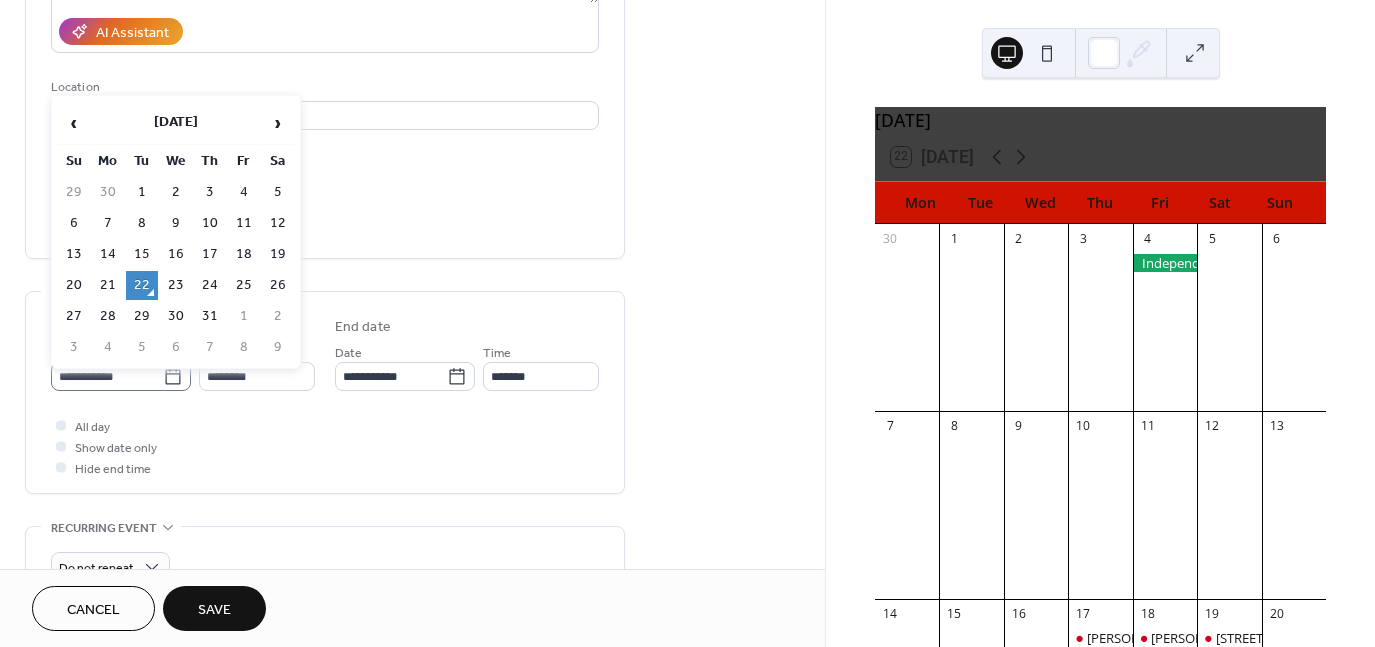 click 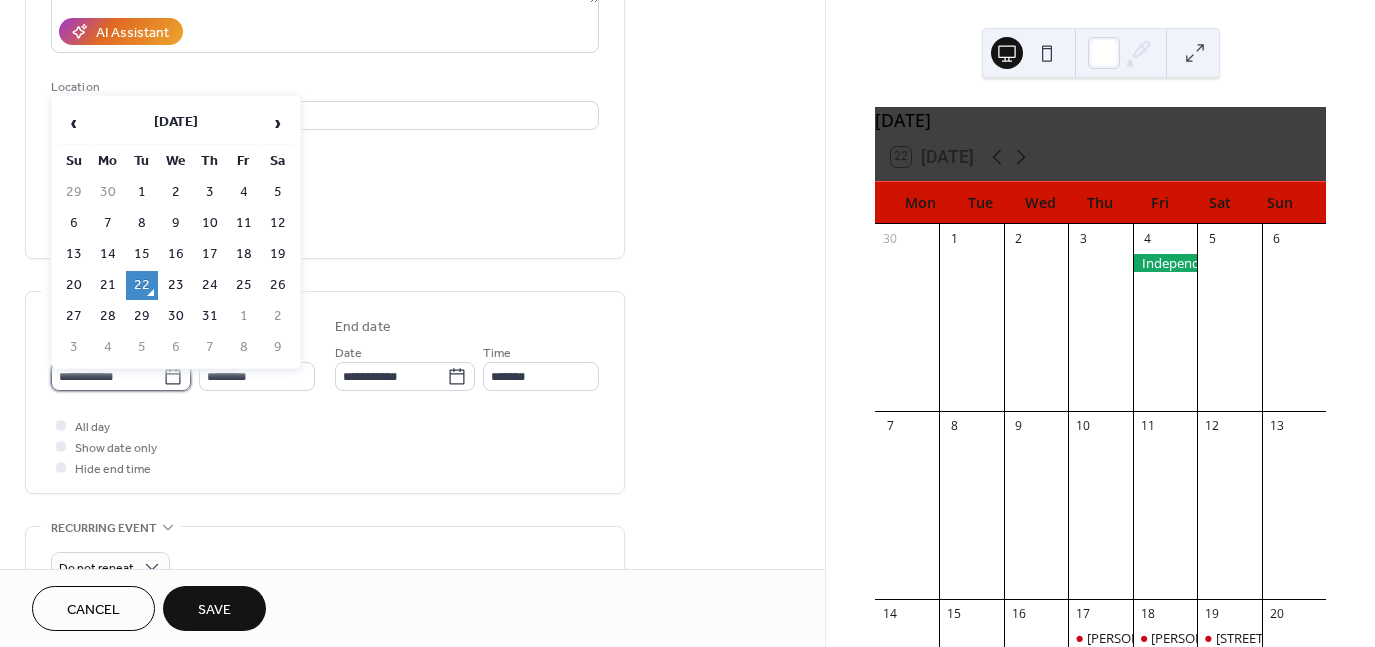 click on "**********" at bounding box center [107, 376] 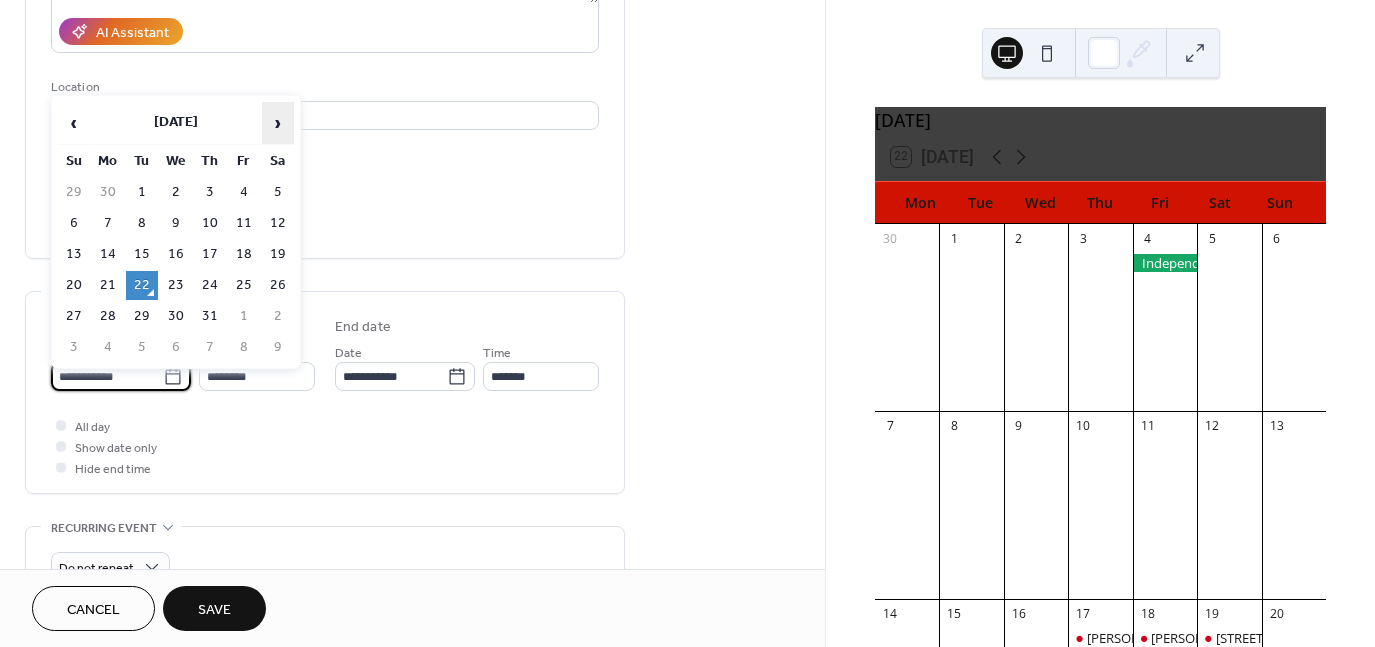 click on "›" at bounding box center (278, 123) 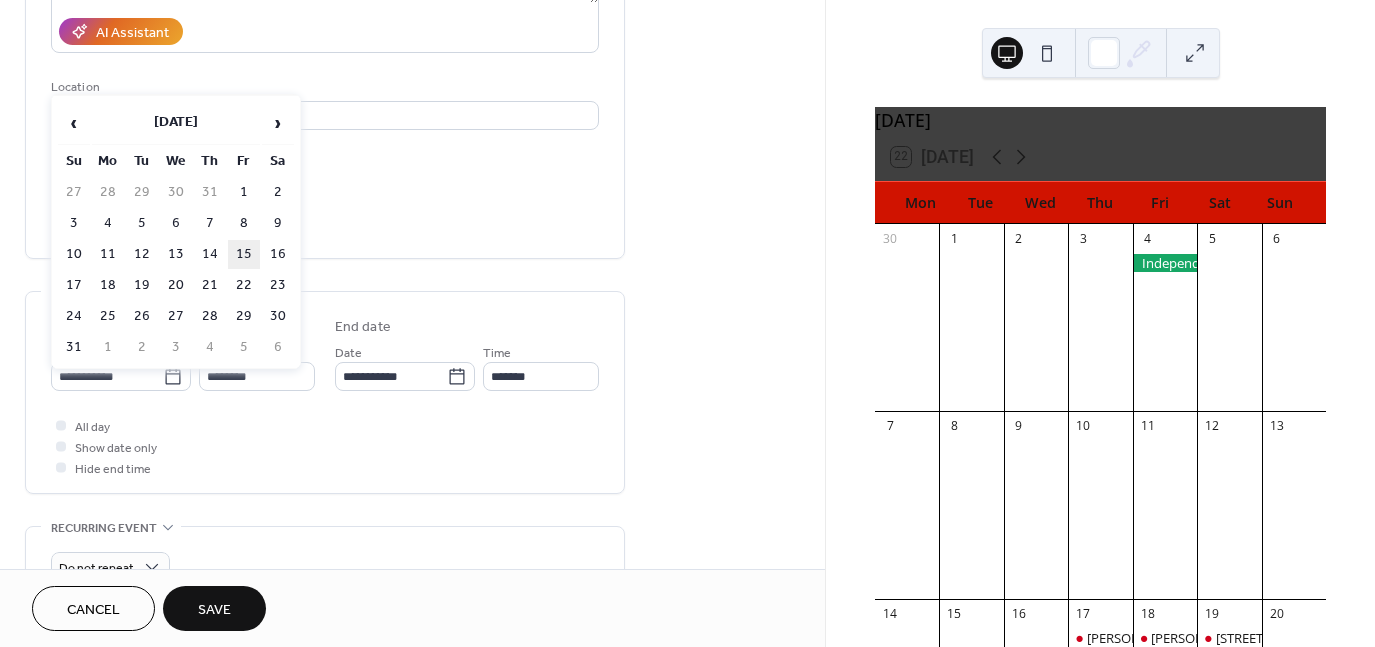 click on "15" at bounding box center (244, 254) 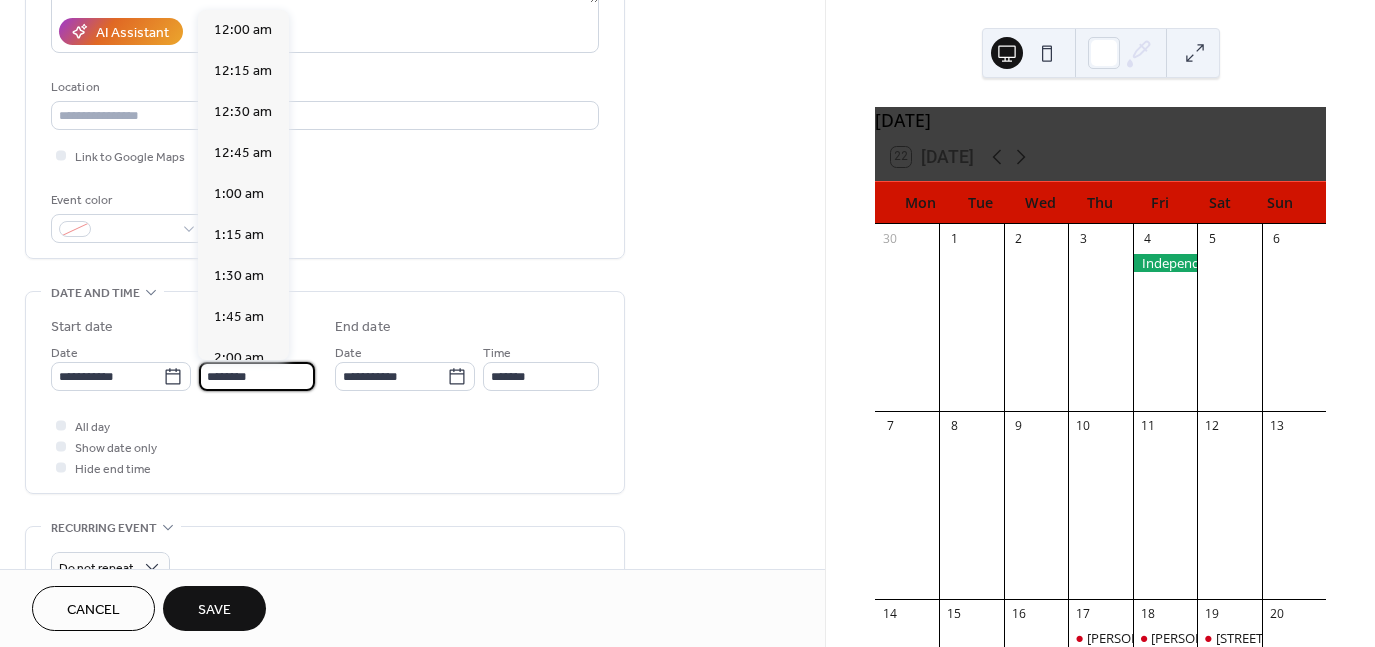 click on "********" at bounding box center (257, 376) 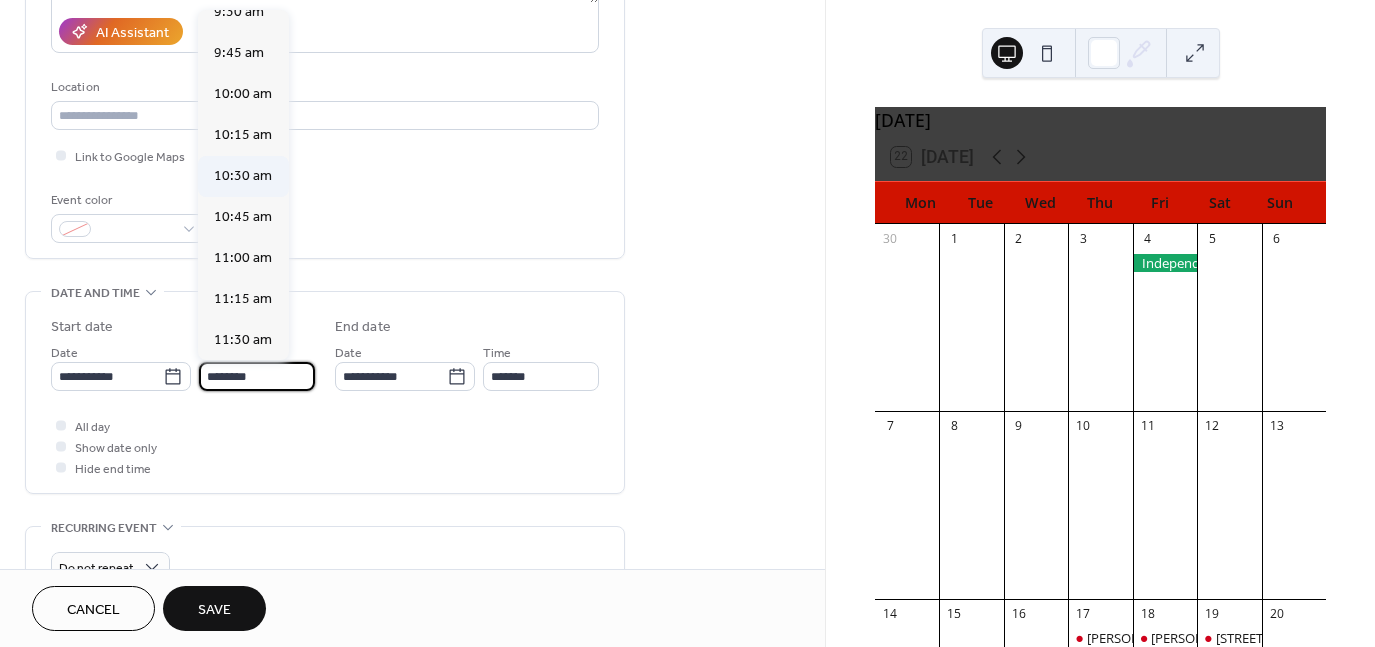 scroll, scrollTop: 1575, scrollLeft: 0, axis: vertical 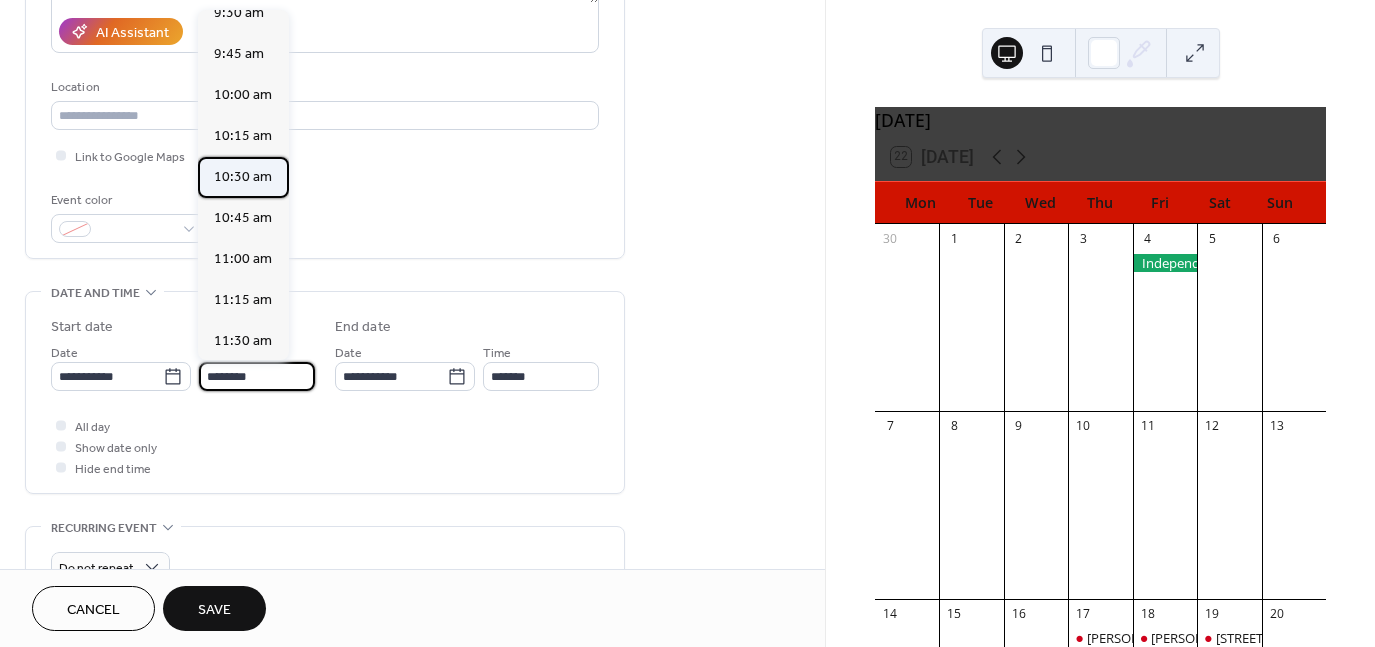 click on "10:30 am" at bounding box center (243, 177) 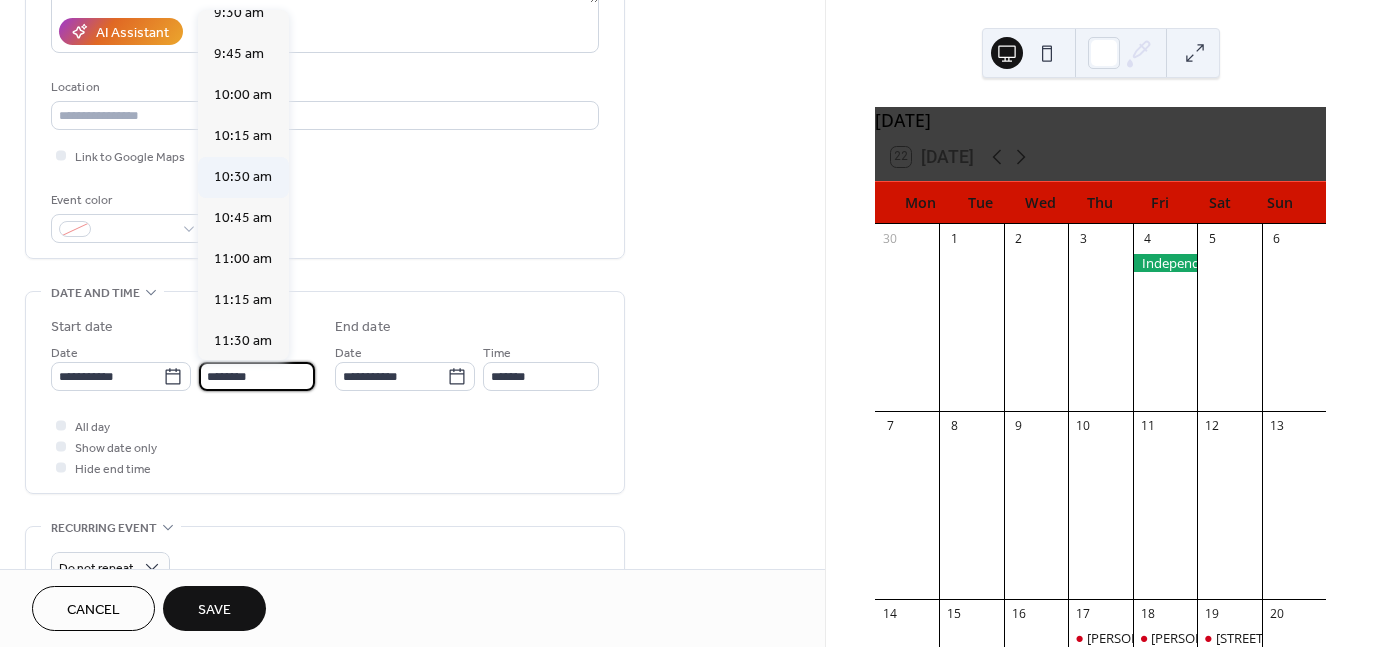 type on "********" 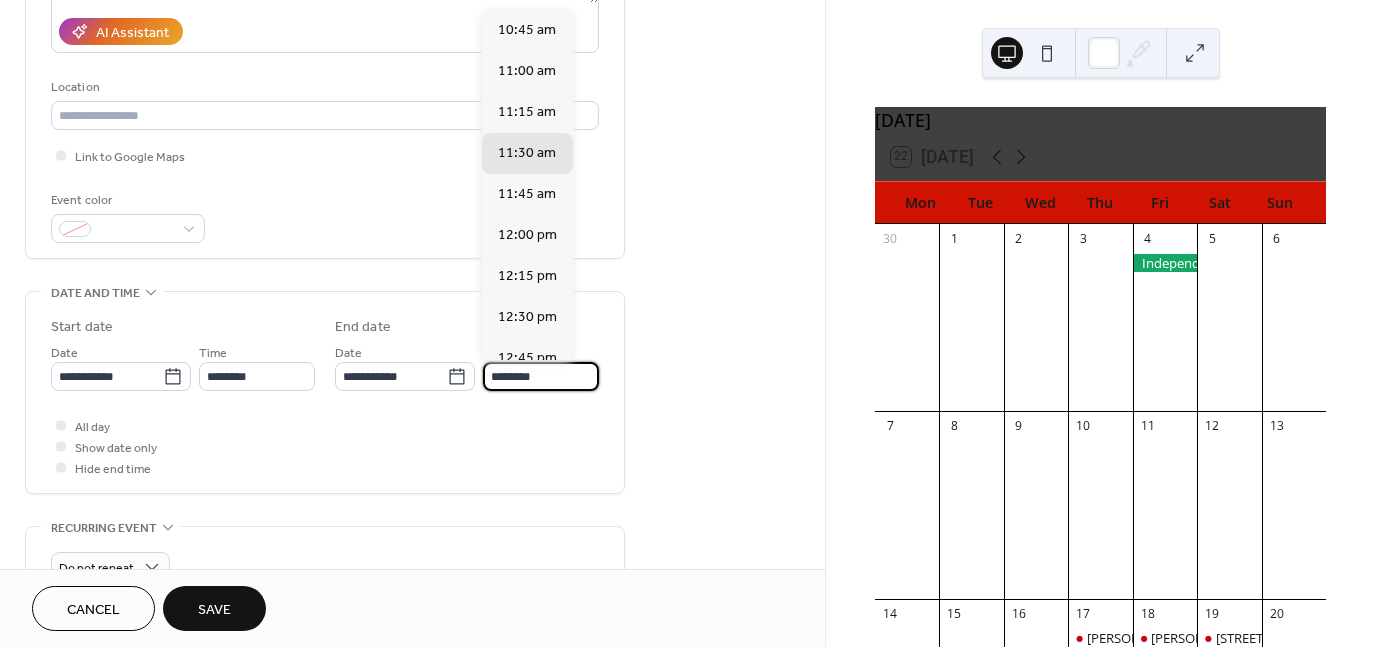 click on "********" at bounding box center [541, 376] 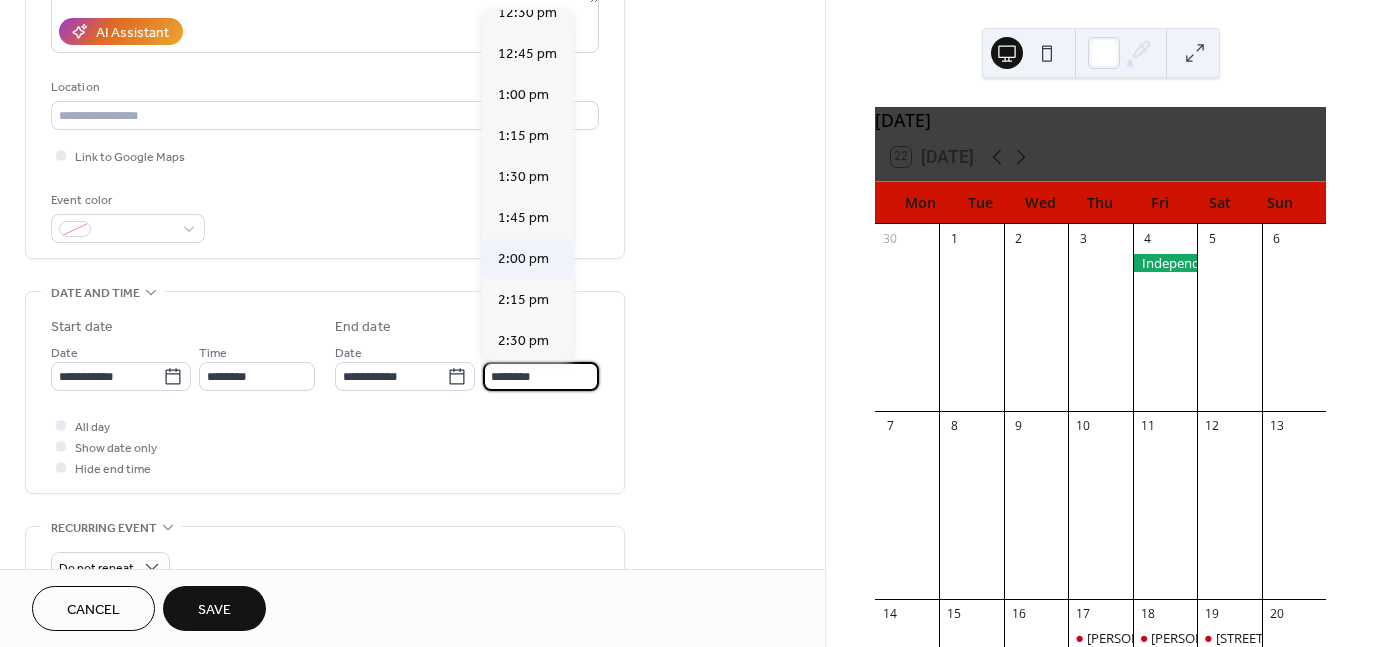 scroll, scrollTop: 305, scrollLeft: 0, axis: vertical 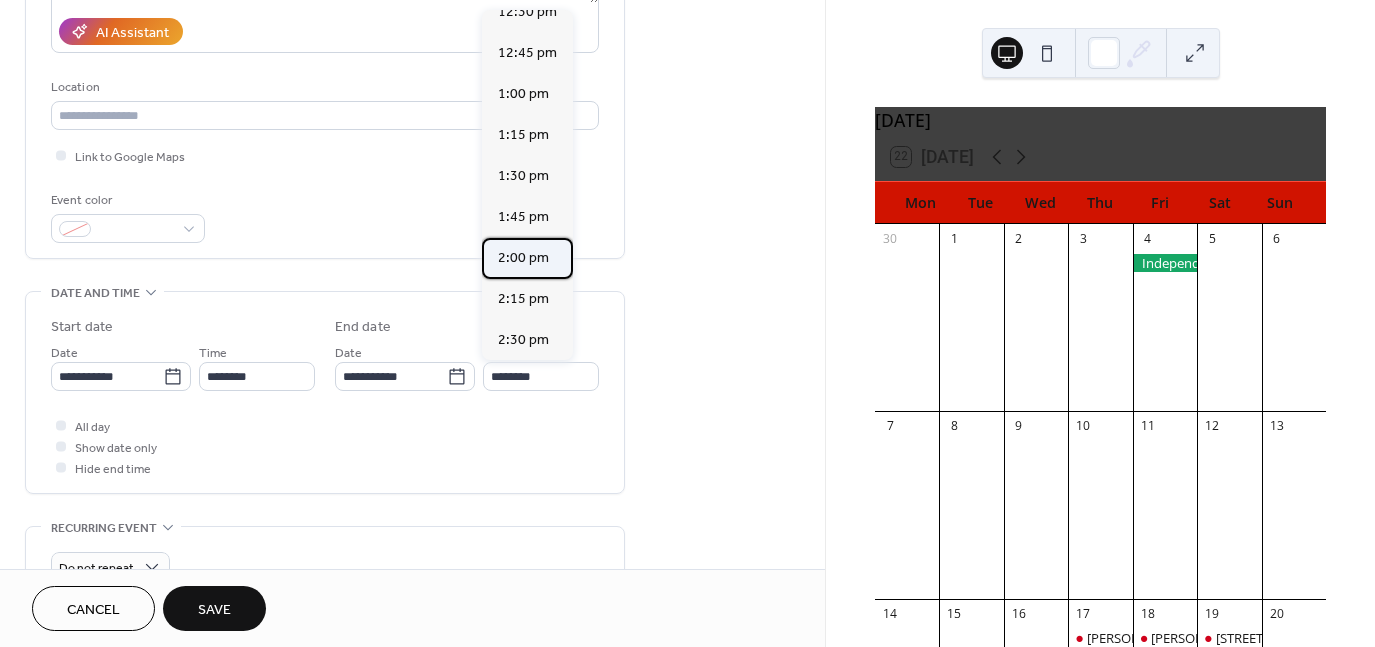 click on "2:00 pm" at bounding box center (523, 258) 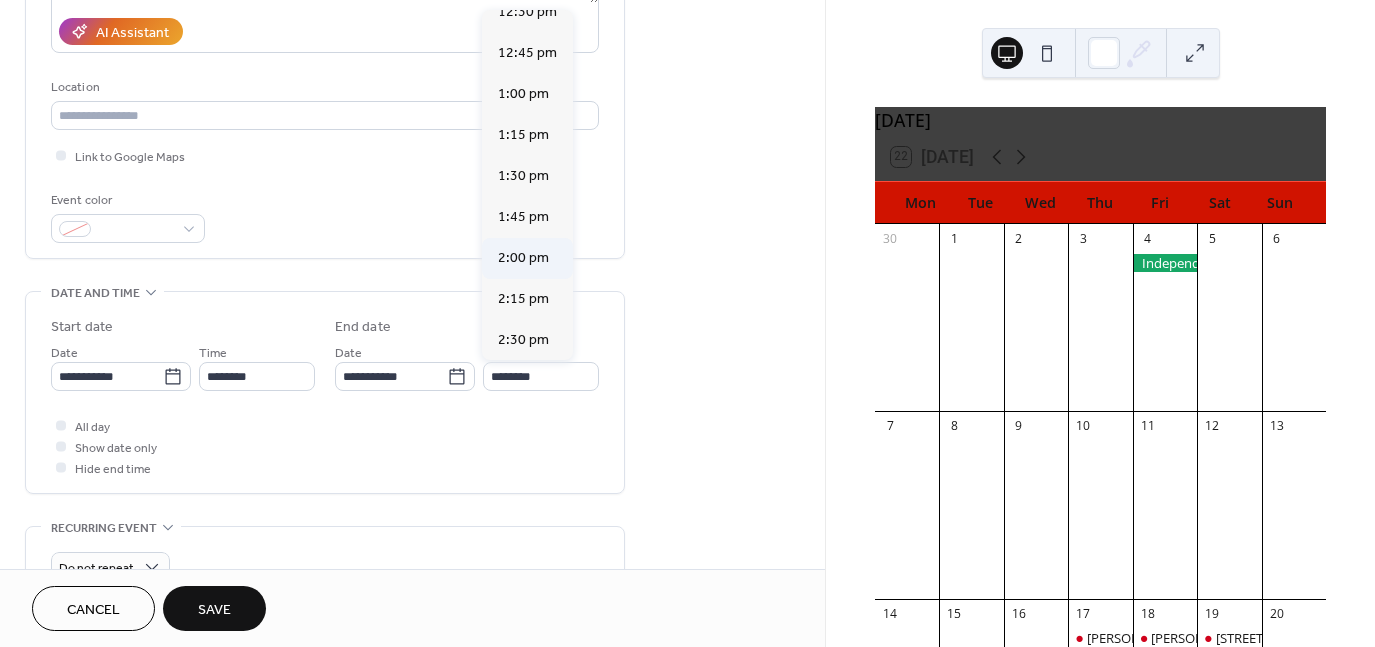 type on "*******" 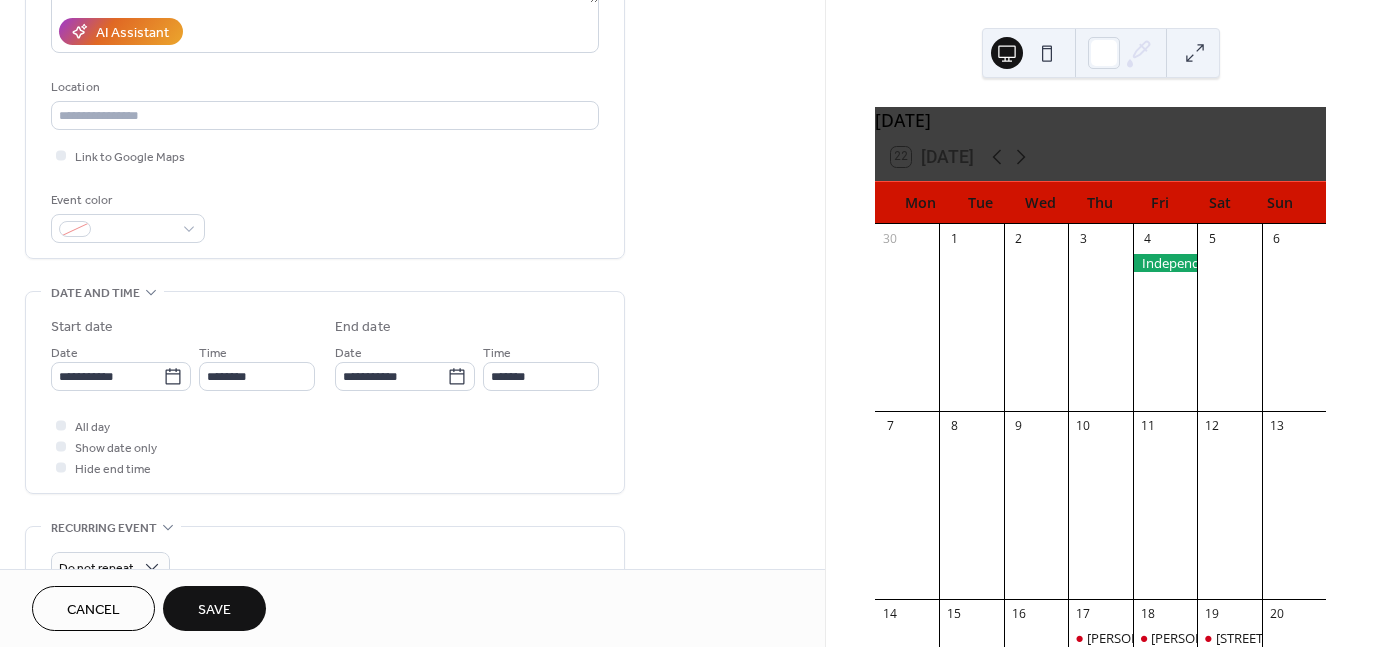click on "Save" at bounding box center (214, 608) 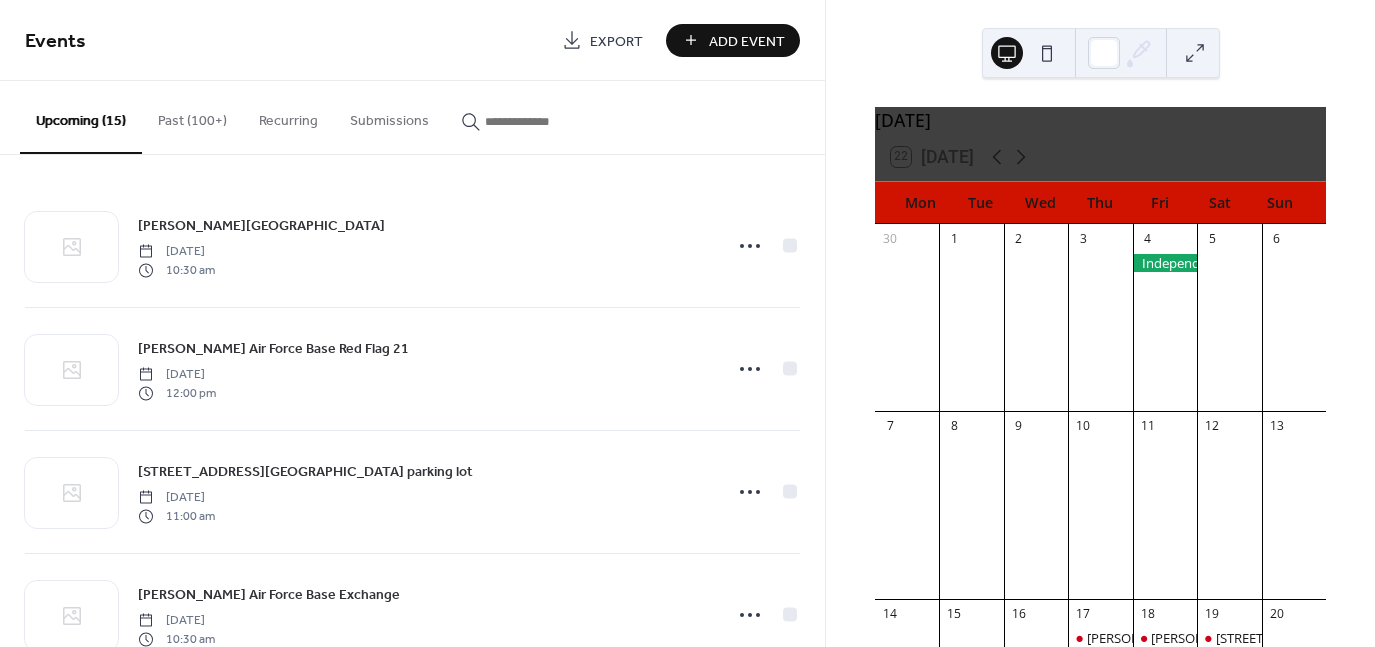 click on "Add Event" at bounding box center [747, 41] 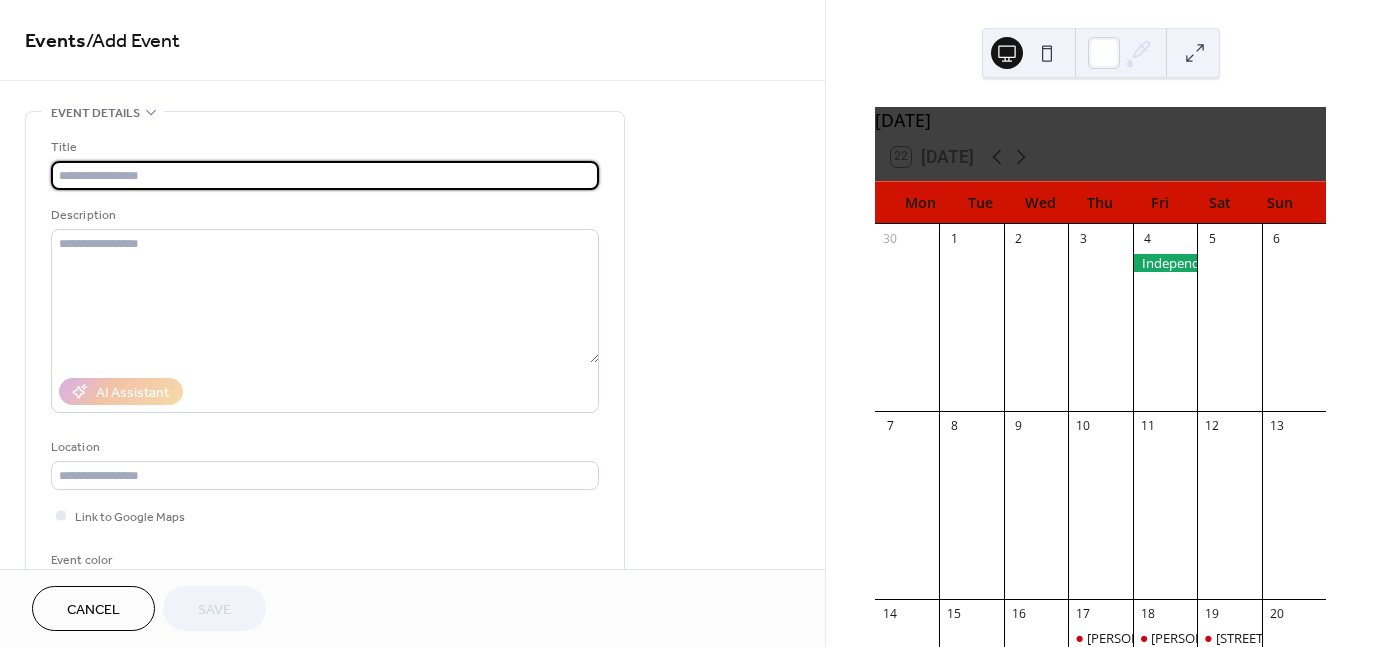 click at bounding box center (325, 175) 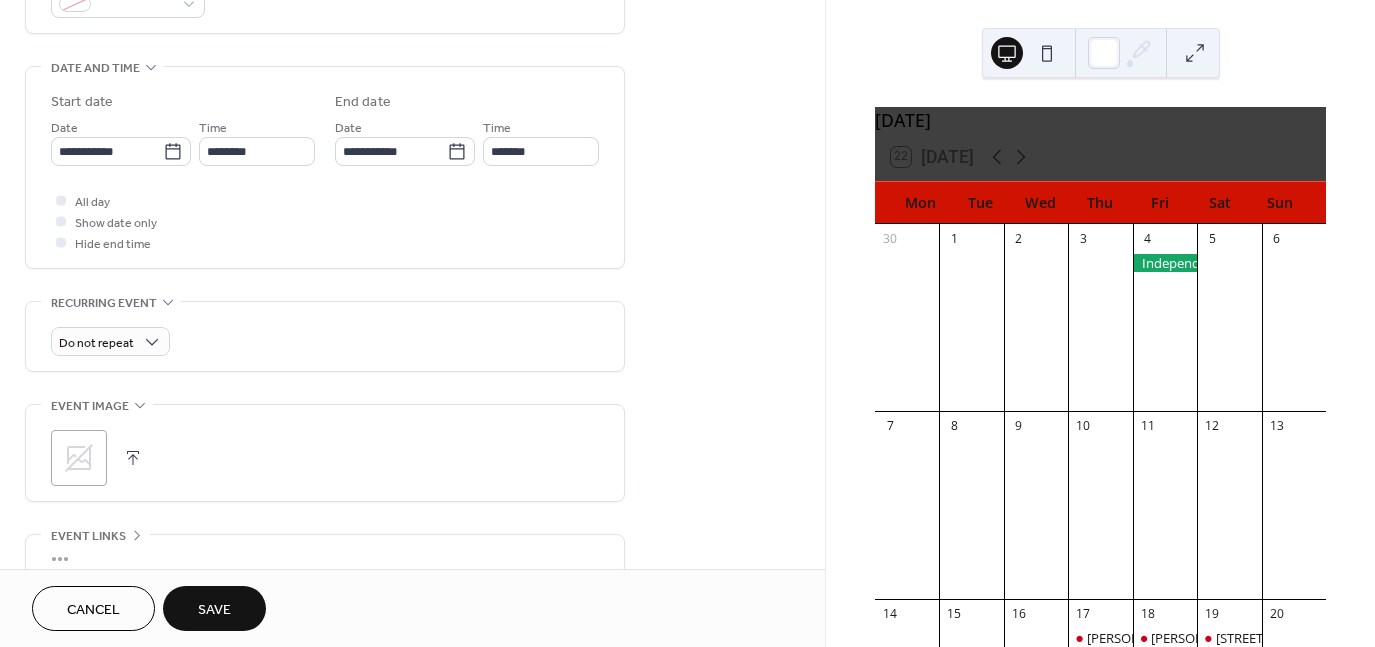 scroll, scrollTop: 586, scrollLeft: 0, axis: vertical 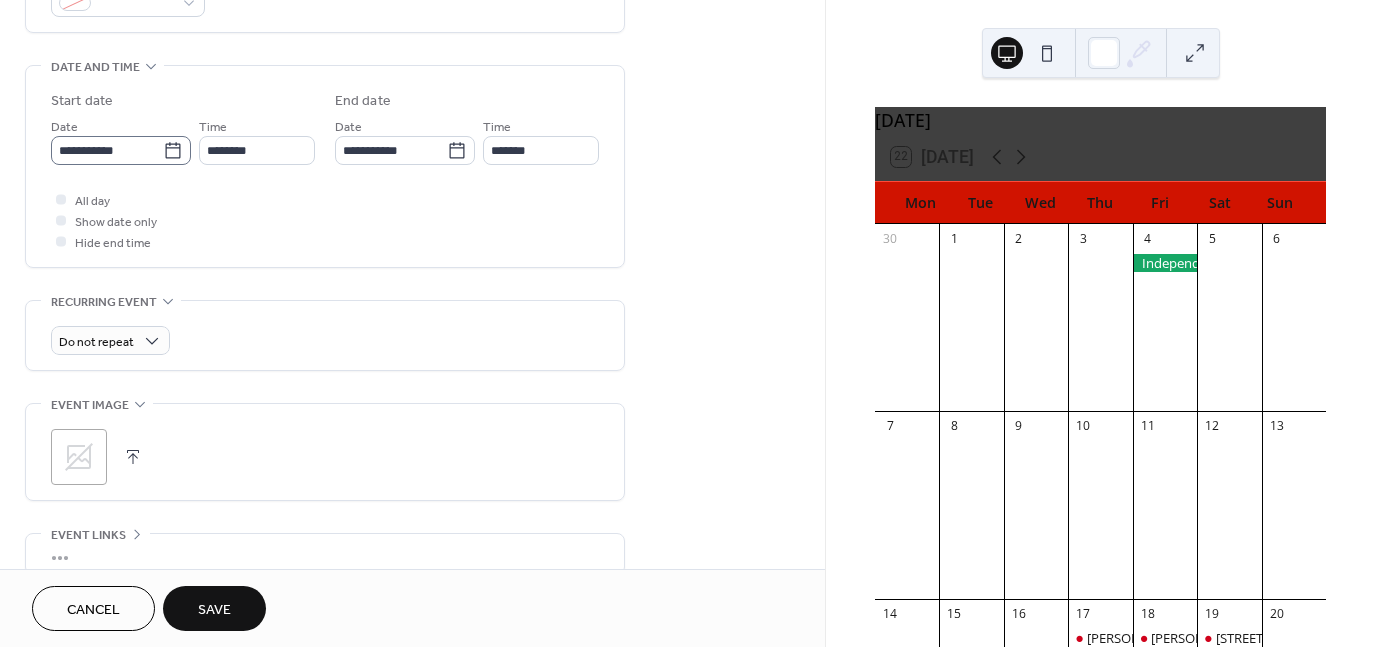 click 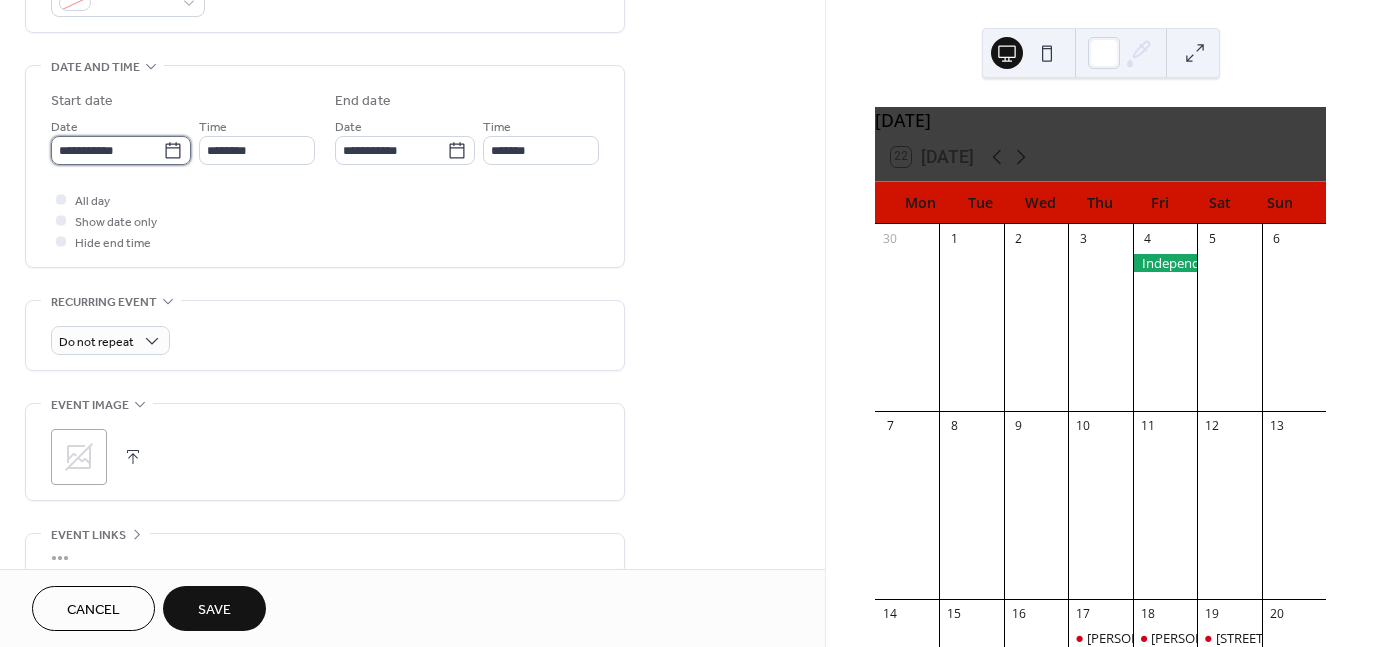 click on "**********" at bounding box center (107, 150) 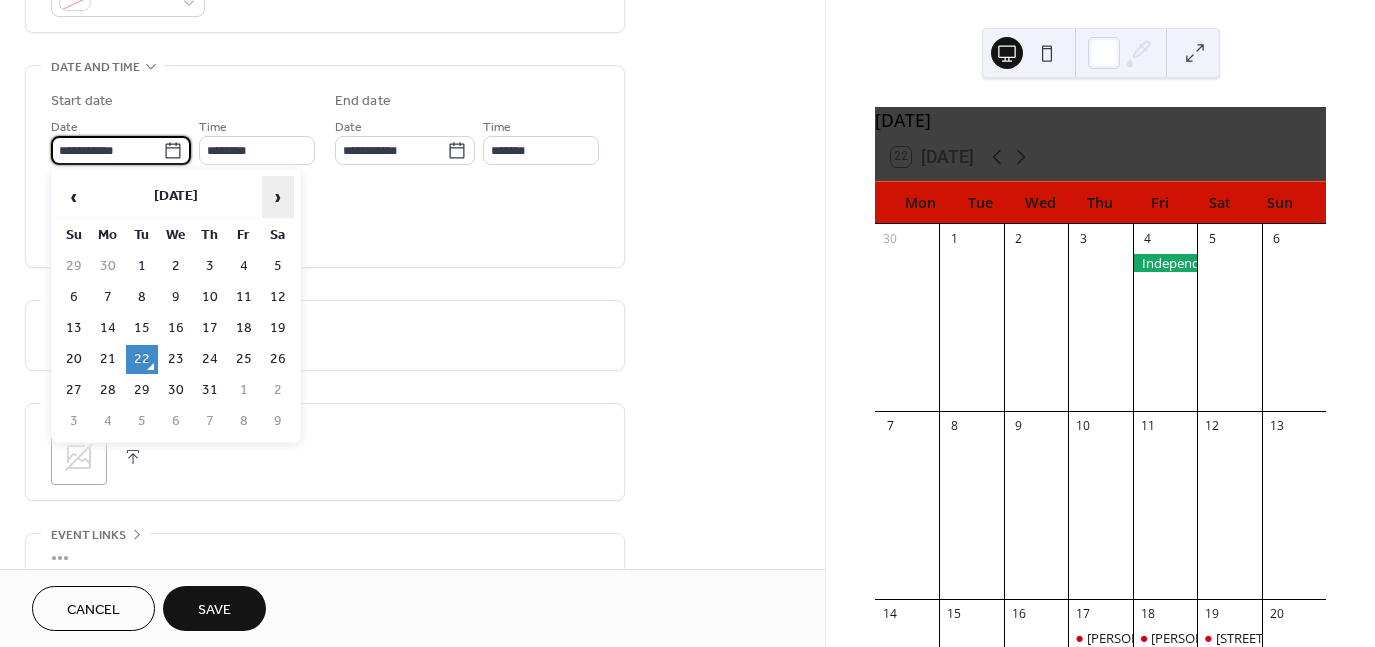 click on "›" at bounding box center (278, 197) 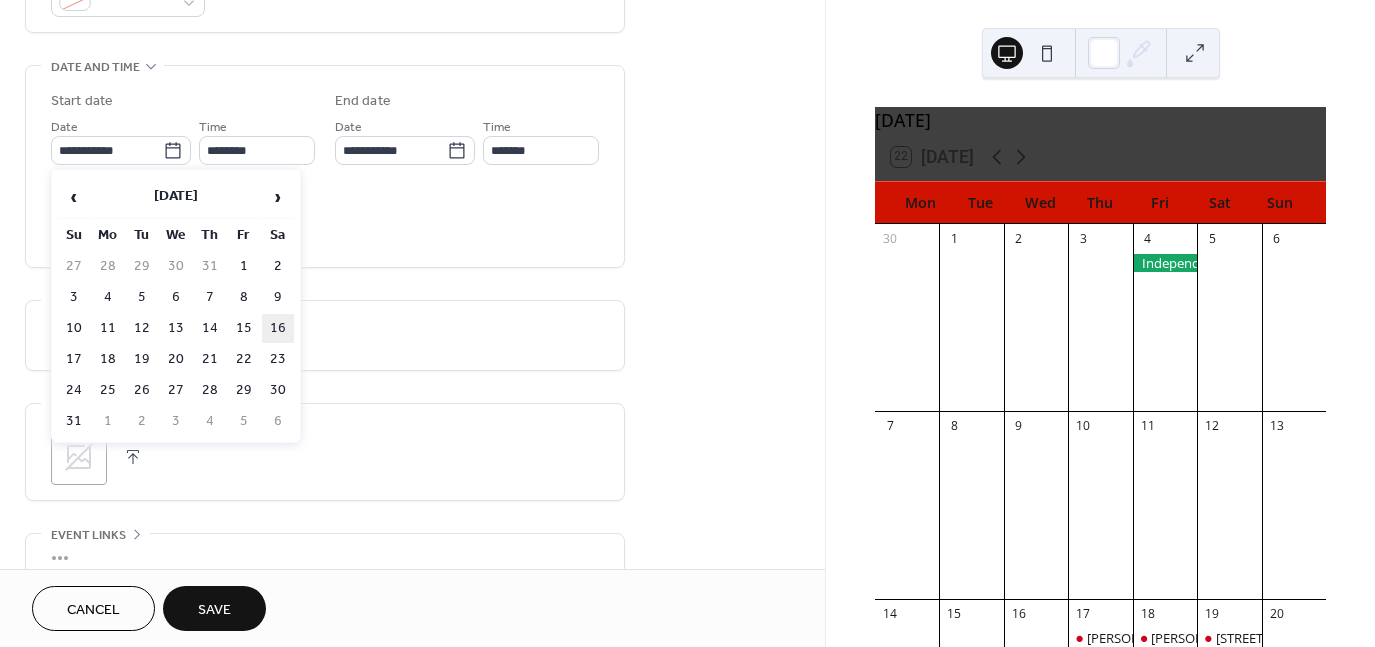 click on "16" at bounding box center (278, 328) 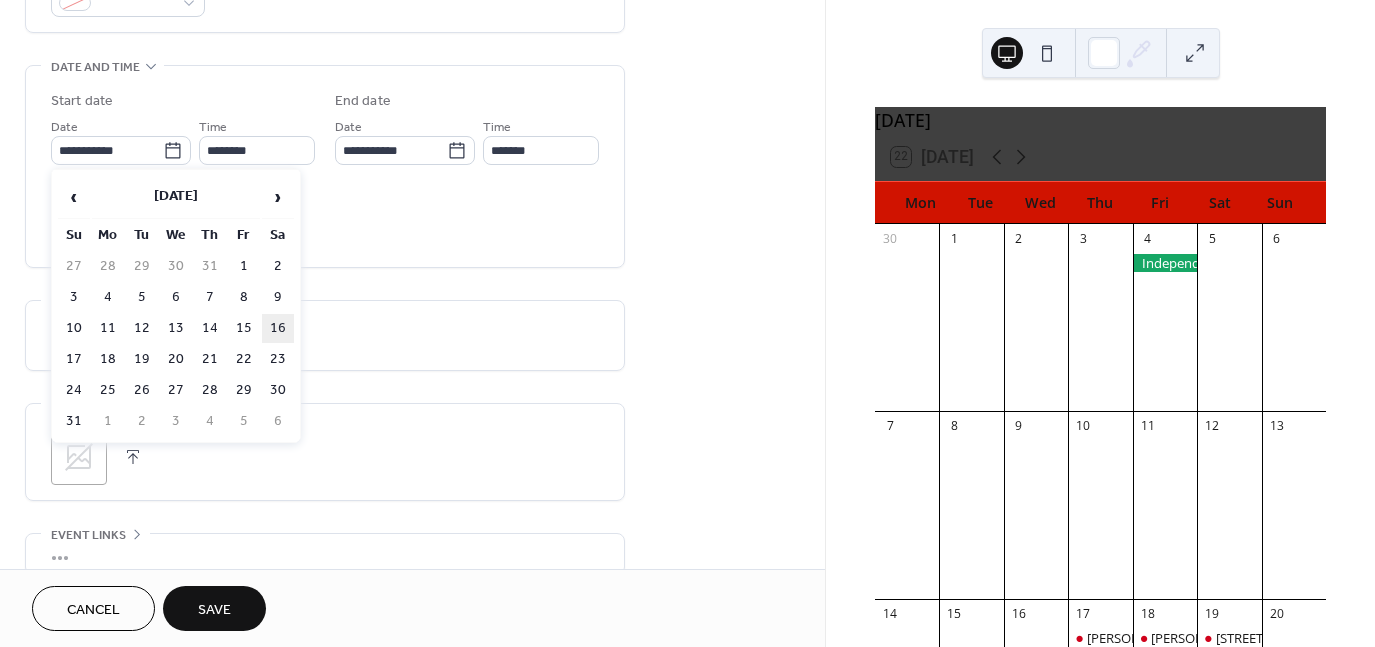 type on "**********" 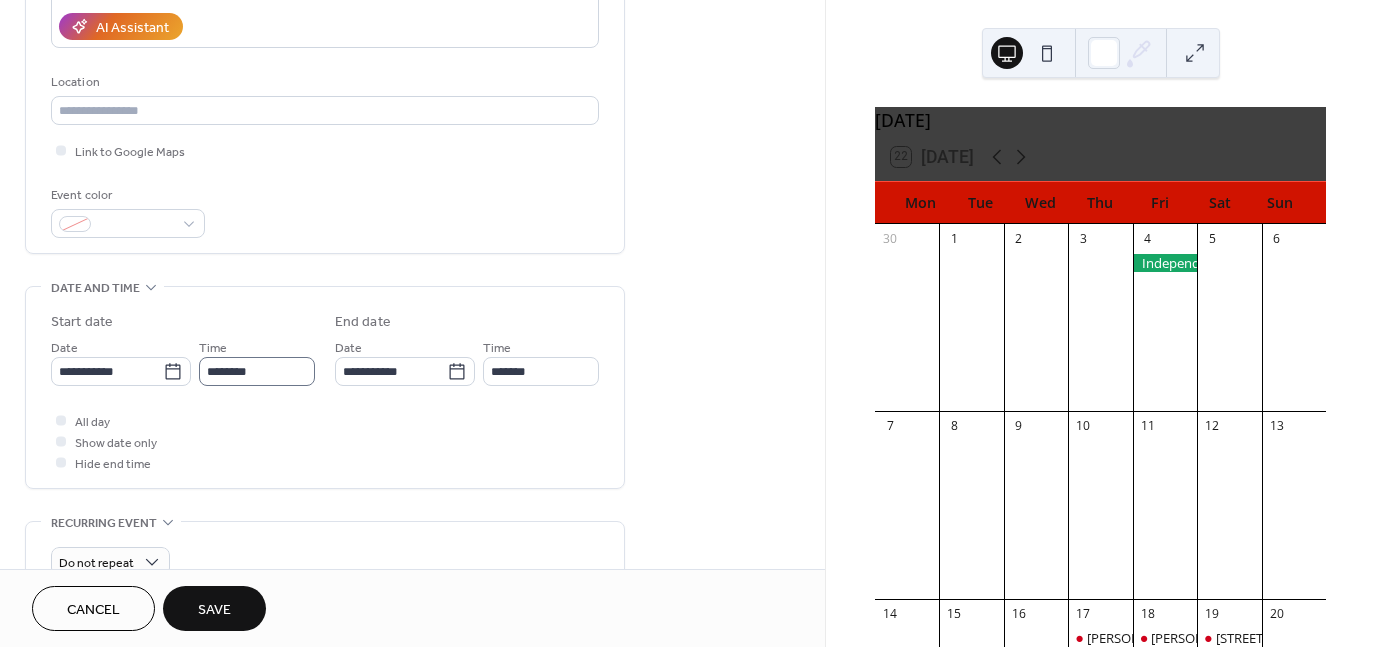 scroll, scrollTop: 364, scrollLeft: 0, axis: vertical 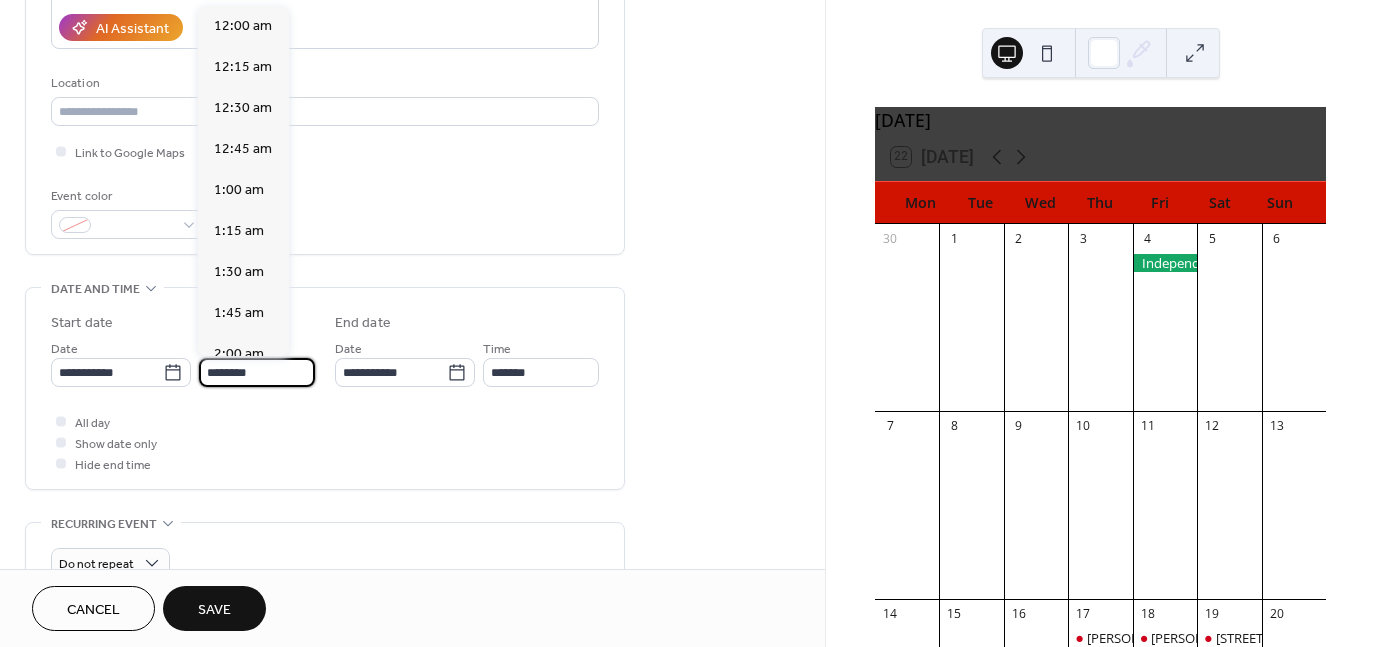 click on "********" at bounding box center (257, 372) 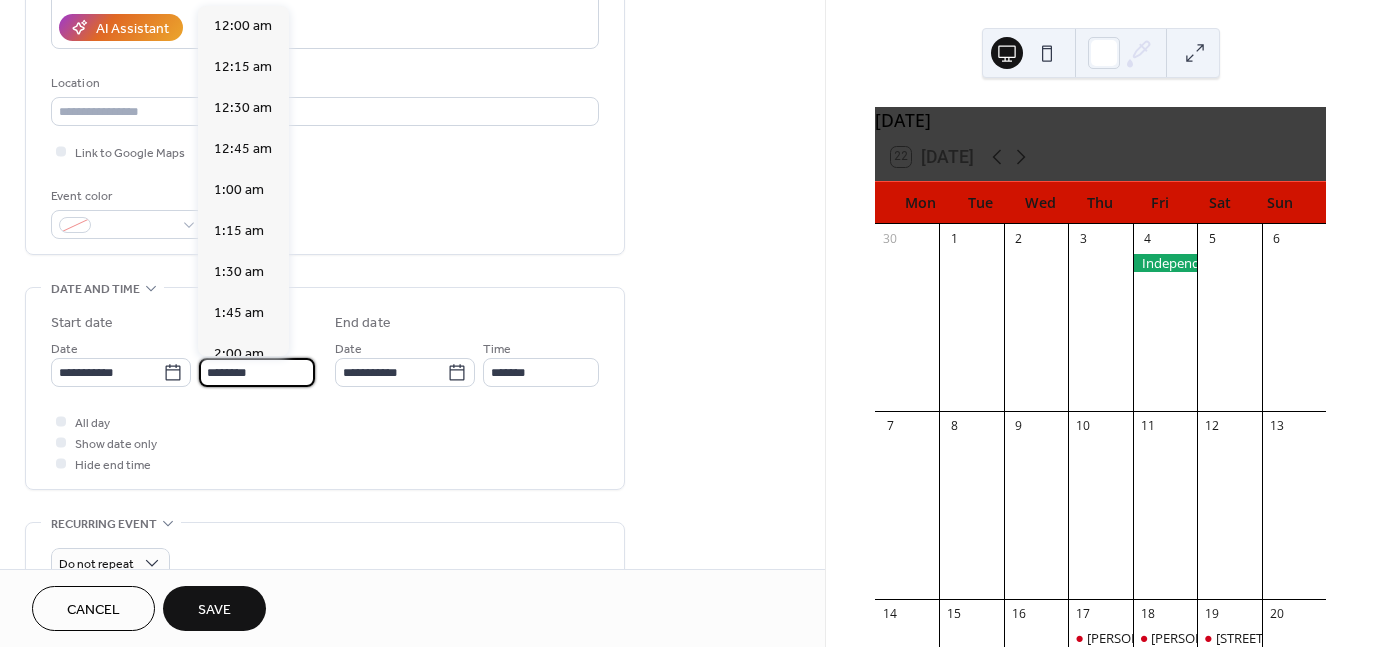 scroll, scrollTop: 1968, scrollLeft: 0, axis: vertical 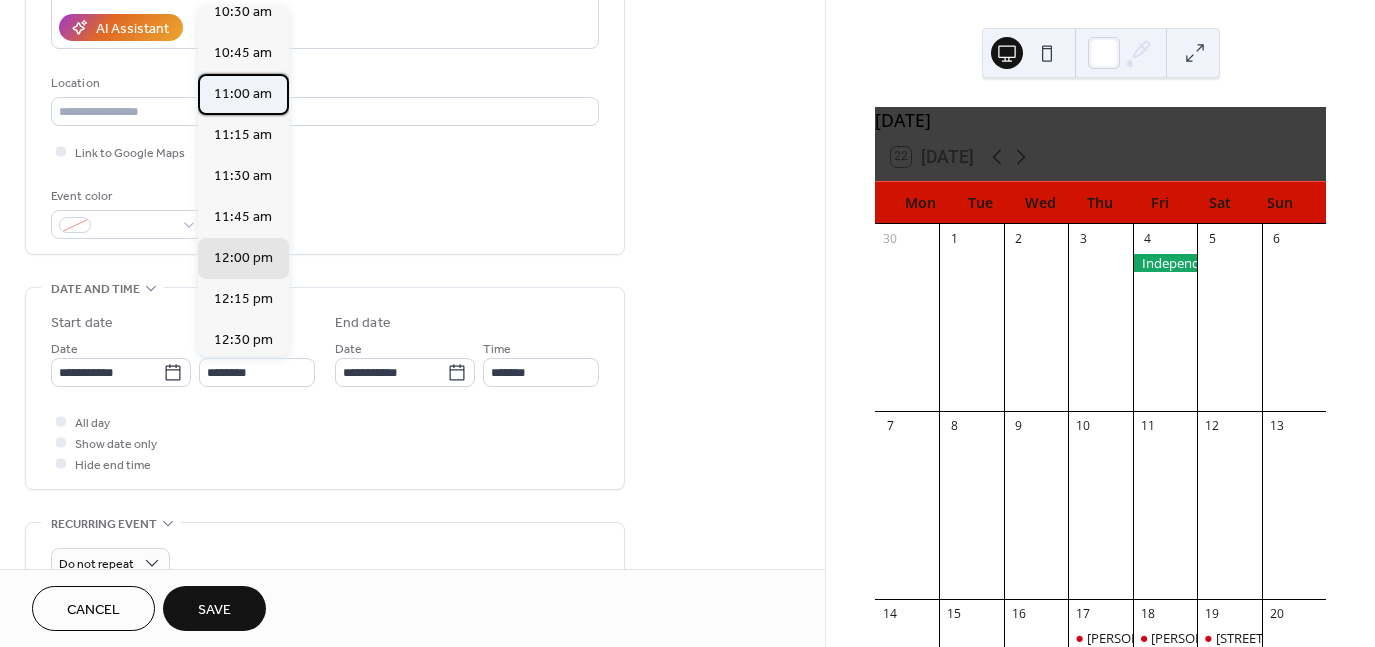 click on "11:00 am" at bounding box center (243, 94) 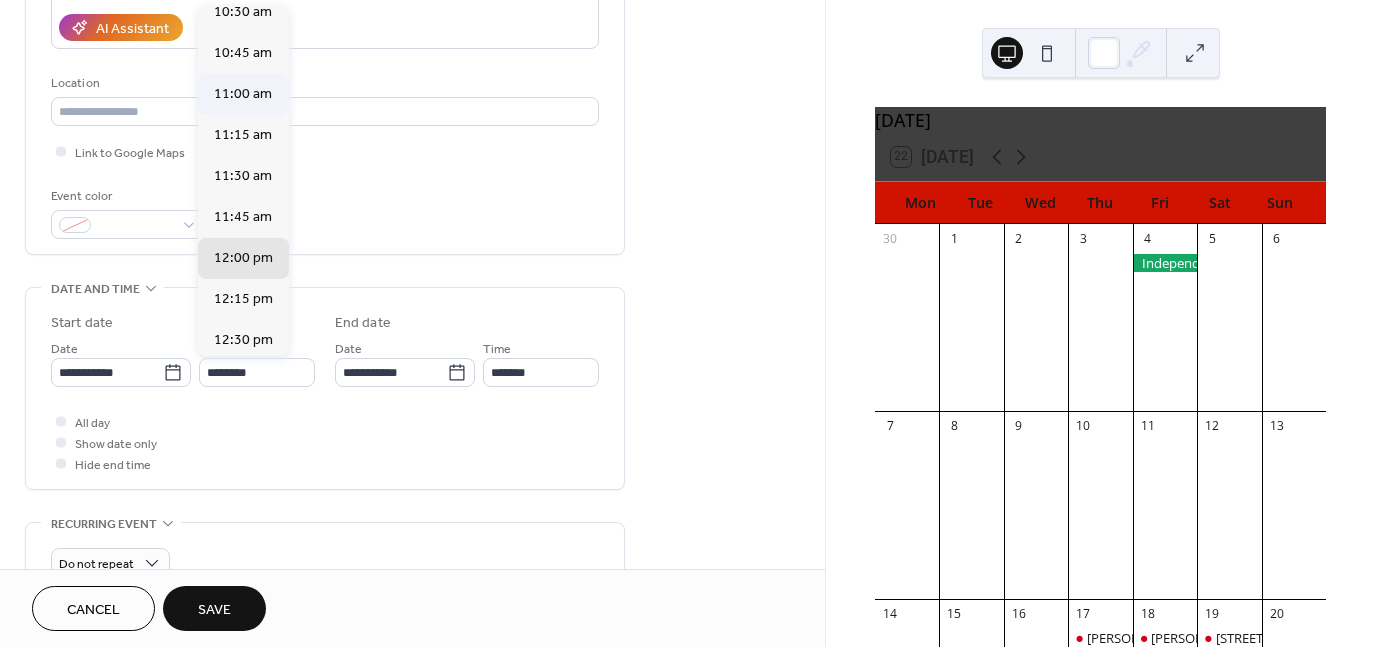 type on "********" 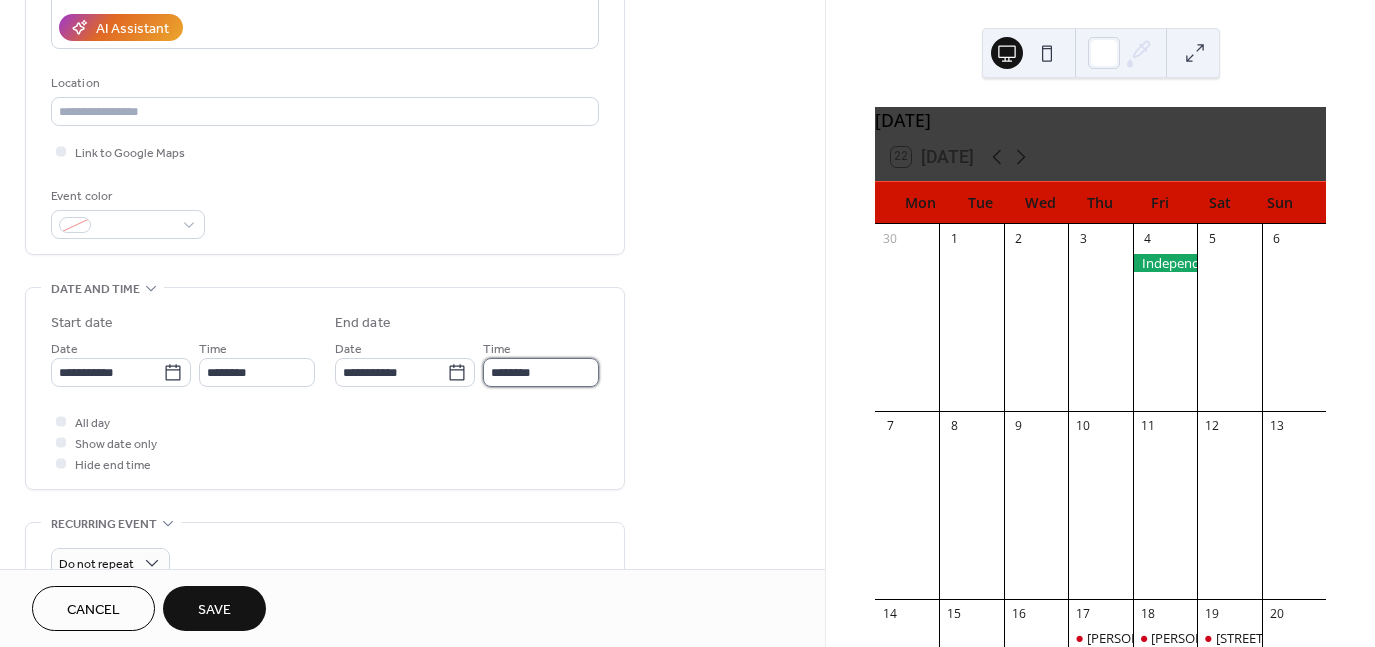click on "********" at bounding box center (541, 372) 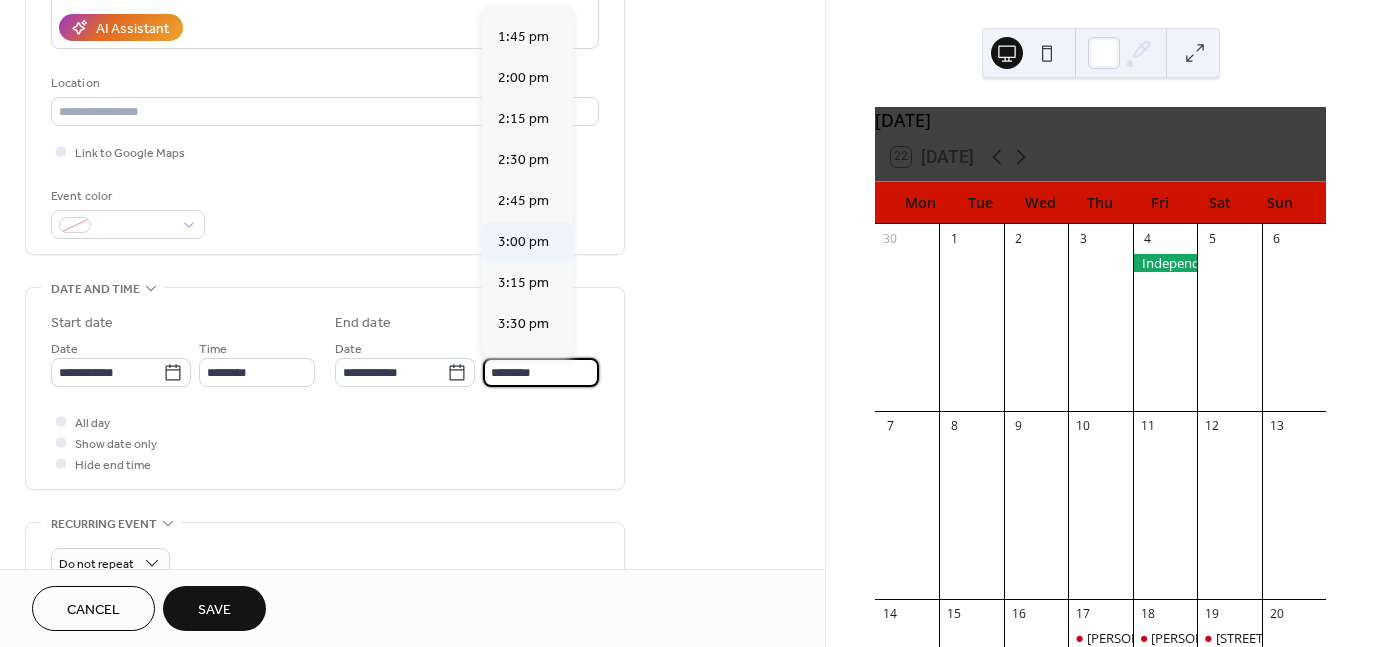 scroll, scrollTop: 400, scrollLeft: 0, axis: vertical 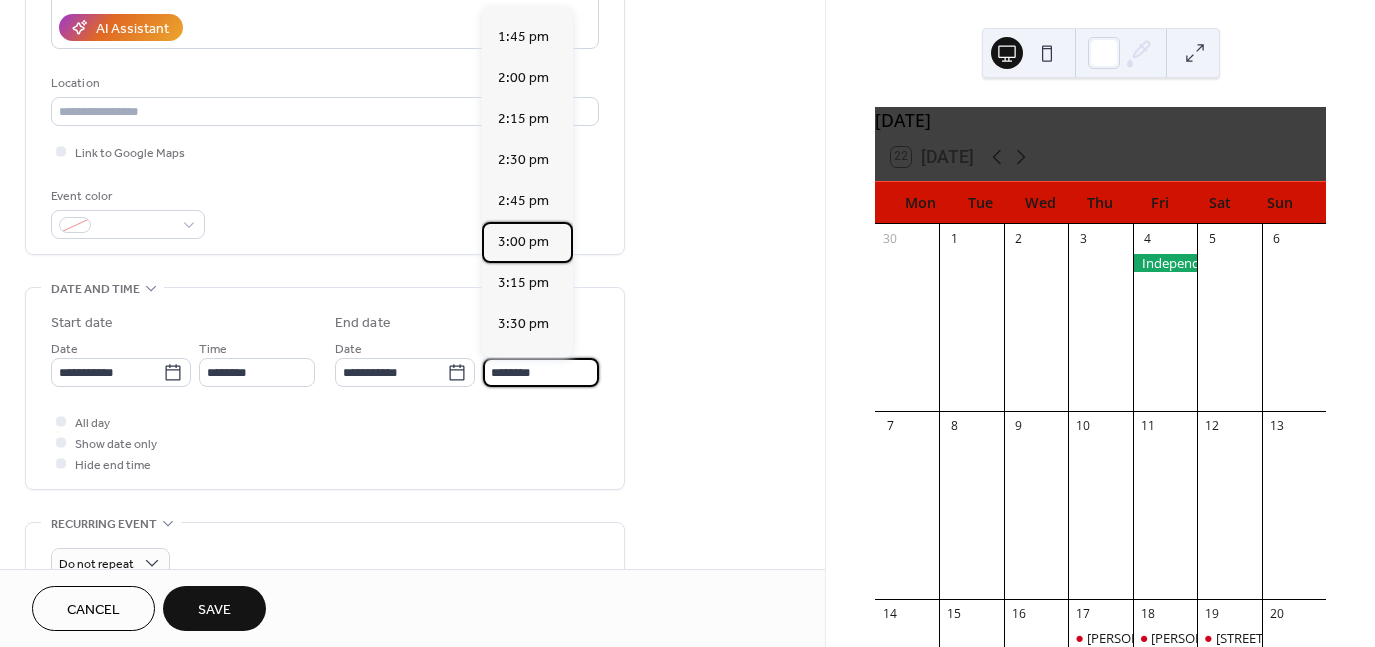 click on "3:00 pm" at bounding box center (523, 242) 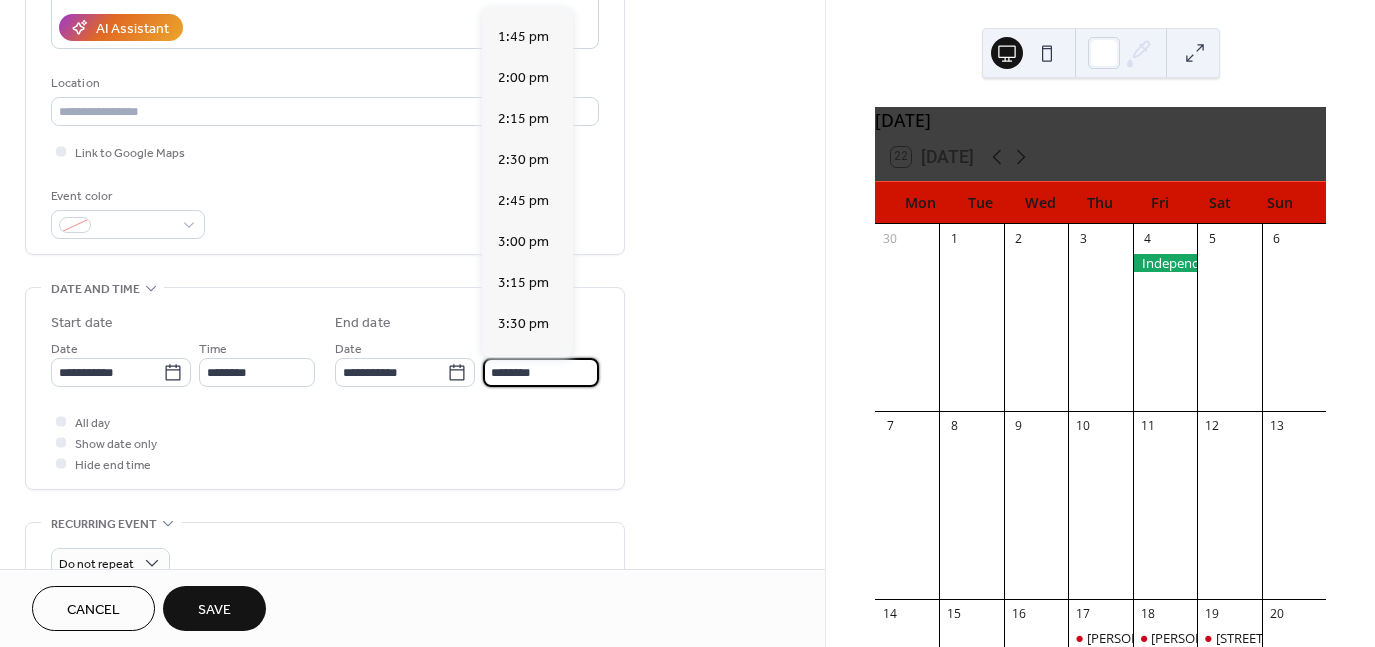 type on "*******" 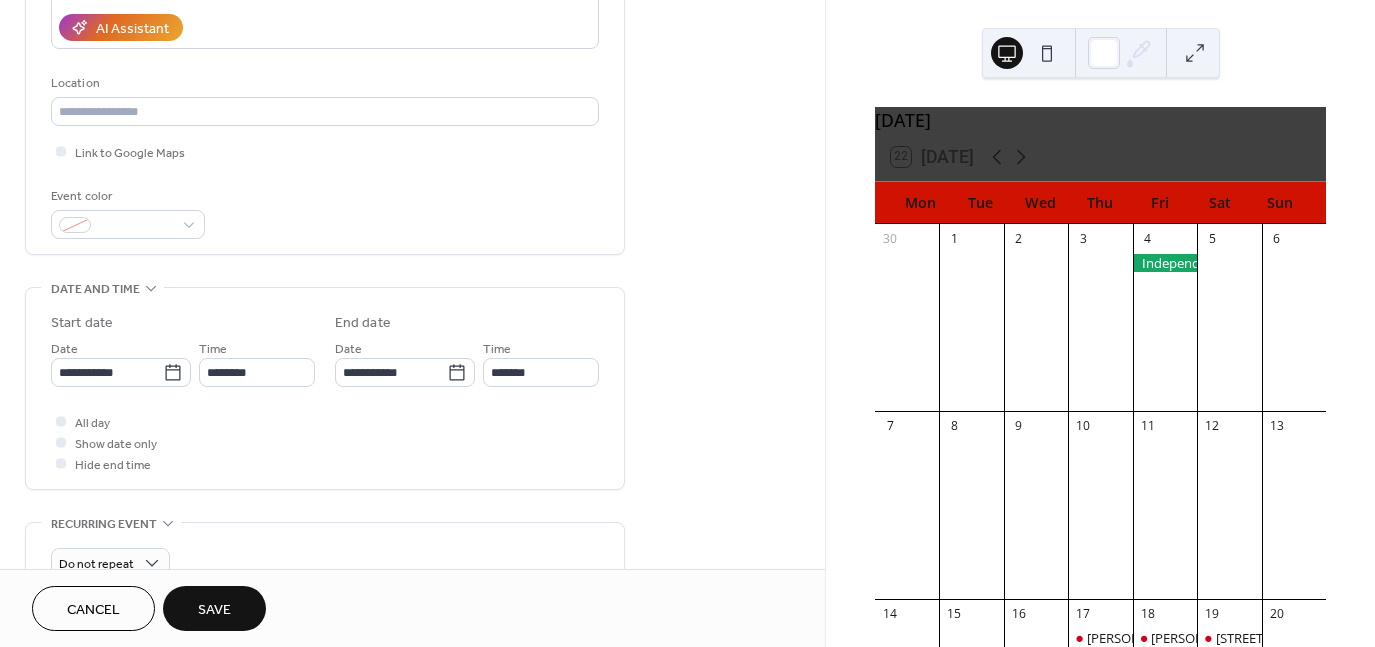 click on "Save" at bounding box center (214, 610) 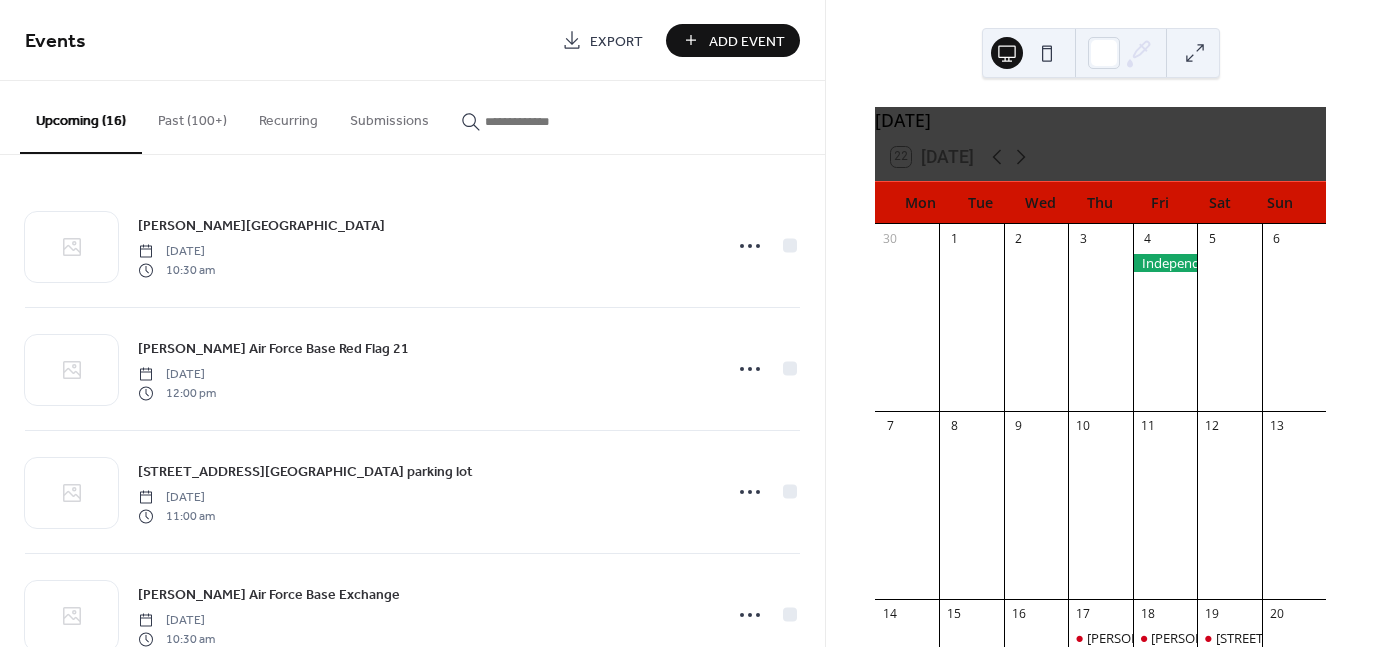 click on "Add Event" at bounding box center (747, 41) 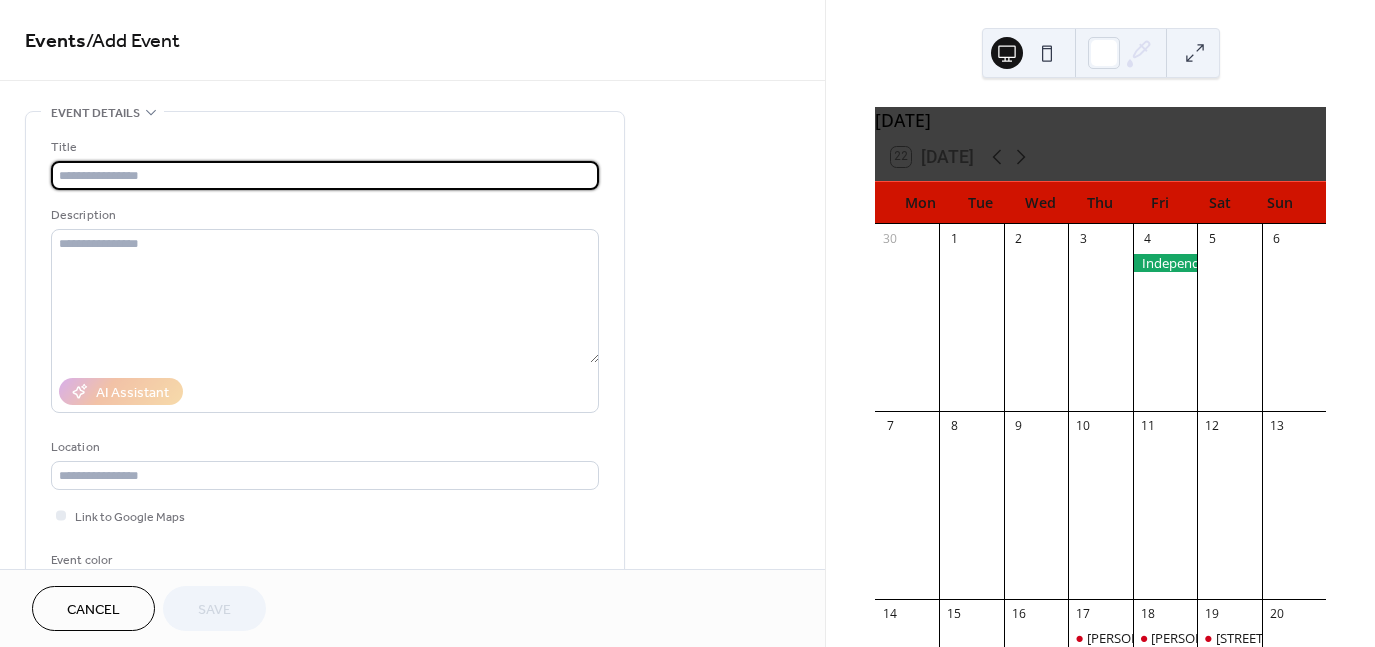 click at bounding box center (325, 175) 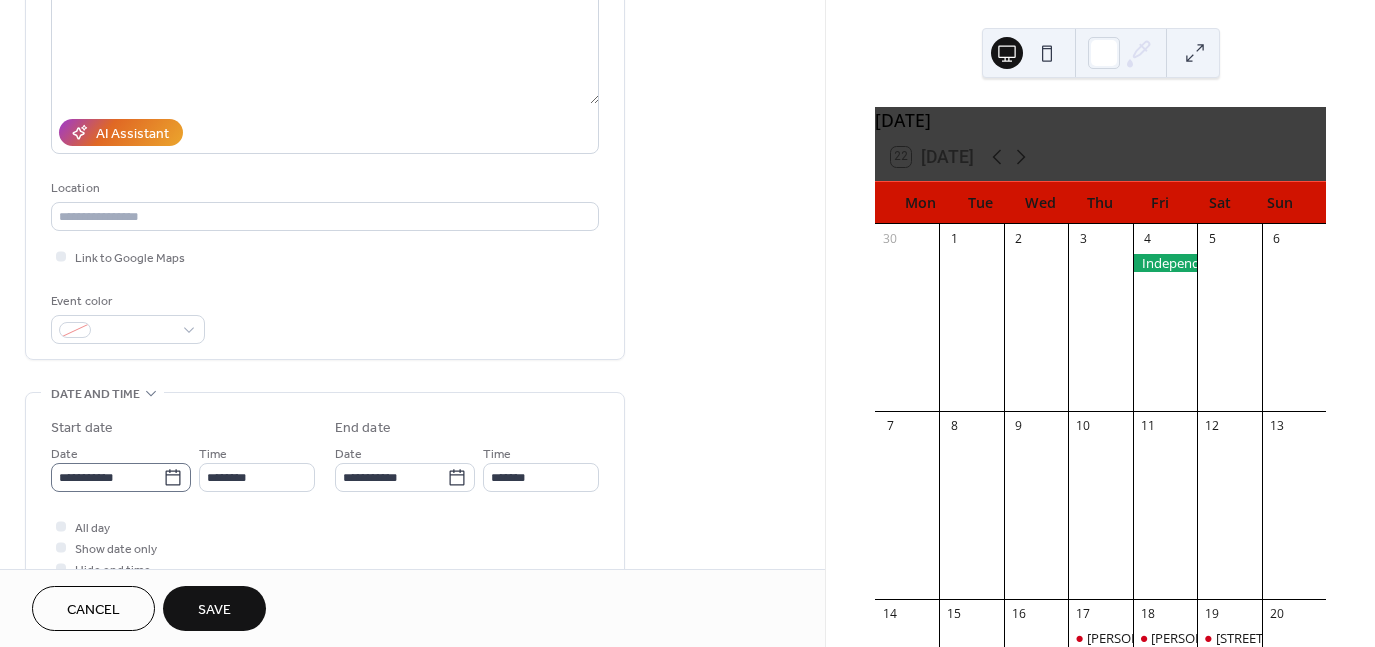 scroll, scrollTop: 260, scrollLeft: 0, axis: vertical 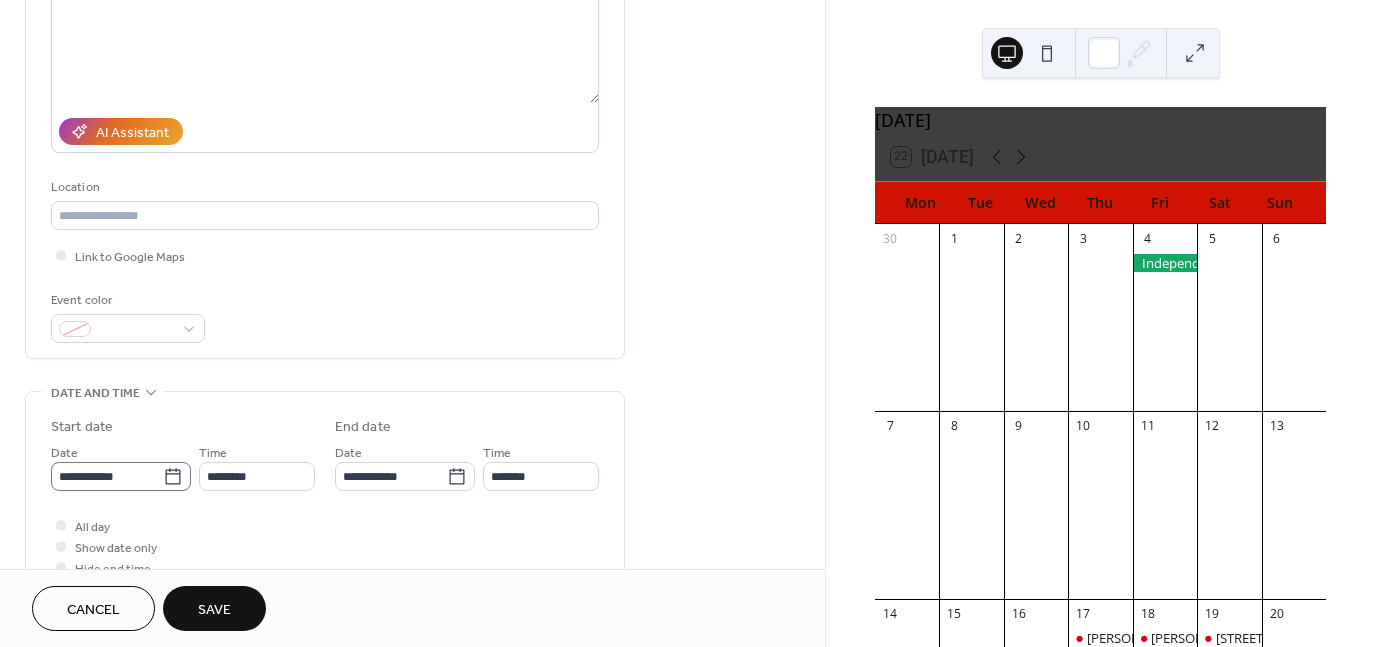 click 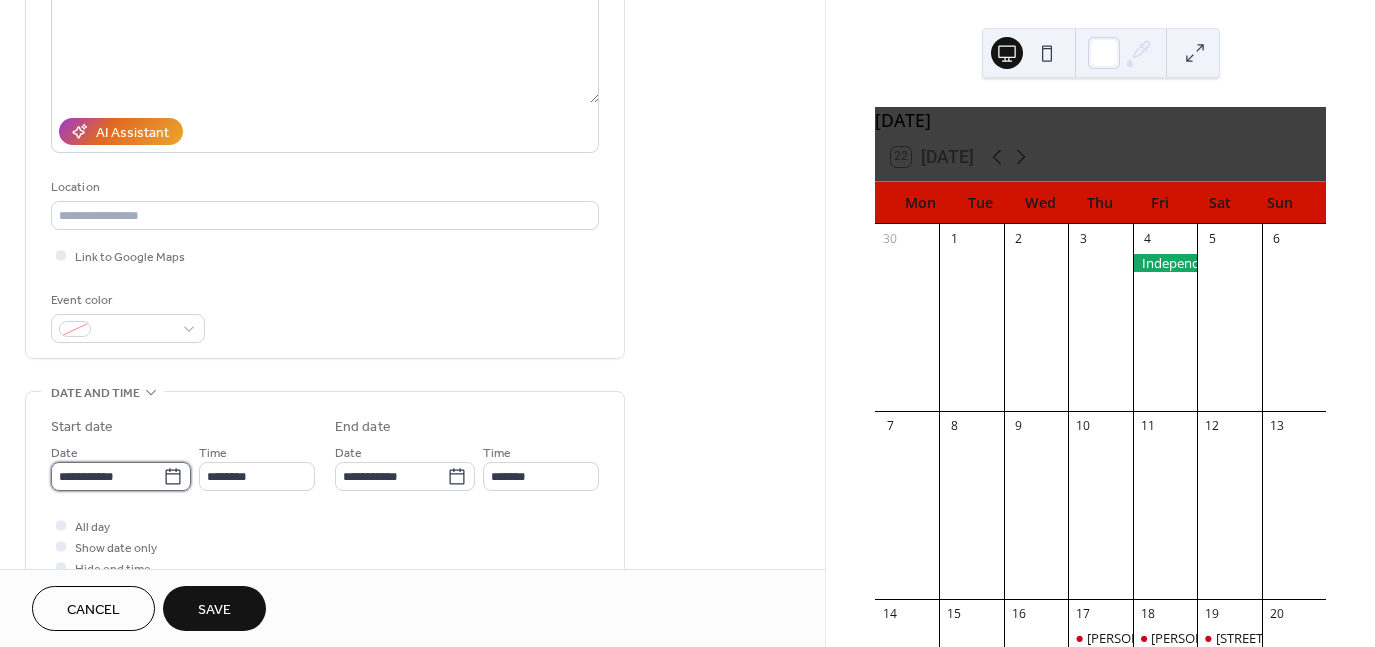 click on "**********" at bounding box center (107, 476) 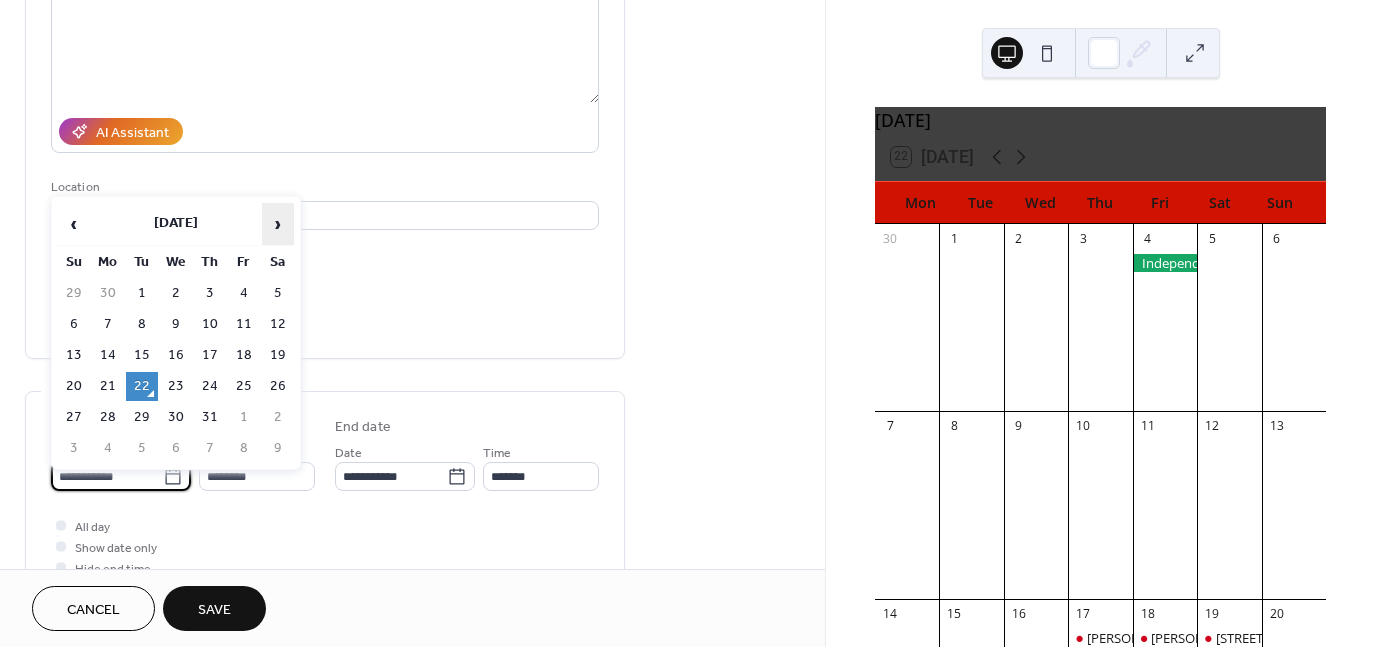 click on "›" at bounding box center [278, 224] 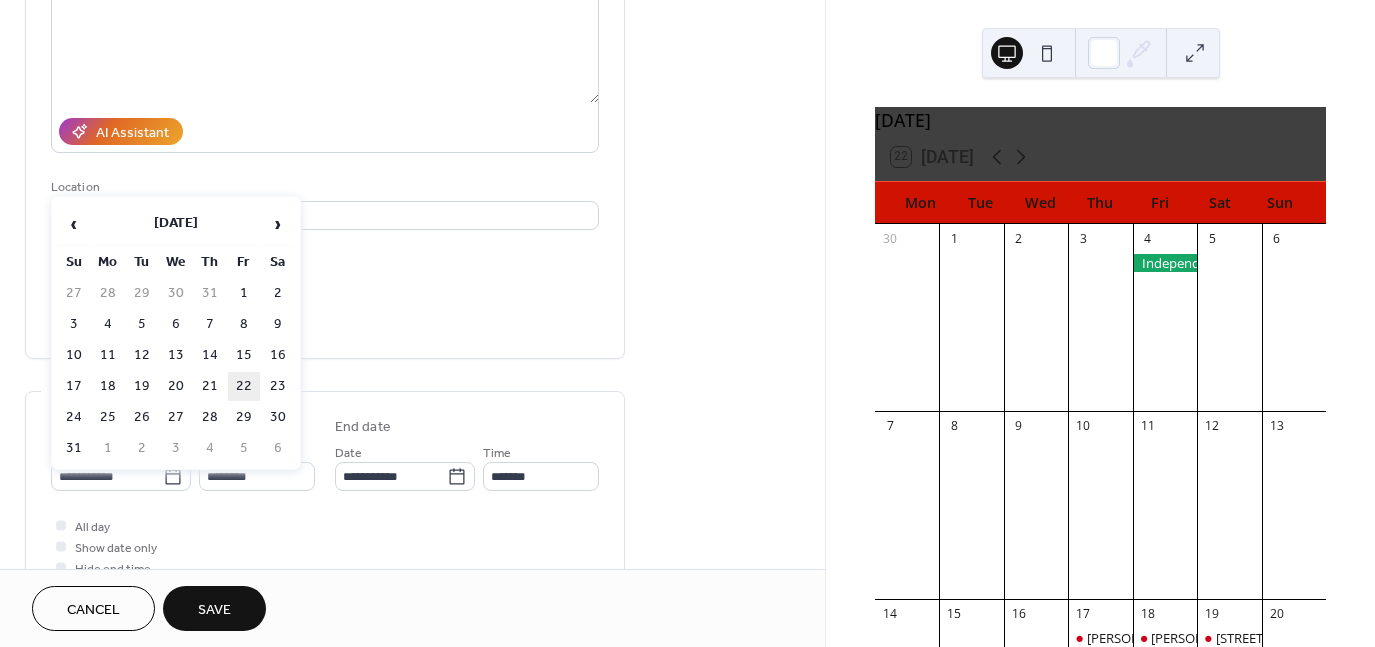 click on "22" at bounding box center [244, 386] 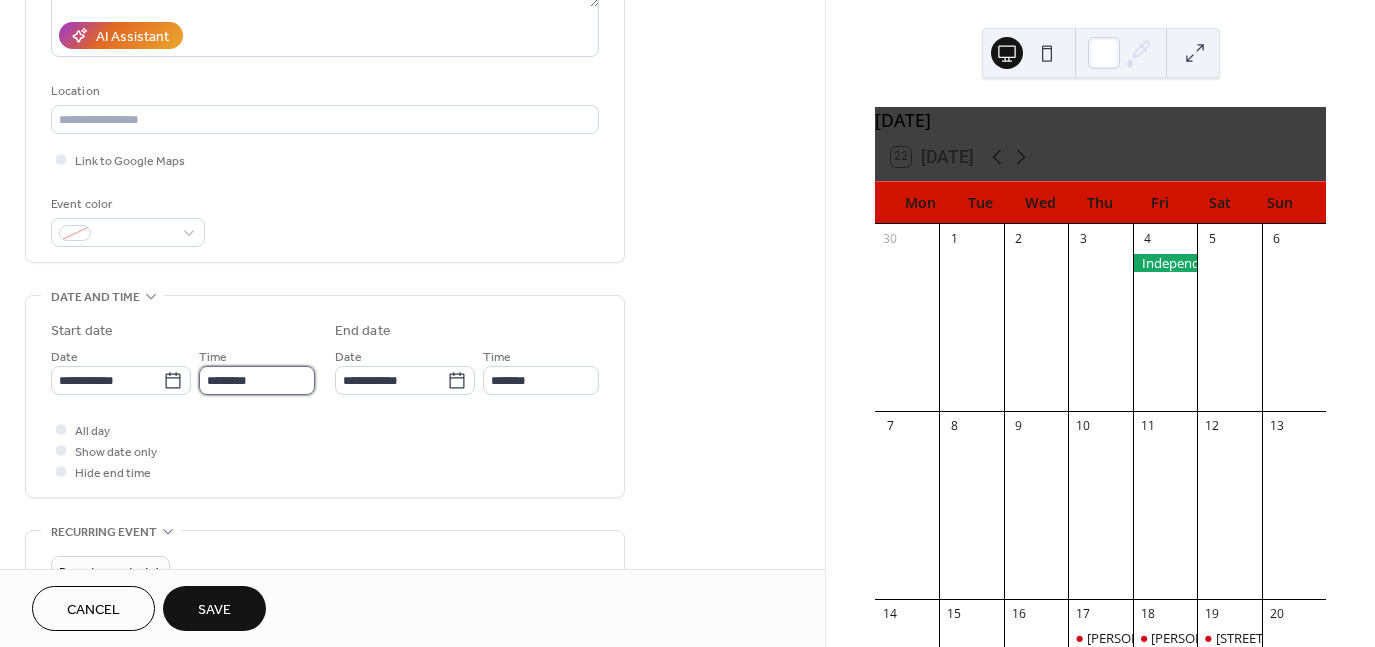 click on "********" at bounding box center (257, 380) 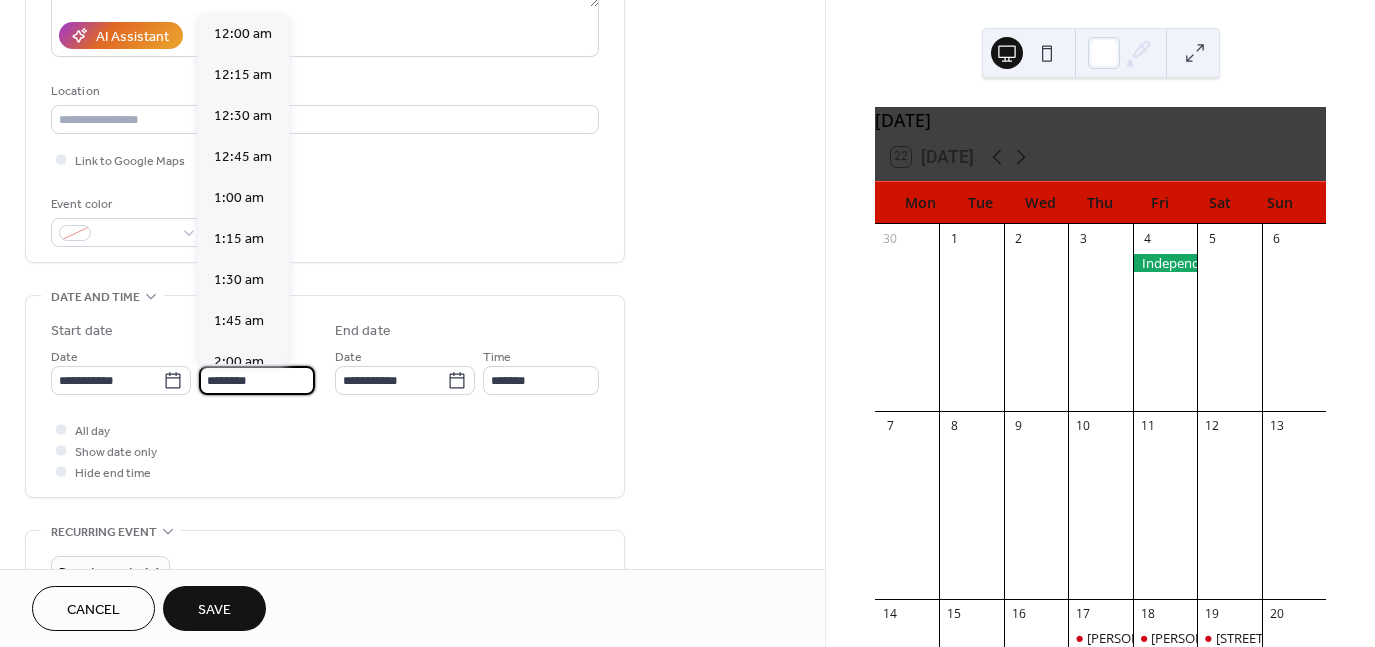 scroll, scrollTop: 358, scrollLeft: 0, axis: vertical 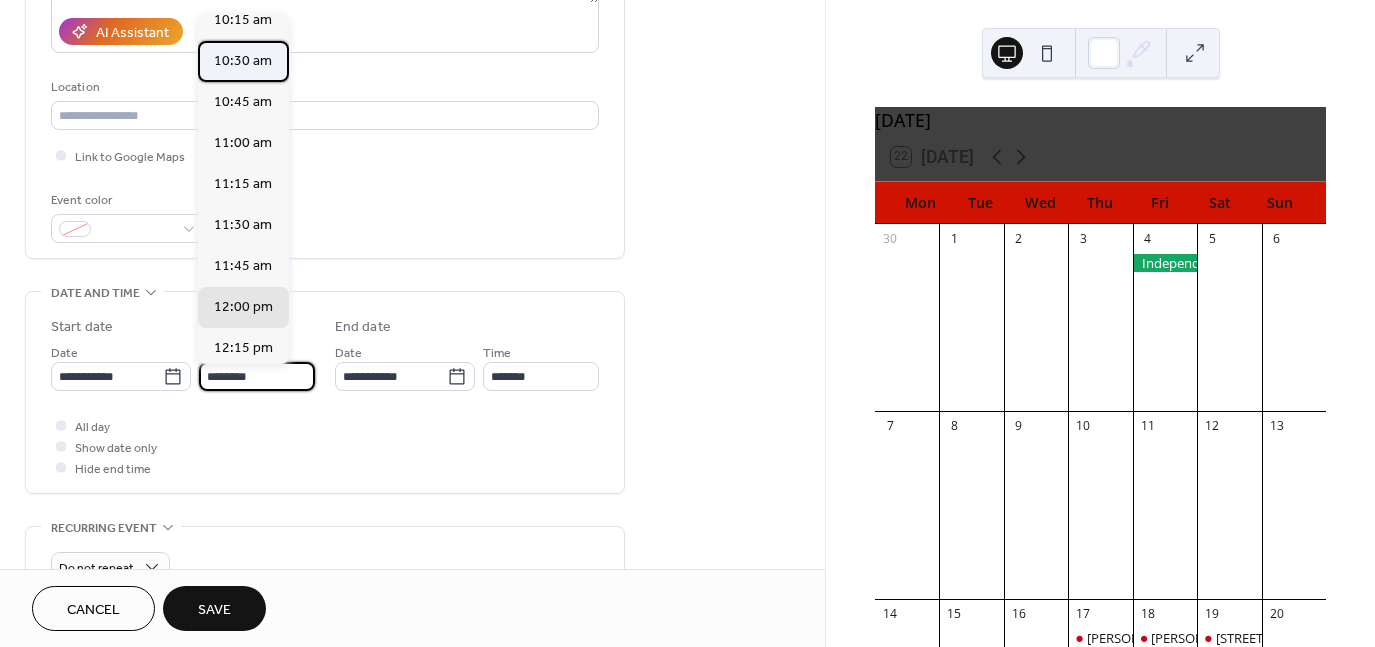 click on "10:30 am" at bounding box center [243, 61] 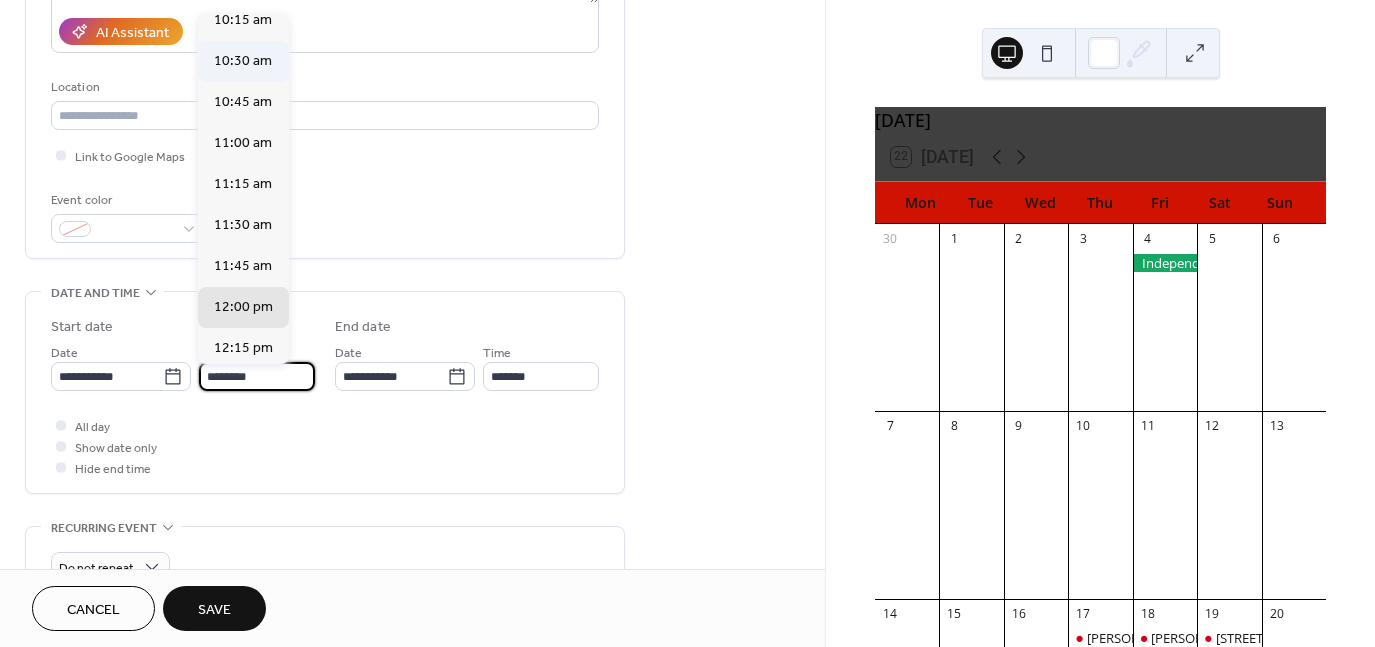 type on "********" 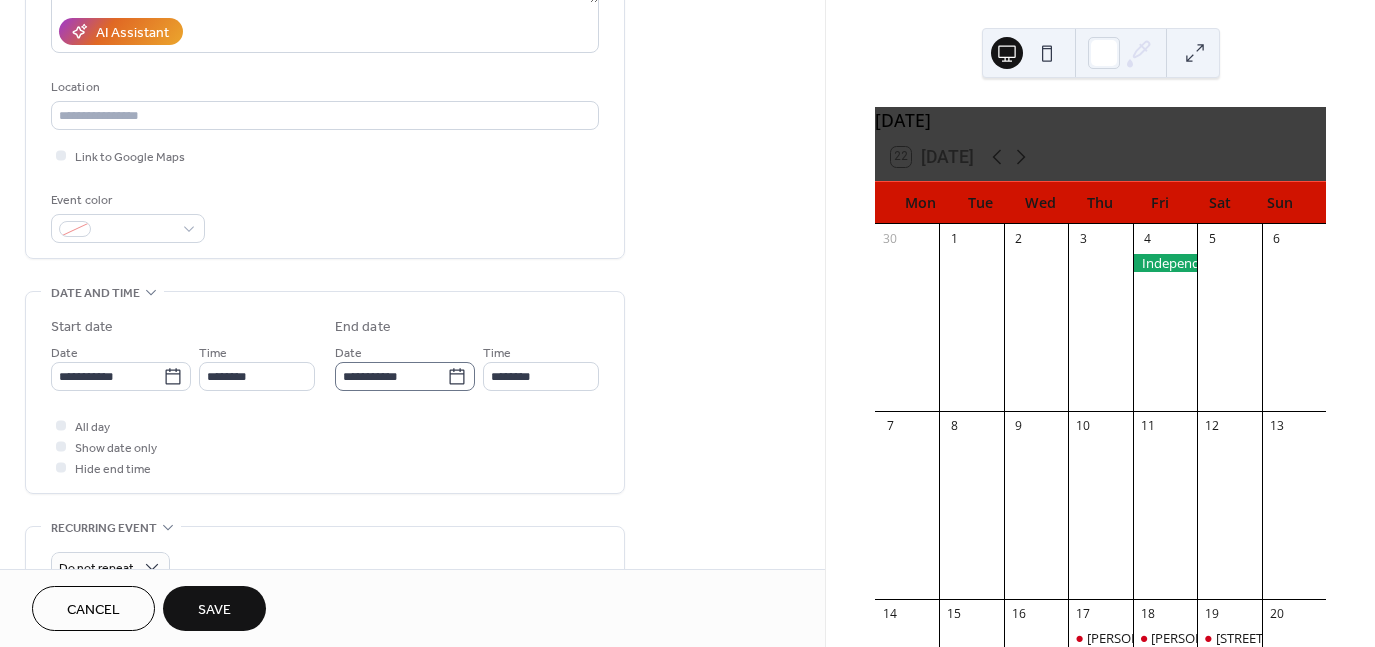 click 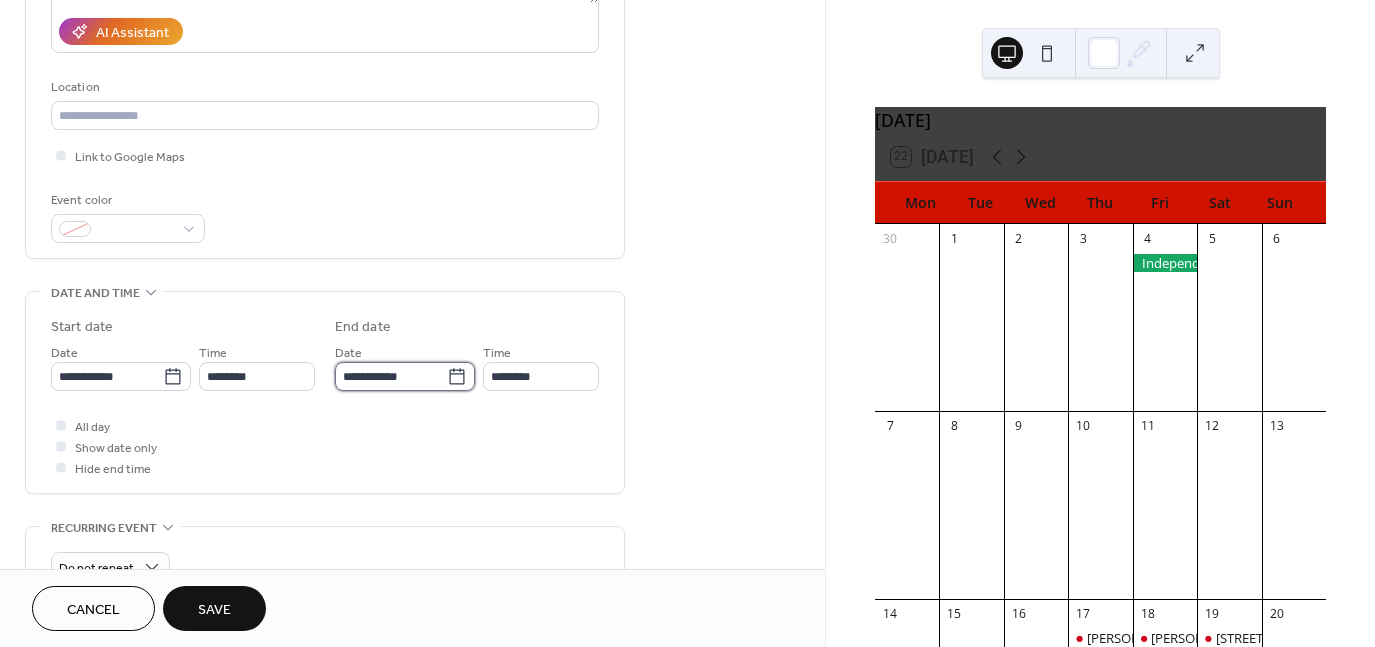 click on "**********" at bounding box center (391, 376) 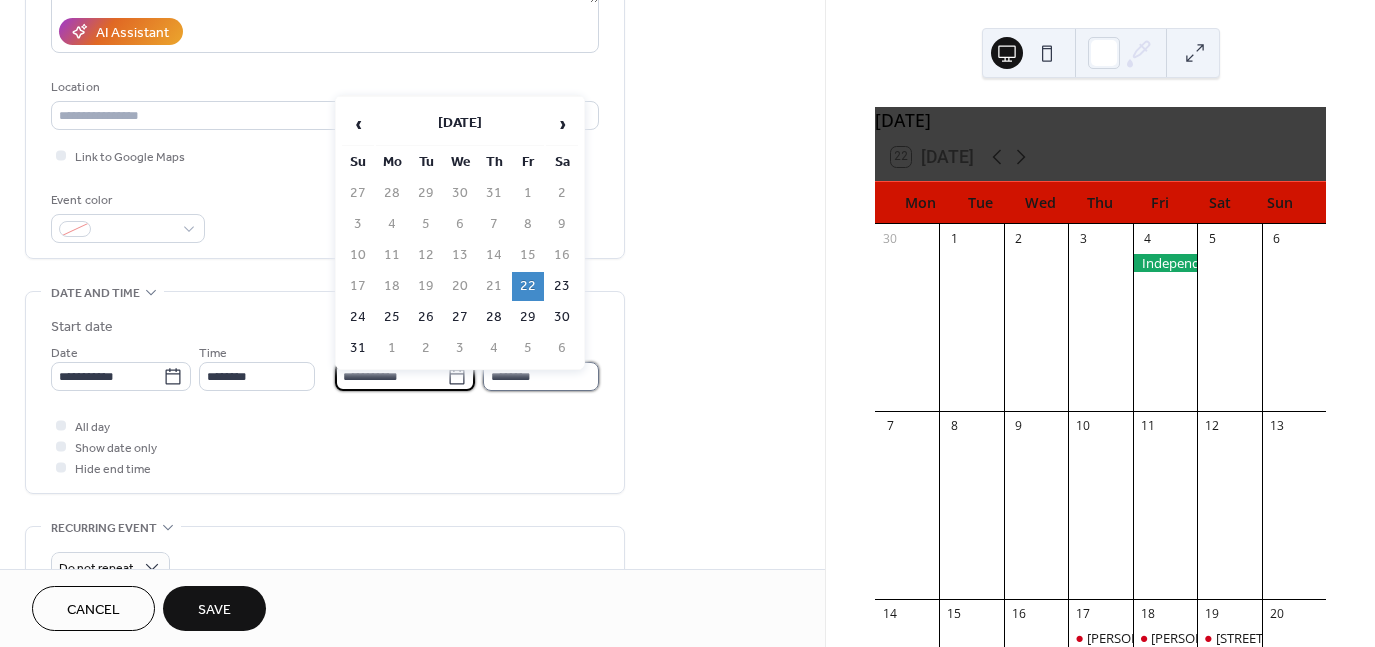 click on "********" at bounding box center (541, 376) 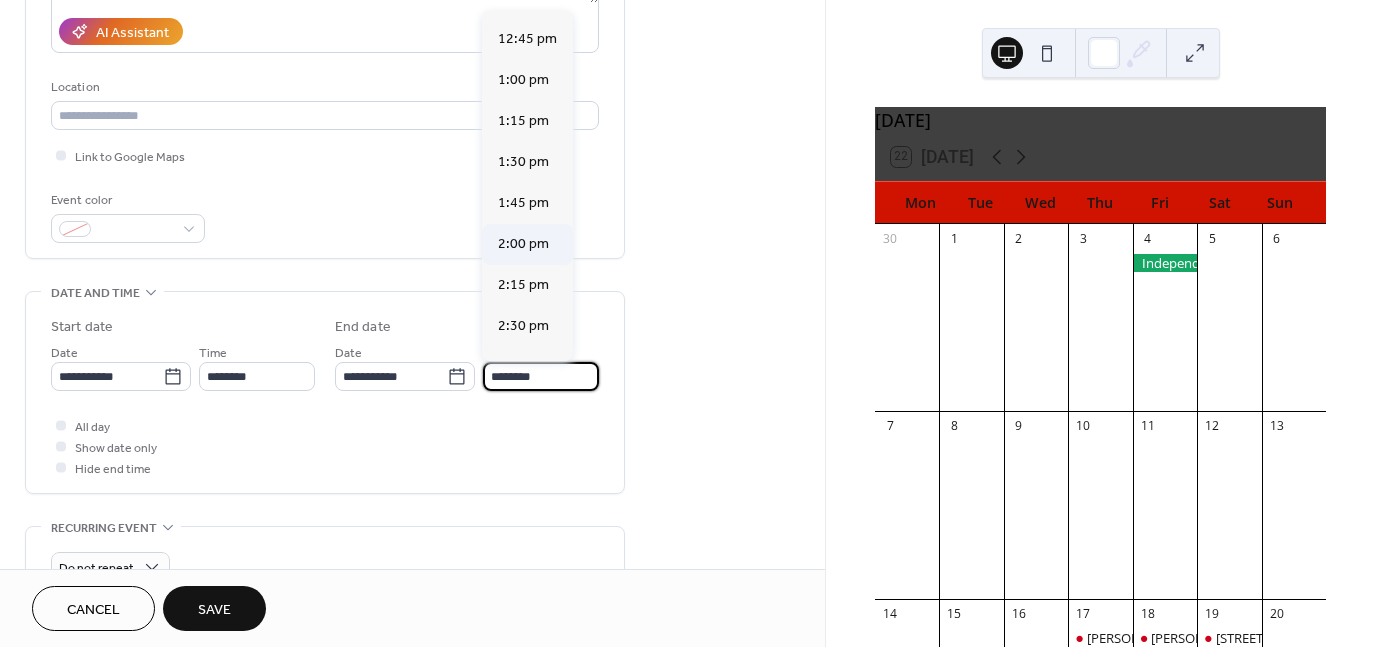 scroll, scrollTop: 320, scrollLeft: 0, axis: vertical 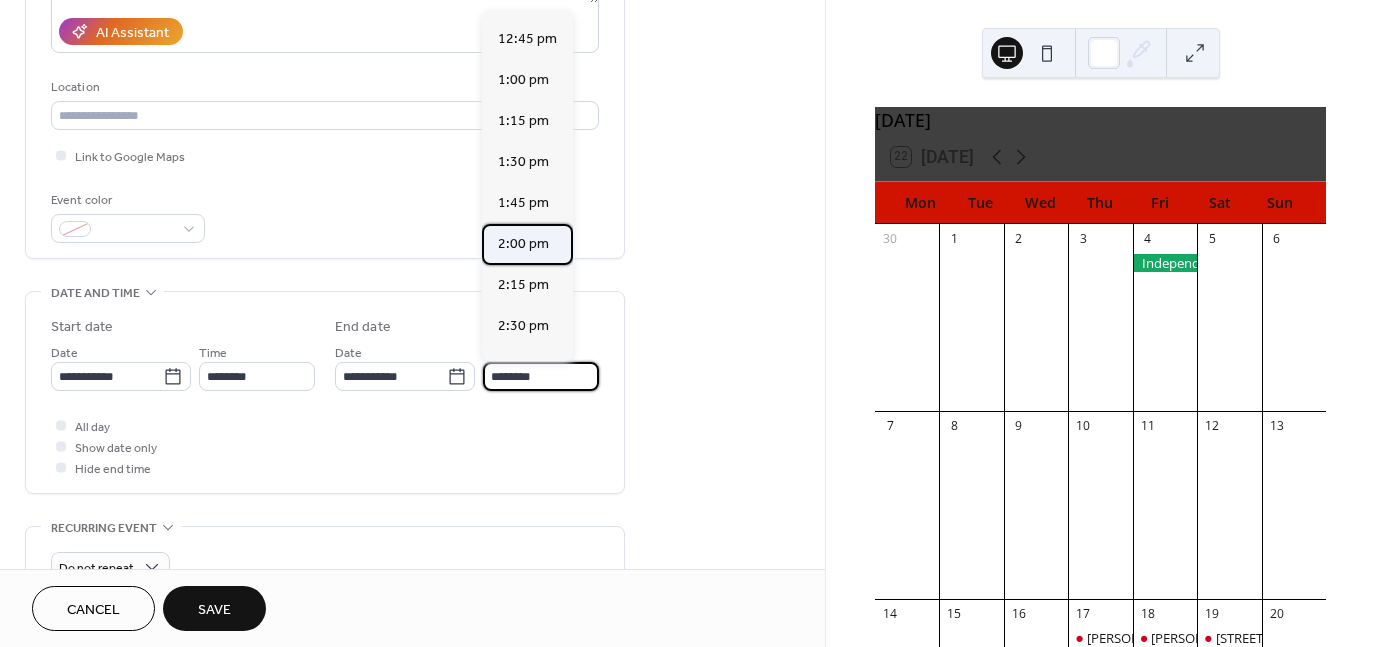 click on "2:00 pm" at bounding box center (523, 244) 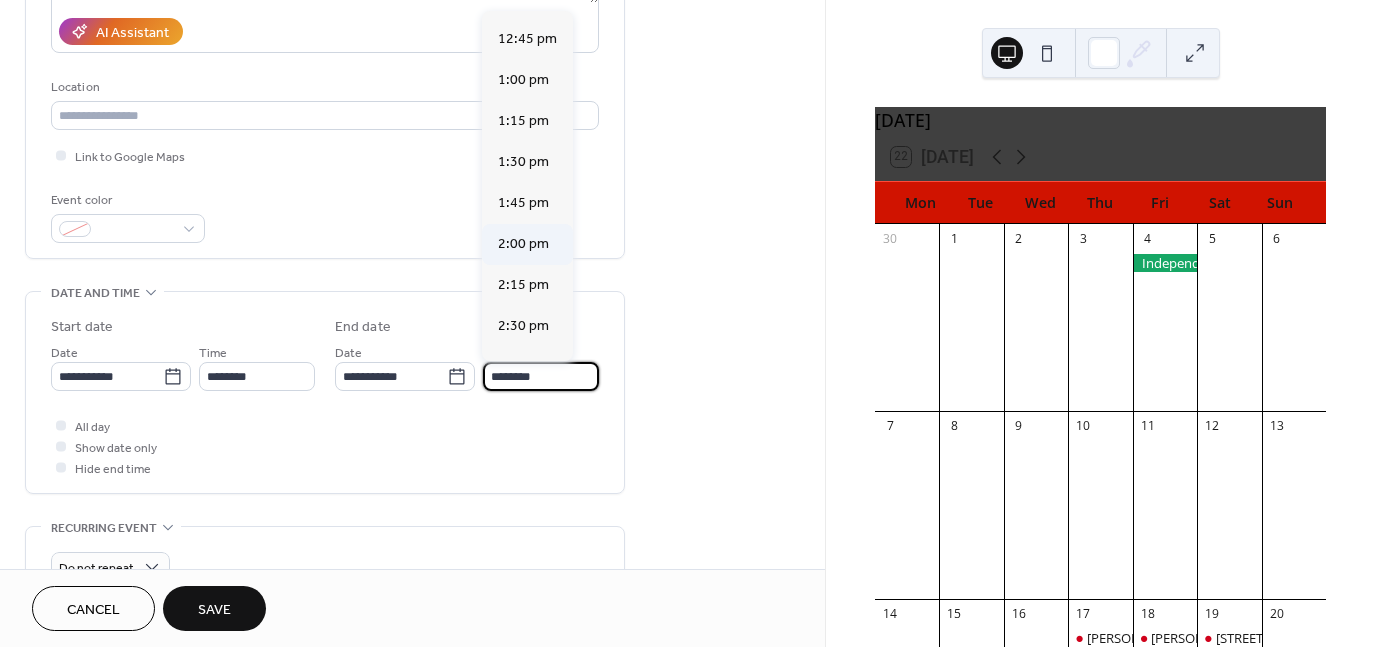 type on "*******" 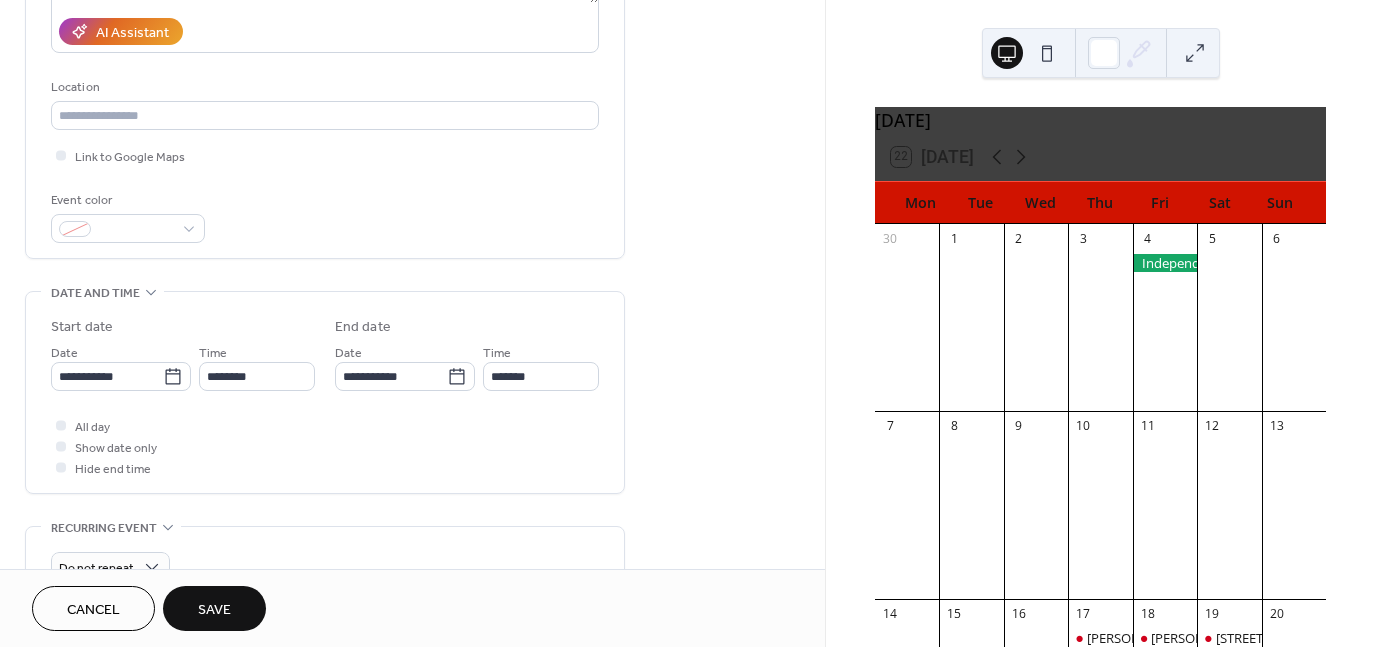 click on "Save" at bounding box center (214, 610) 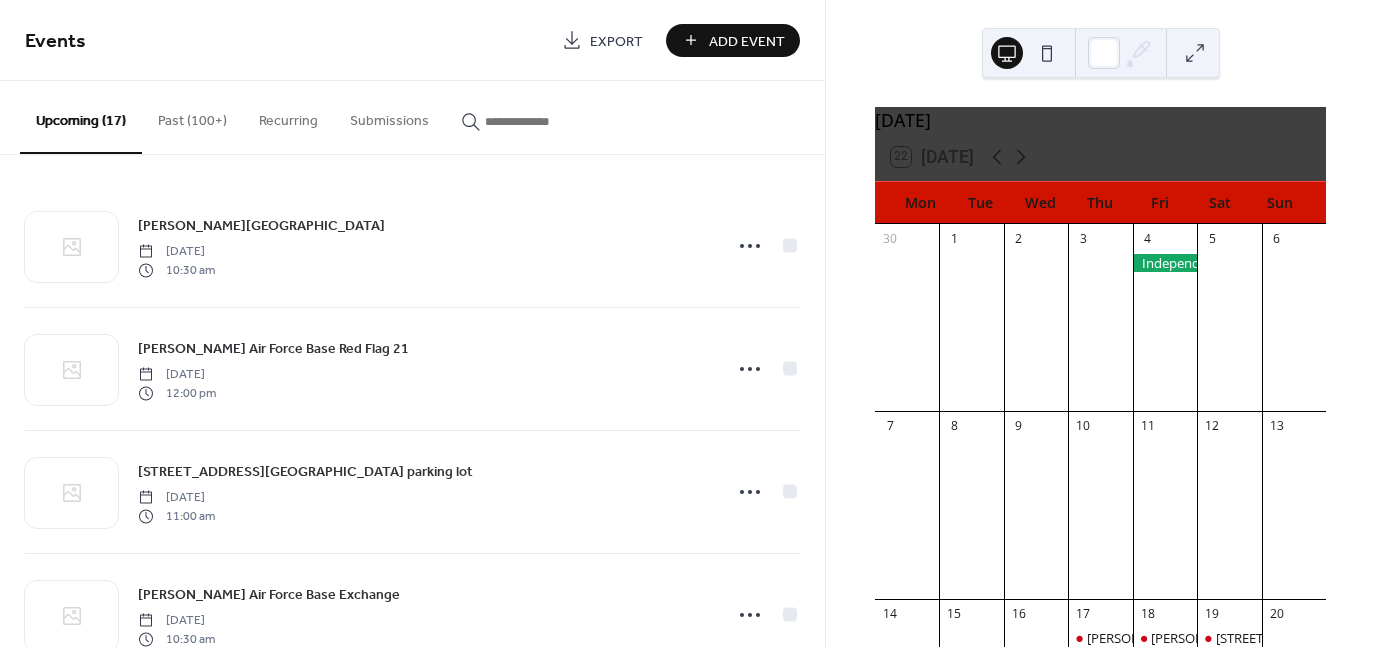 click on "Add Event" at bounding box center [747, 41] 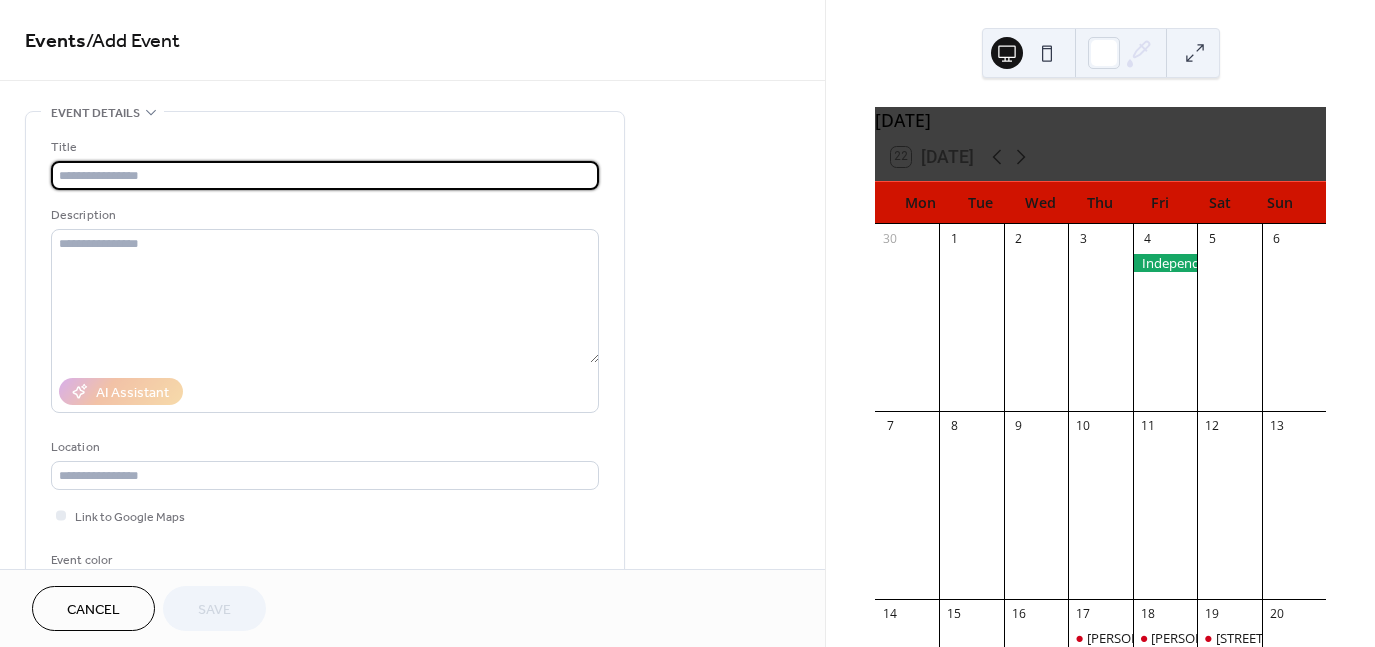 click at bounding box center (325, 175) 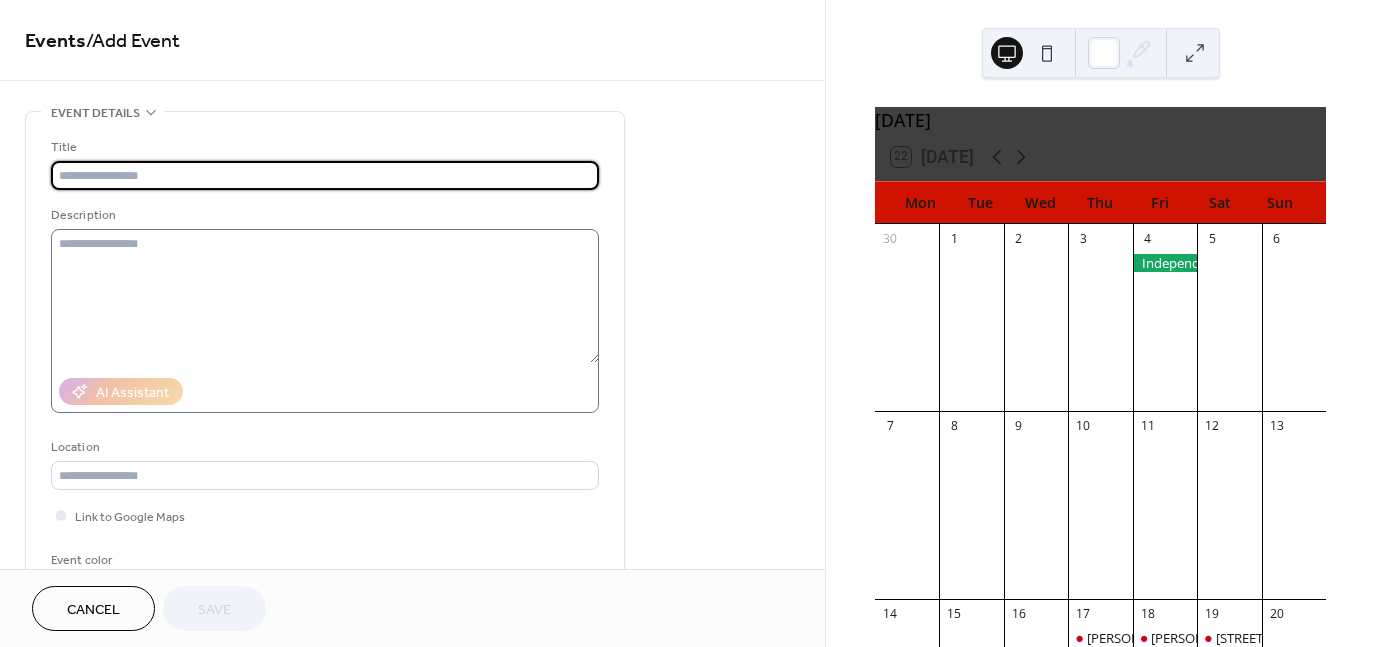 type on "**********" 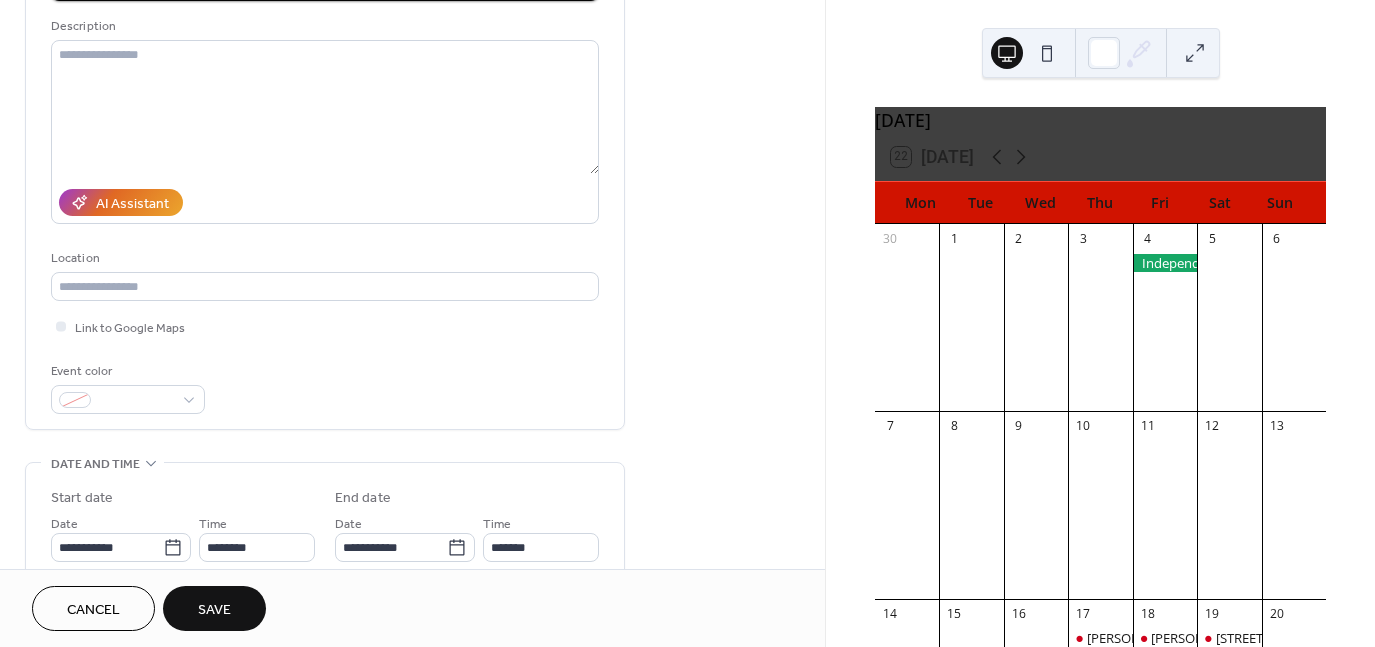 scroll, scrollTop: 190, scrollLeft: 0, axis: vertical 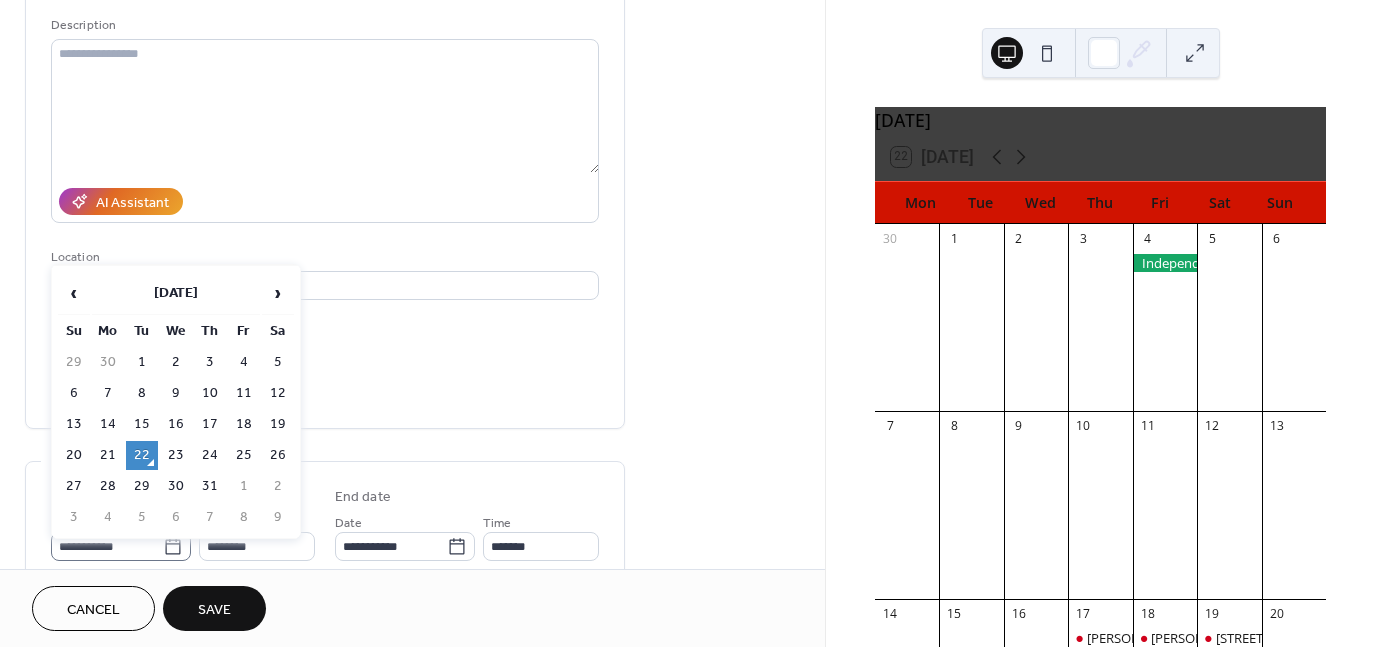click 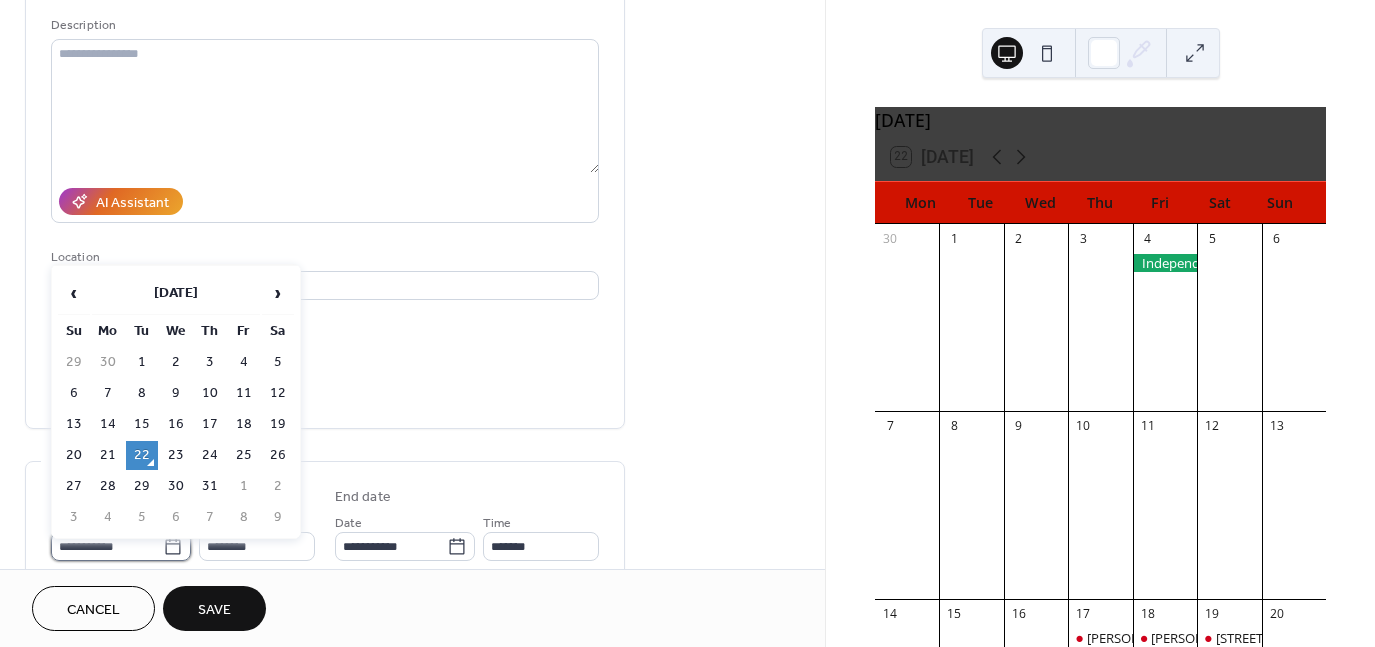 click on "**********" at bounding box center [107, 546] 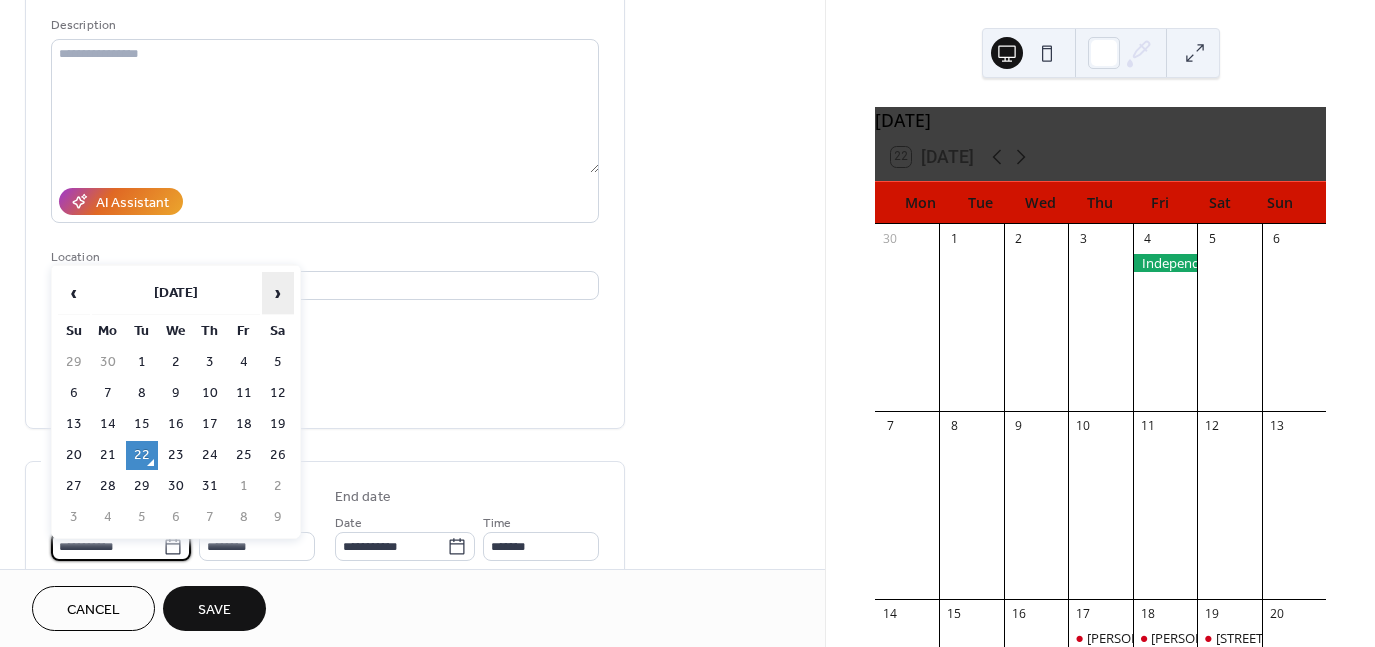 click on "›" at bounding box center (278, 293) 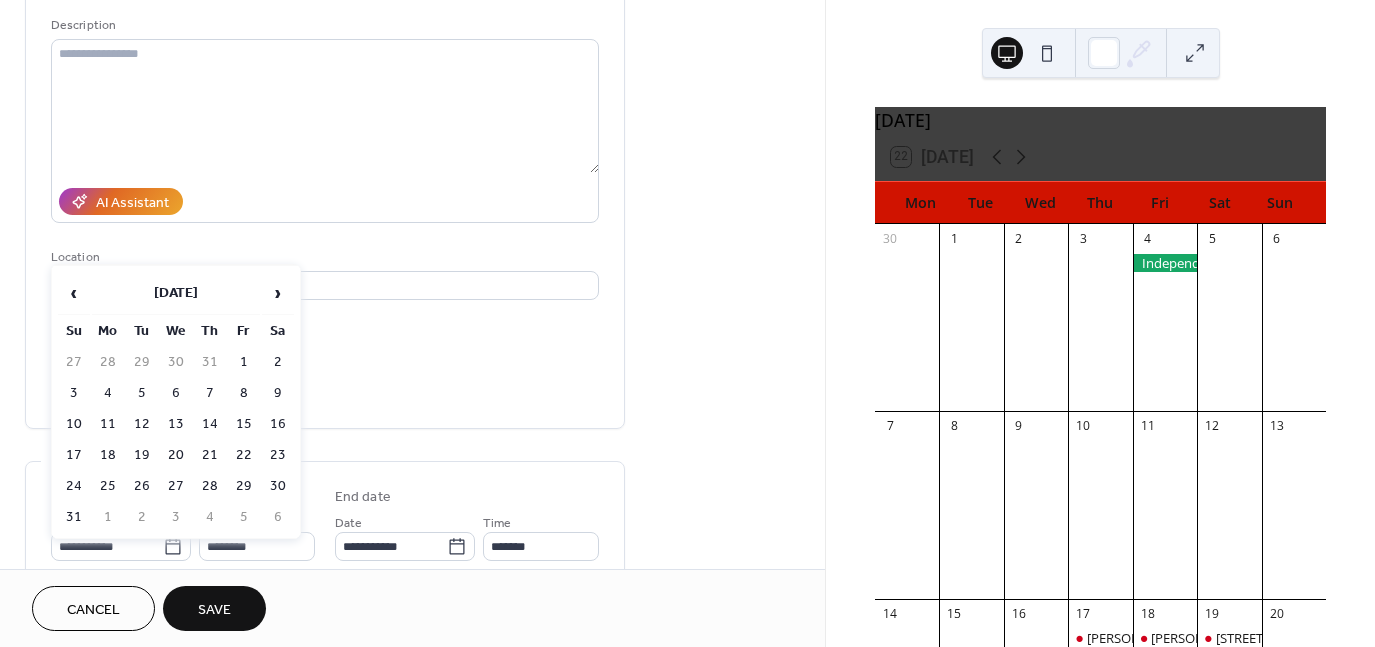 click on "23" at bounding box center [278, 455] 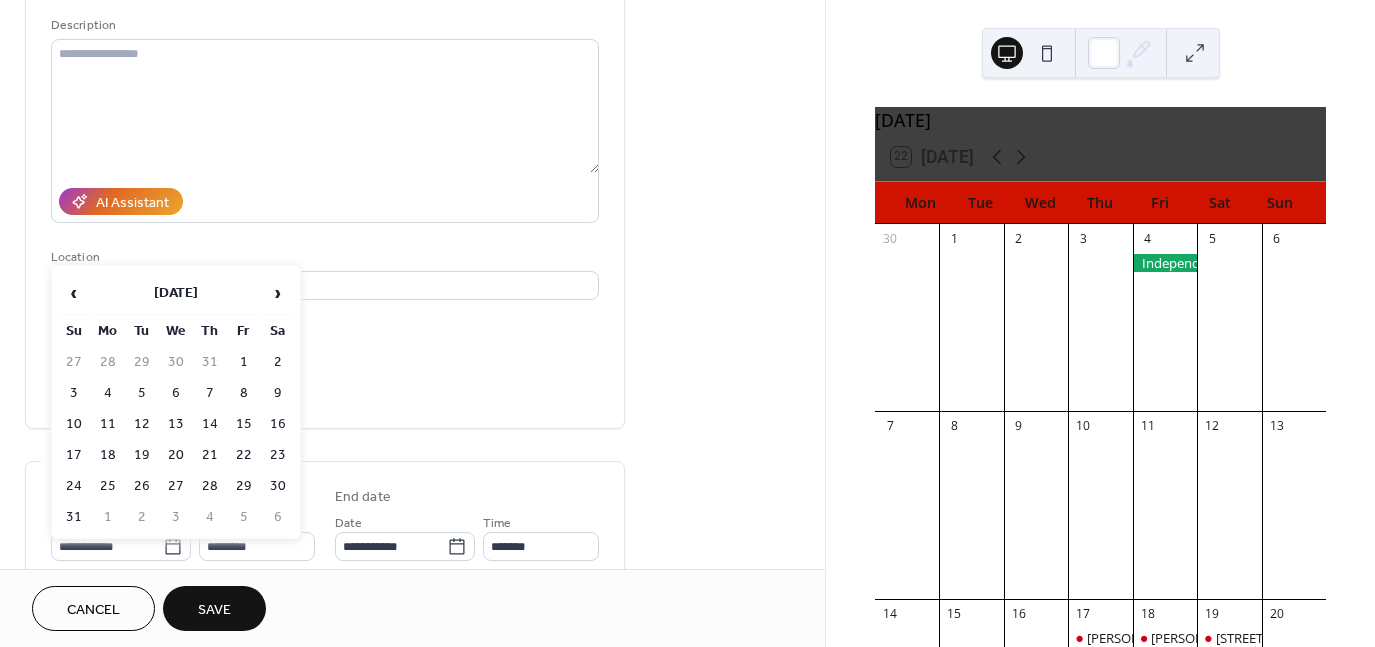 type on "**********" 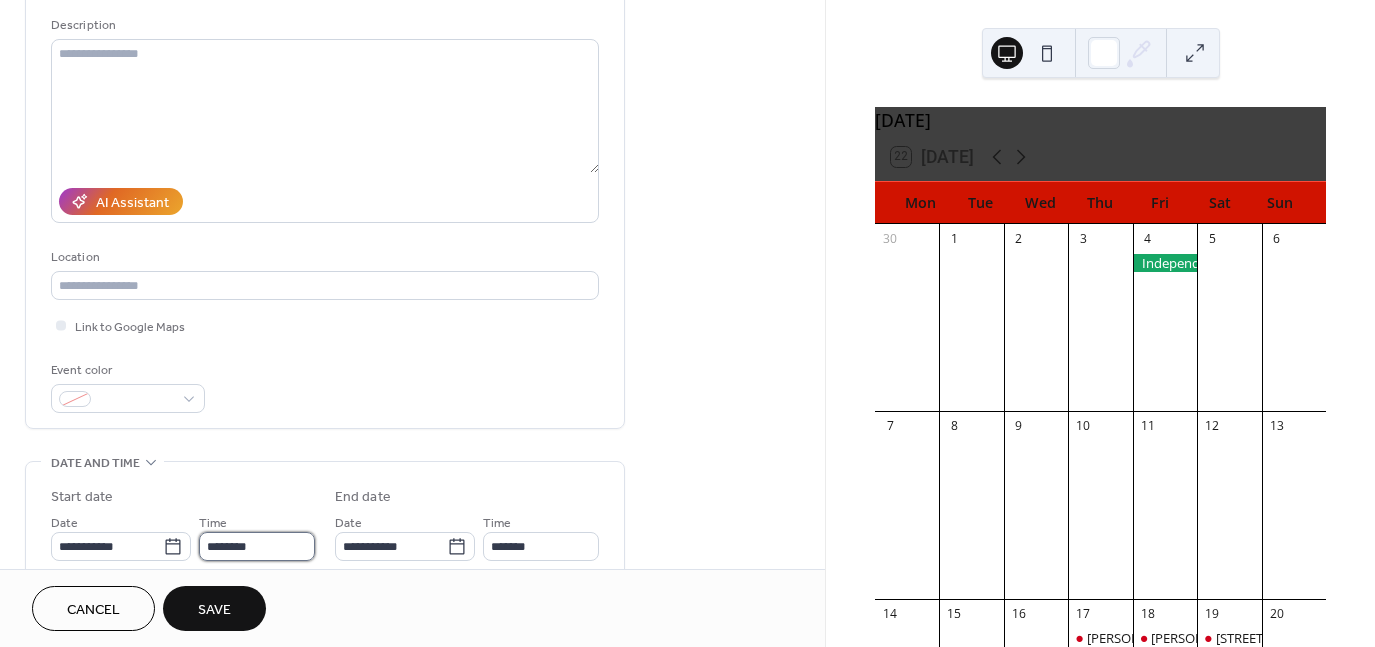 click on "********" at bounding box center [257, 546] 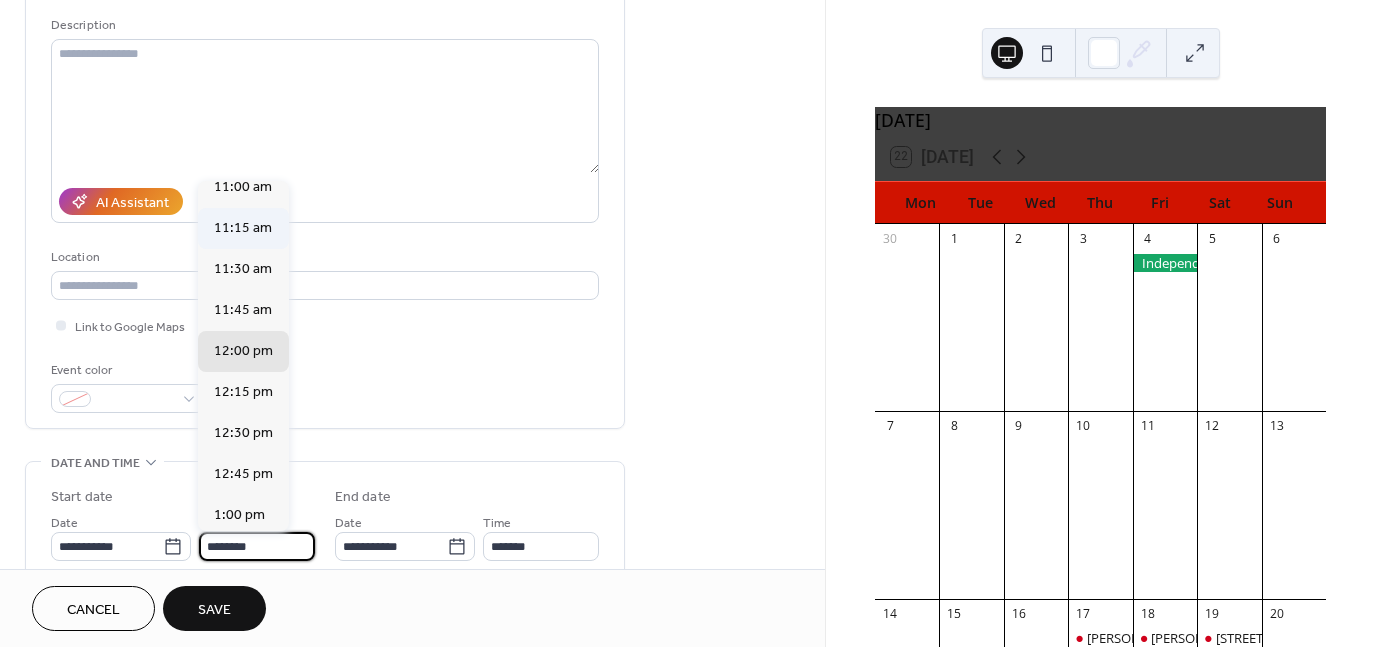 scroll, scrollTop: 1817, scrollLeft: 0, axis: vertical 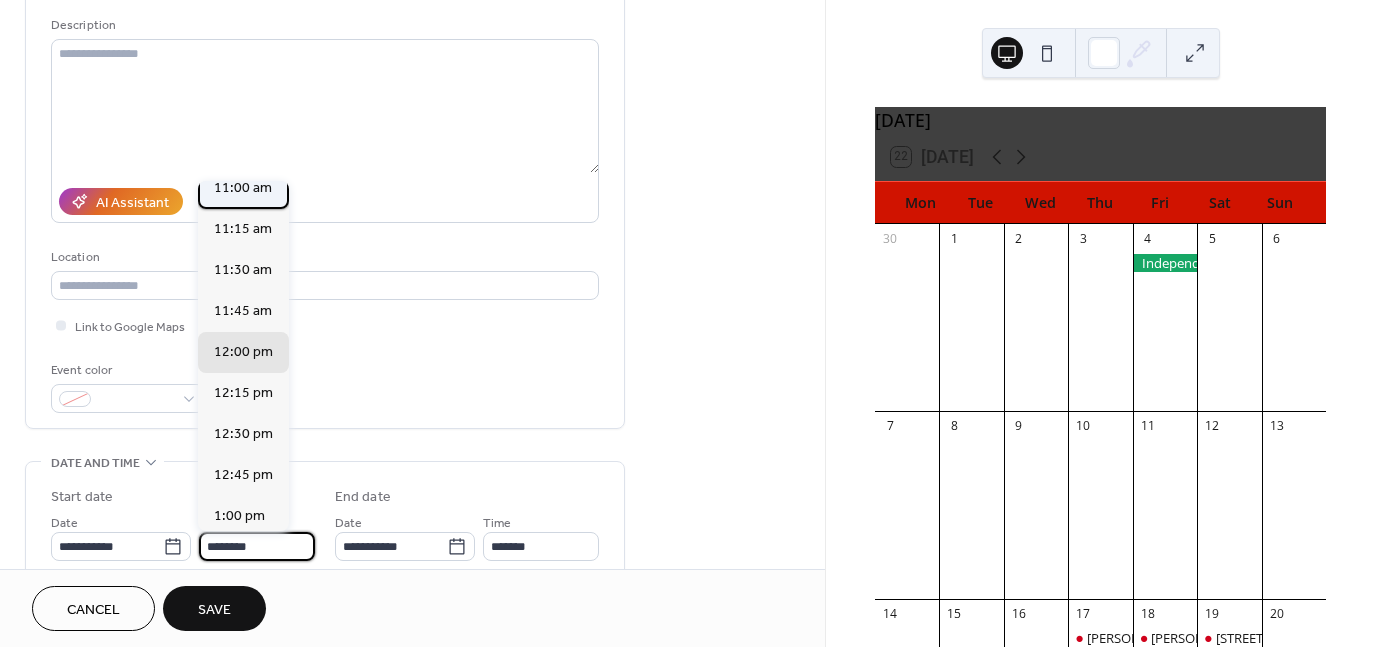 click on "11:00 am" at bounding box center [243, 187] 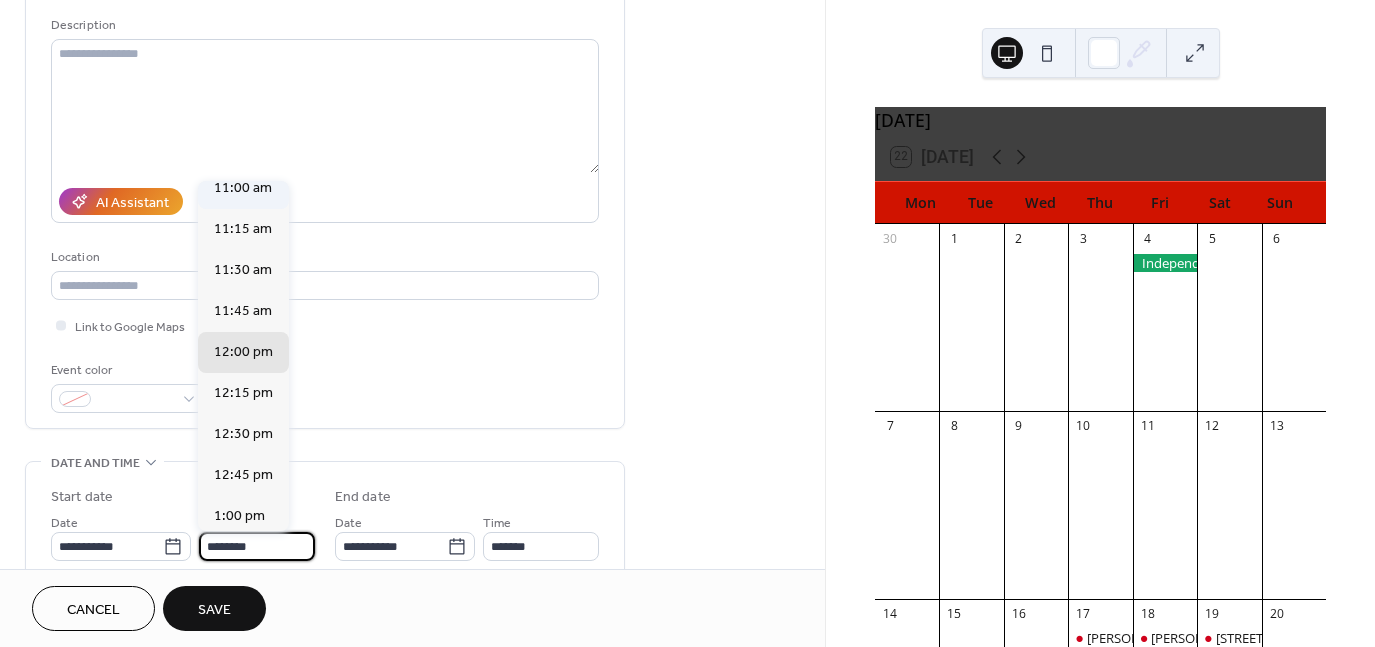 type on "********" 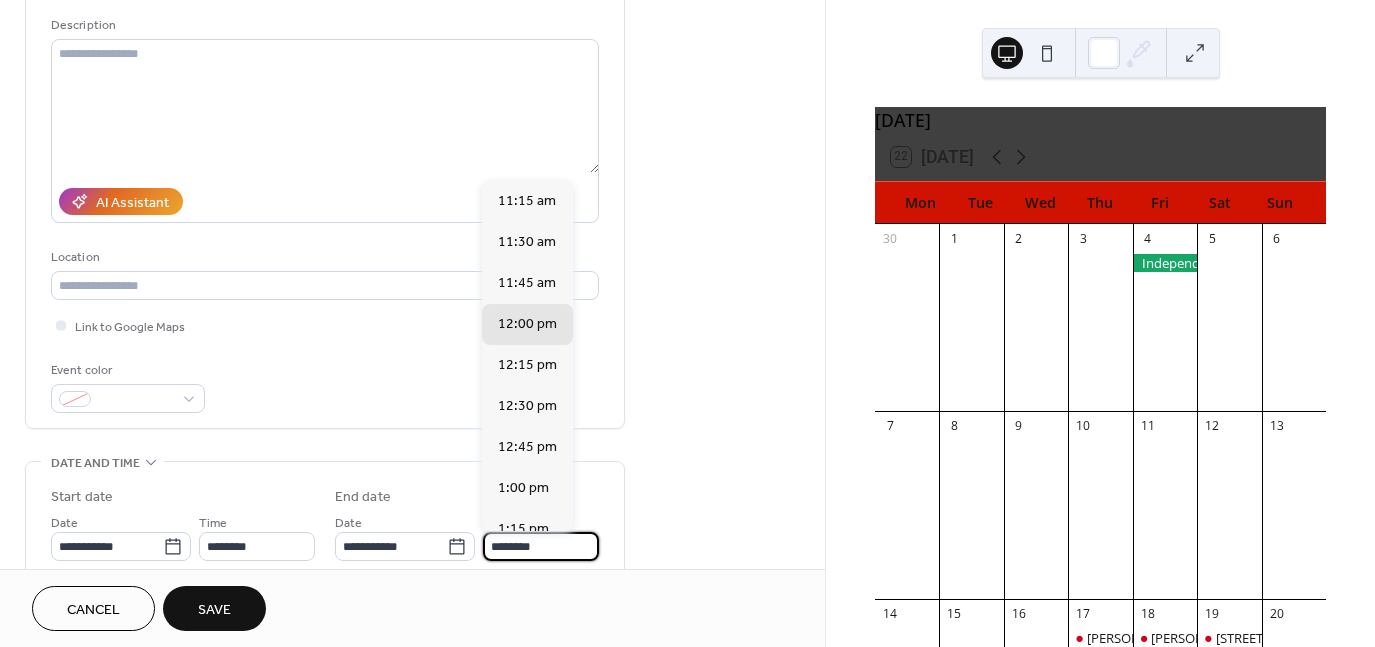 click on "********" at bounding box center [541, 546] 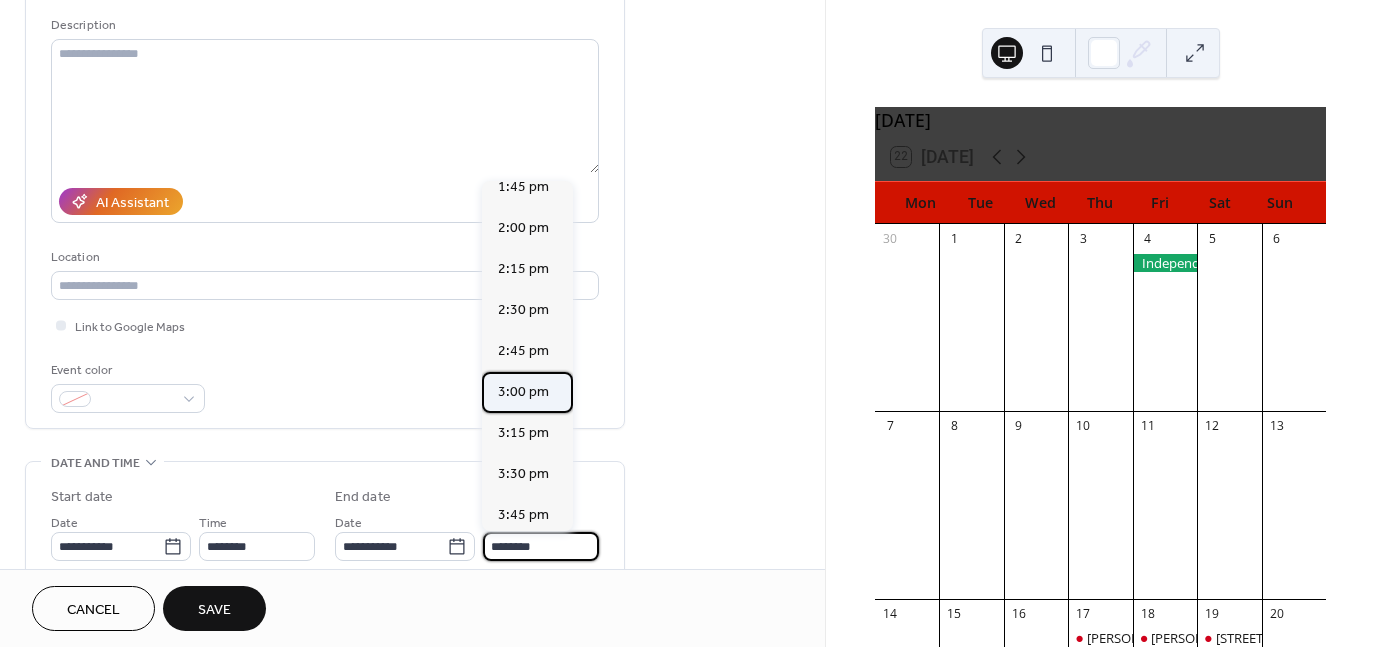 scroll, scrollTop: 424, scrollLeft: 0, axis: vertical 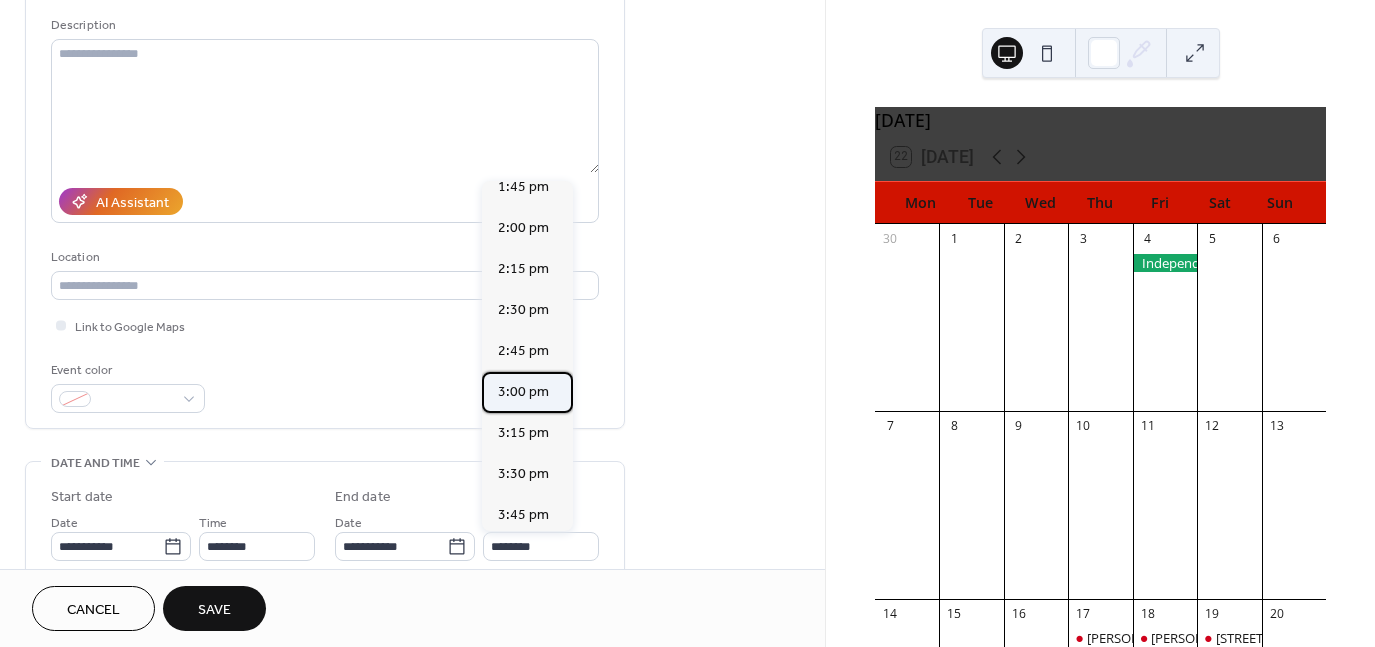 click on "3:00 pm" at bounding box center (523, 391) 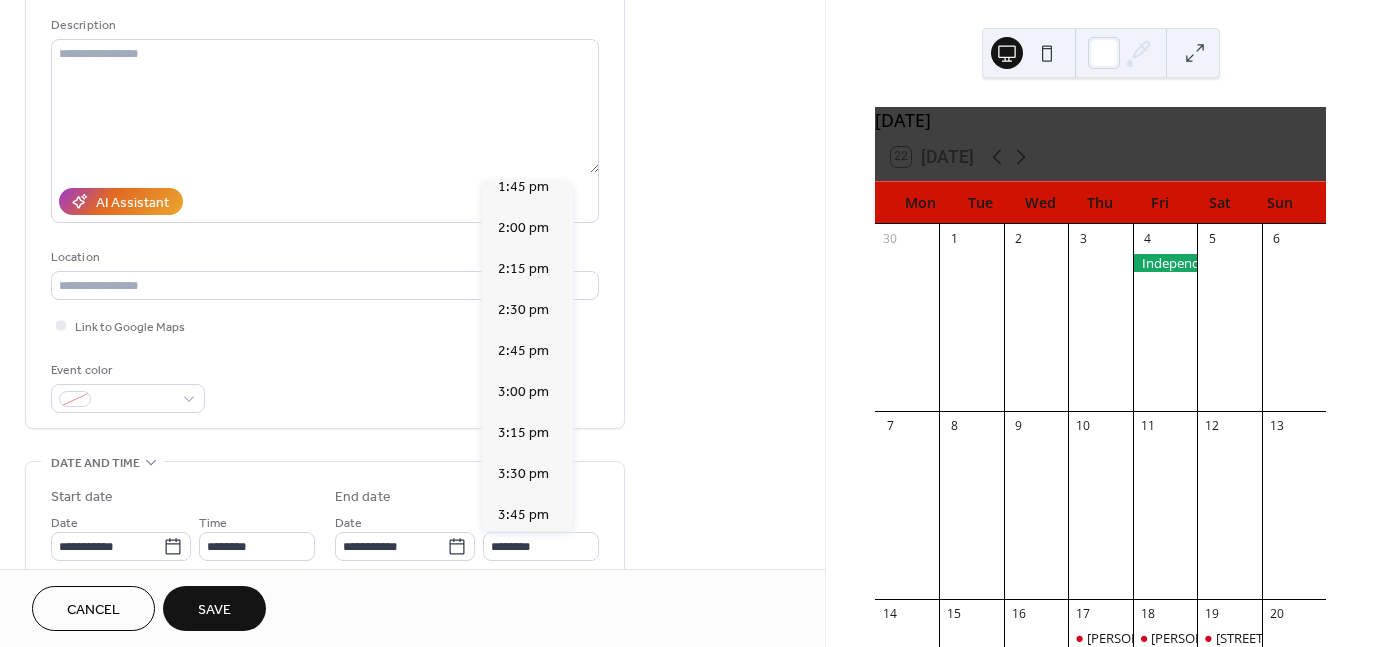 type on "*******" 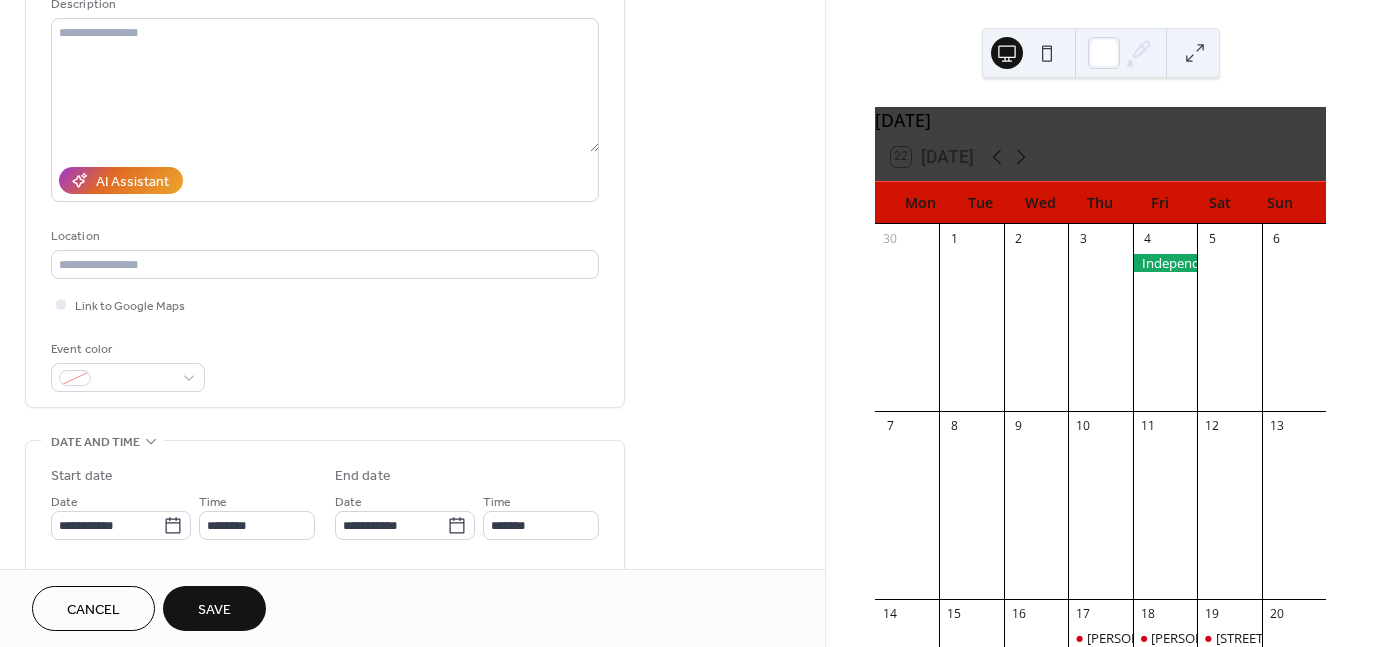 scroll, scrollTop: 212, scrollLeft: 0, axis: vertical 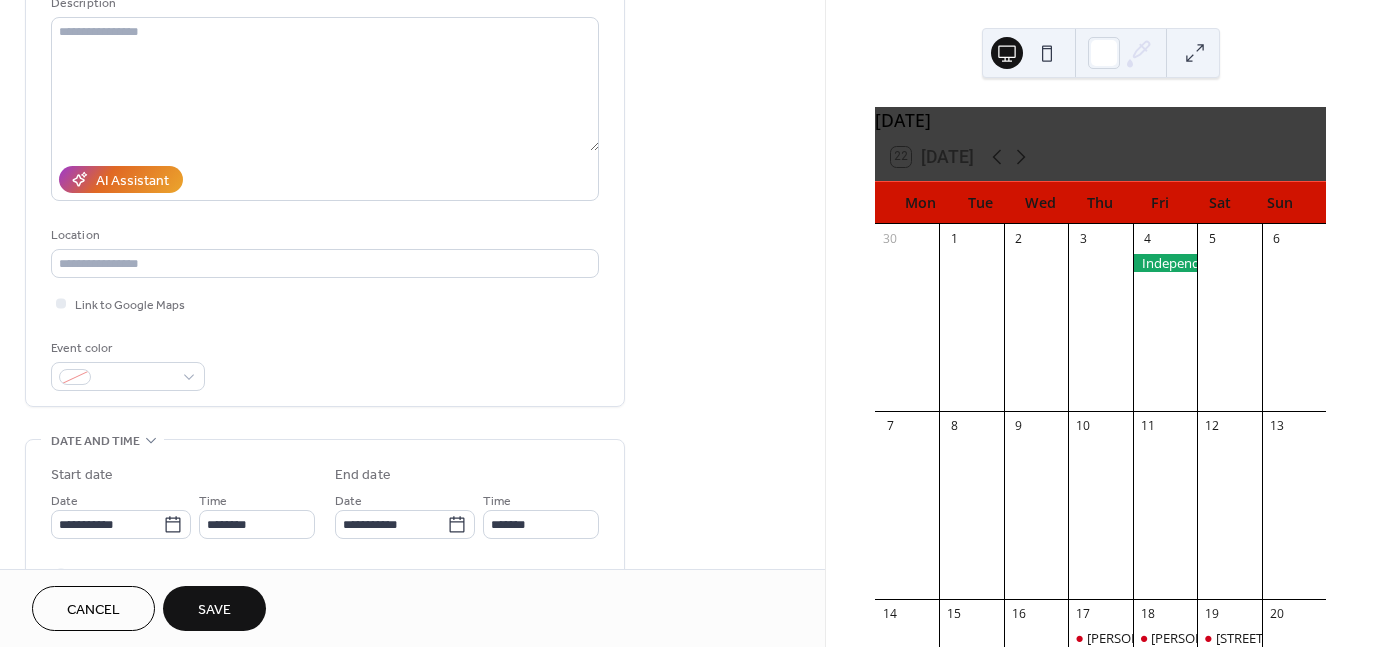 click on "Save" at bounding box center (214, 608) 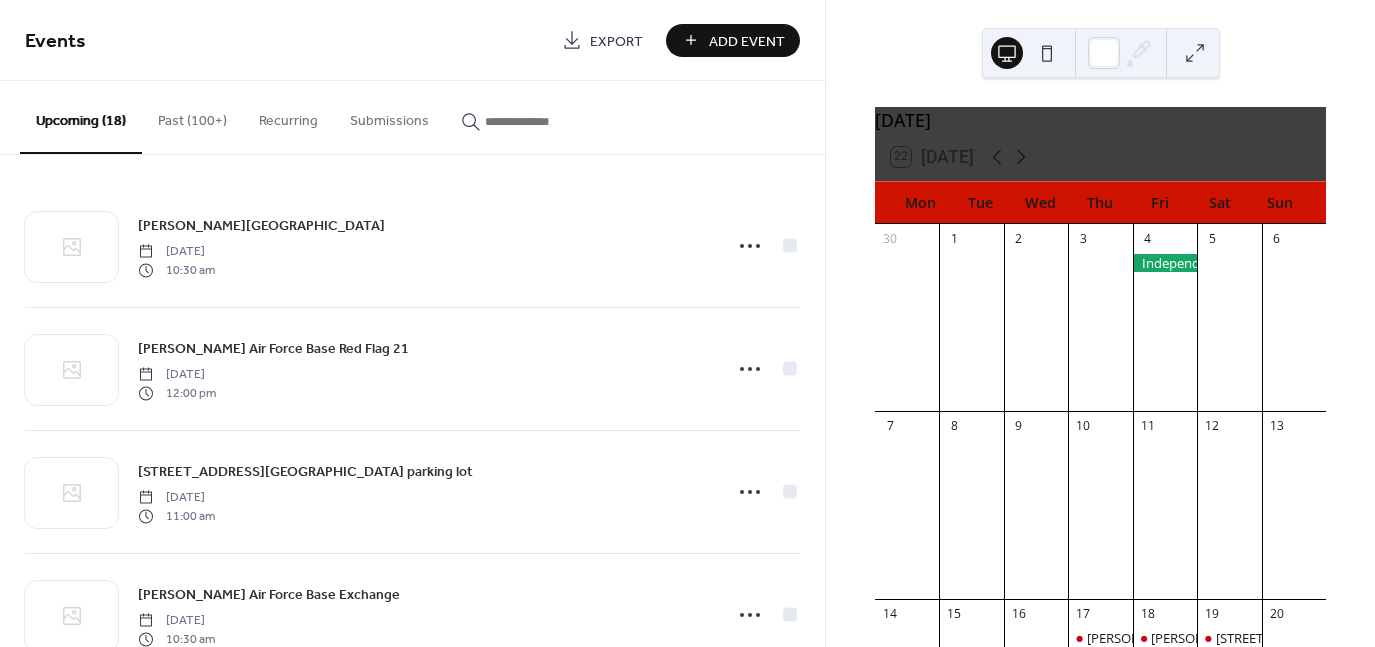 click on "Add Event" at bounding box center (733, 40) 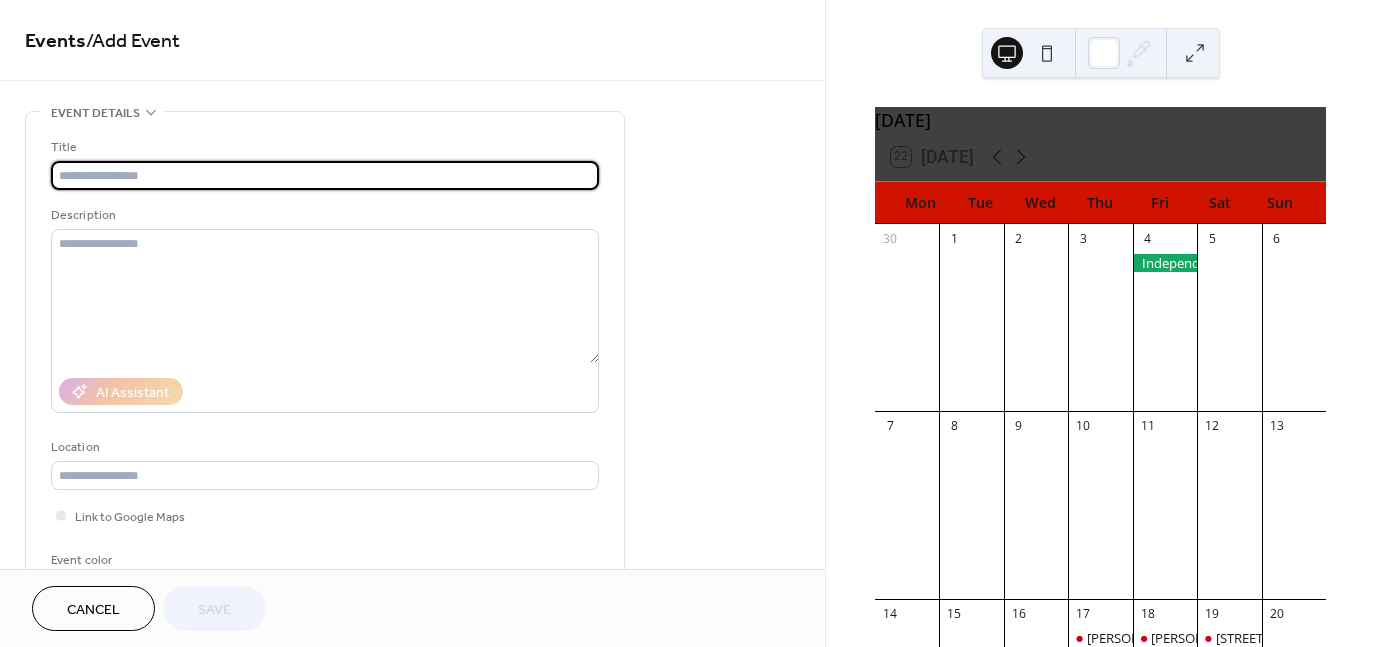 click at bounding box center [325, 175] 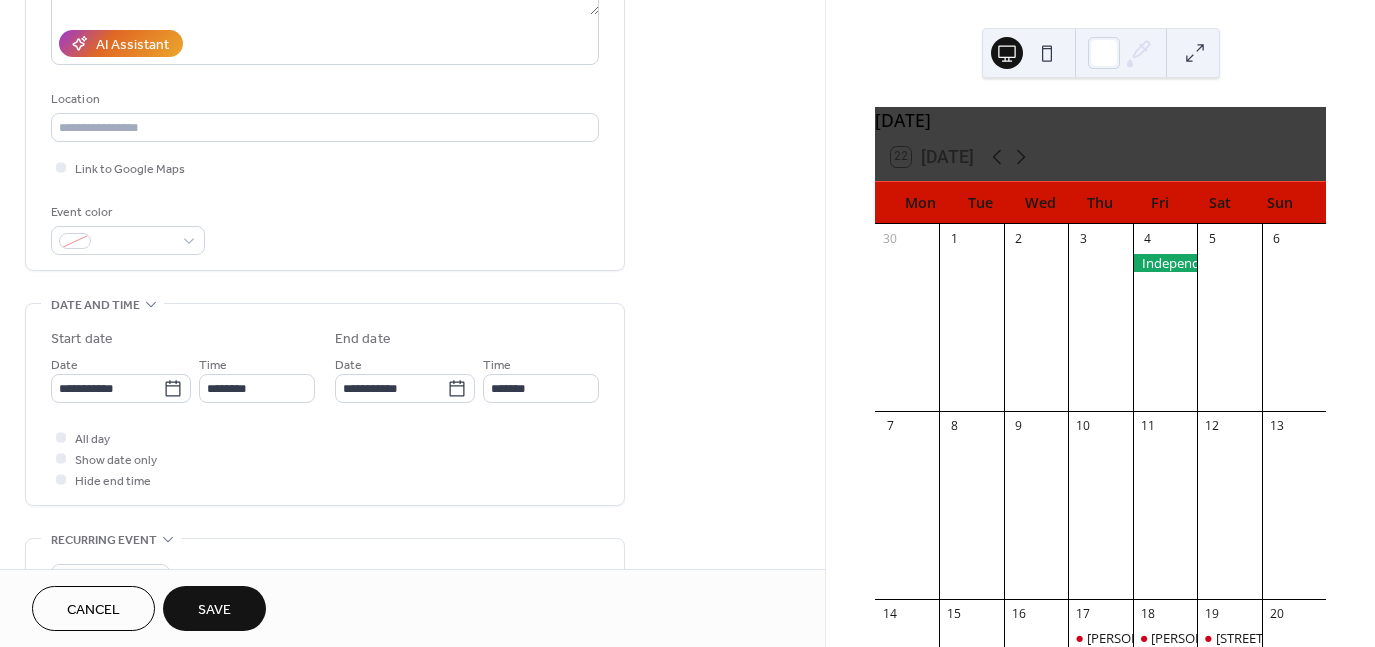 scroll, scrollTop: 349, scrollLeft: 0, axis: vertical 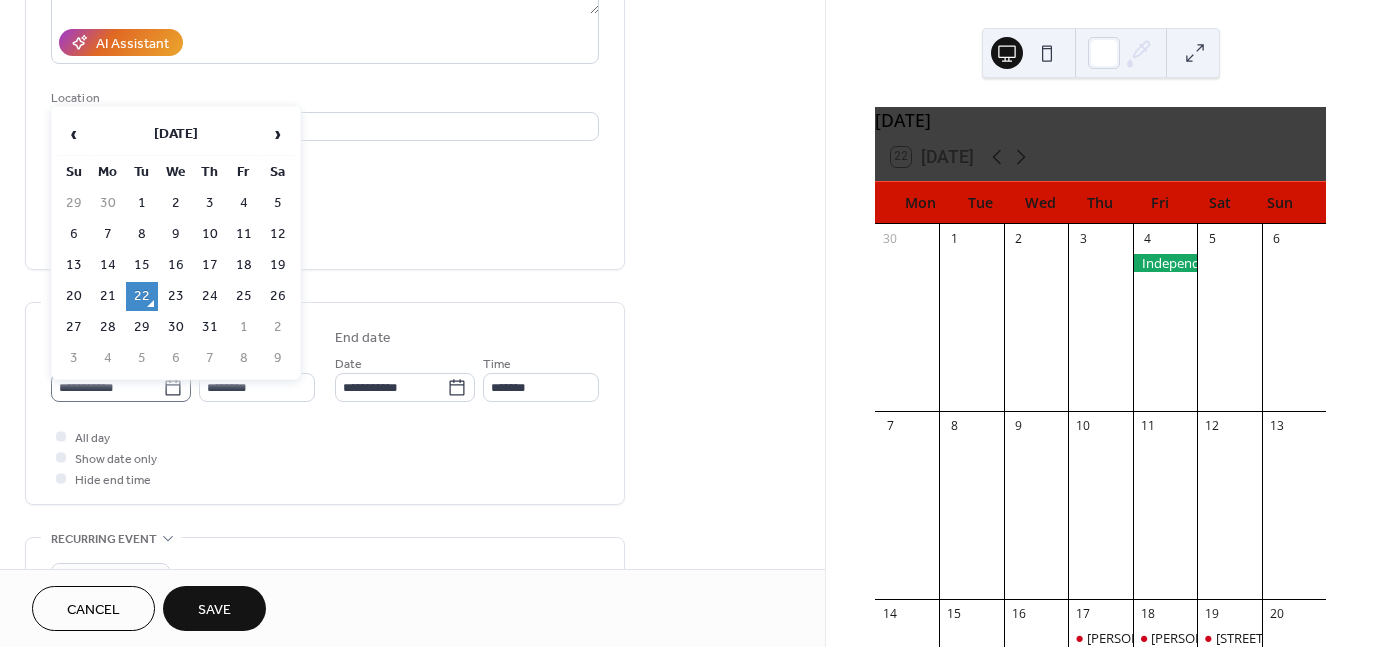 click 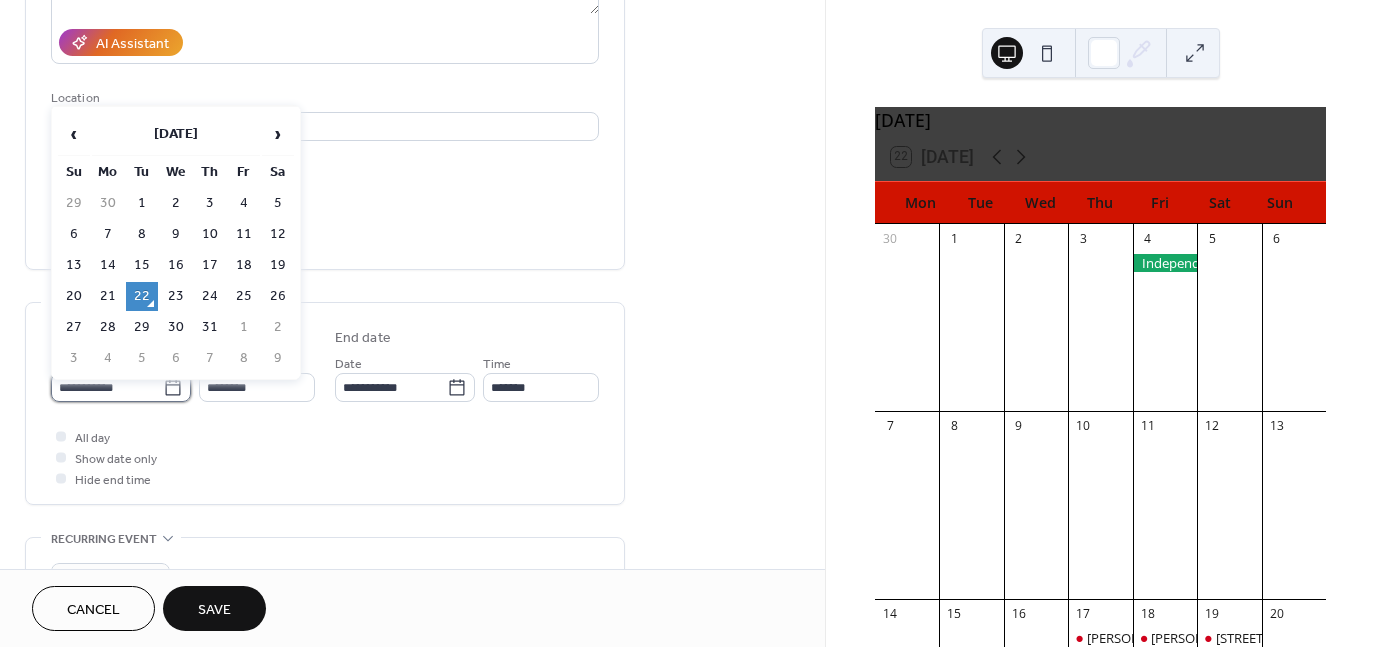 click on "**********" at bounding box center (107, 387) 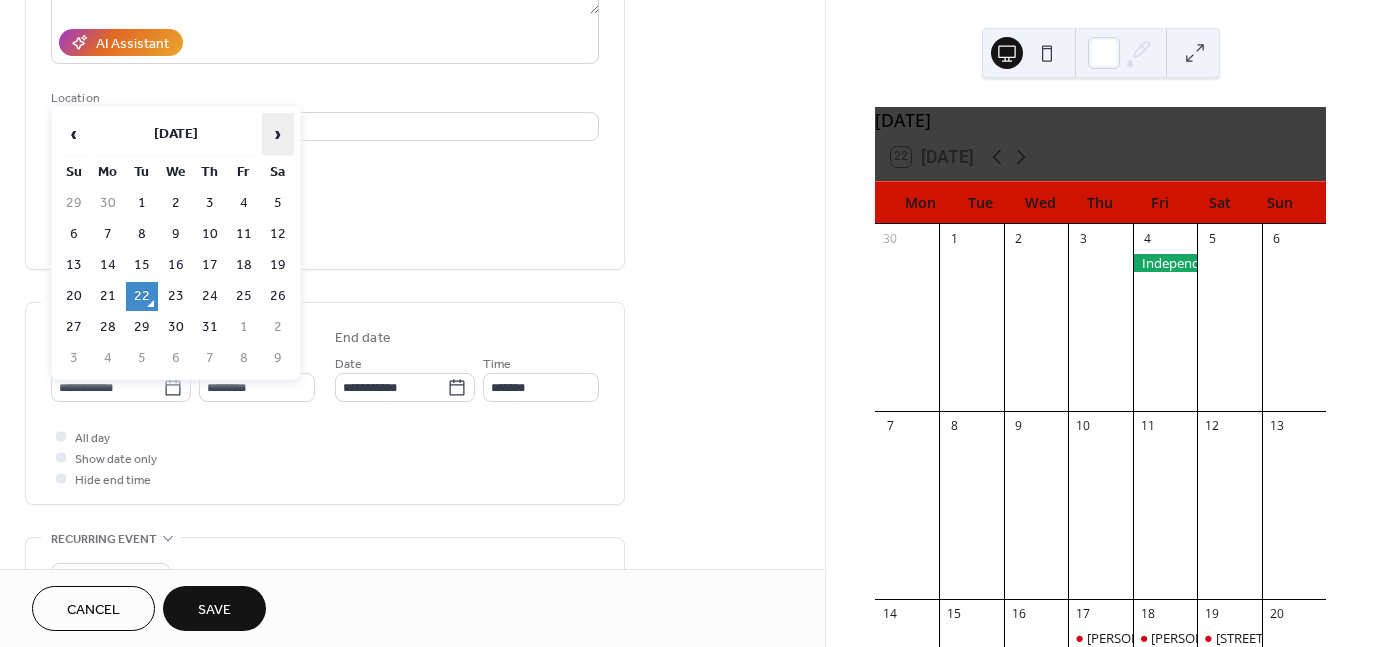 click on "›" at bounding box center (278, 134) 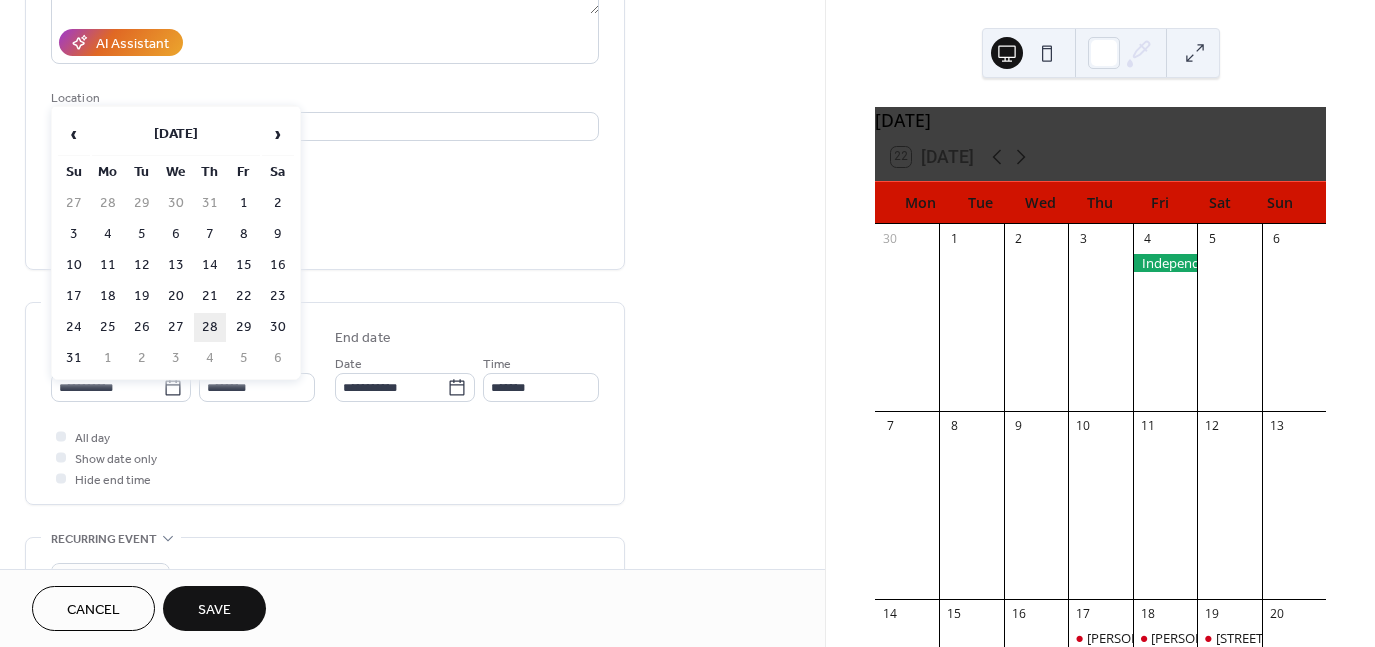 click on "28" at bounding box center [210, 327] 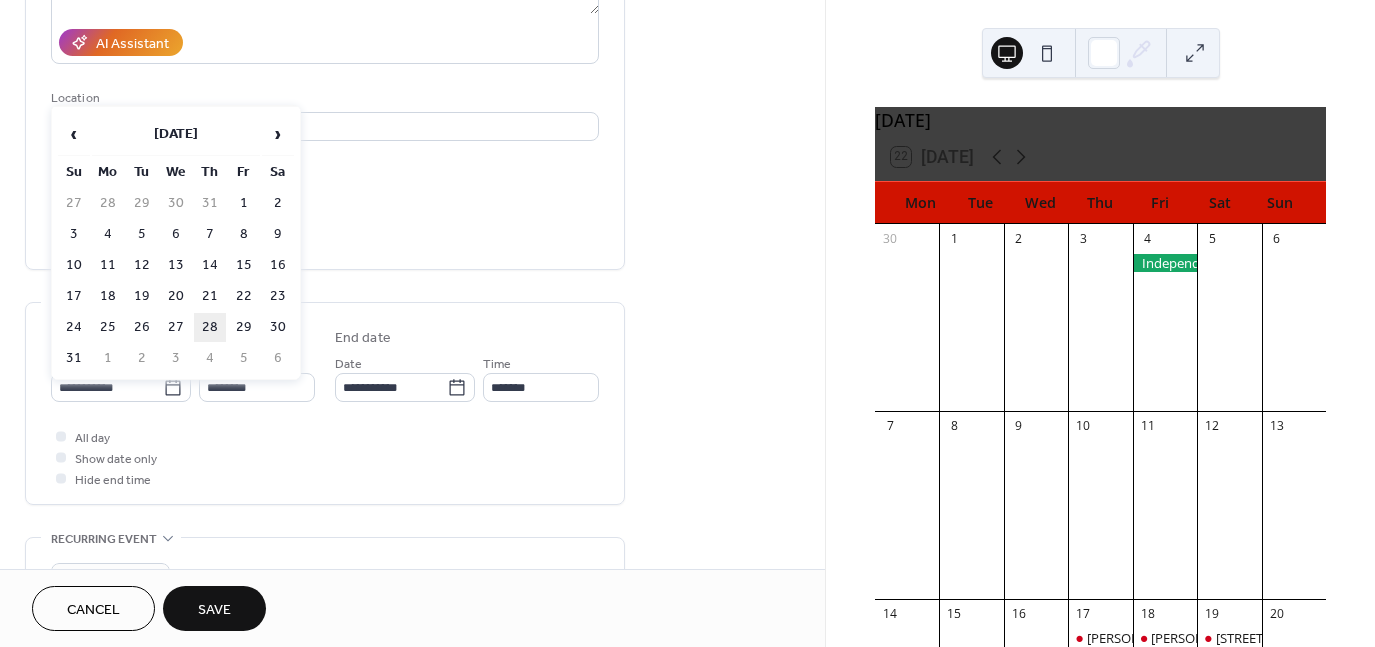 type on "**********" 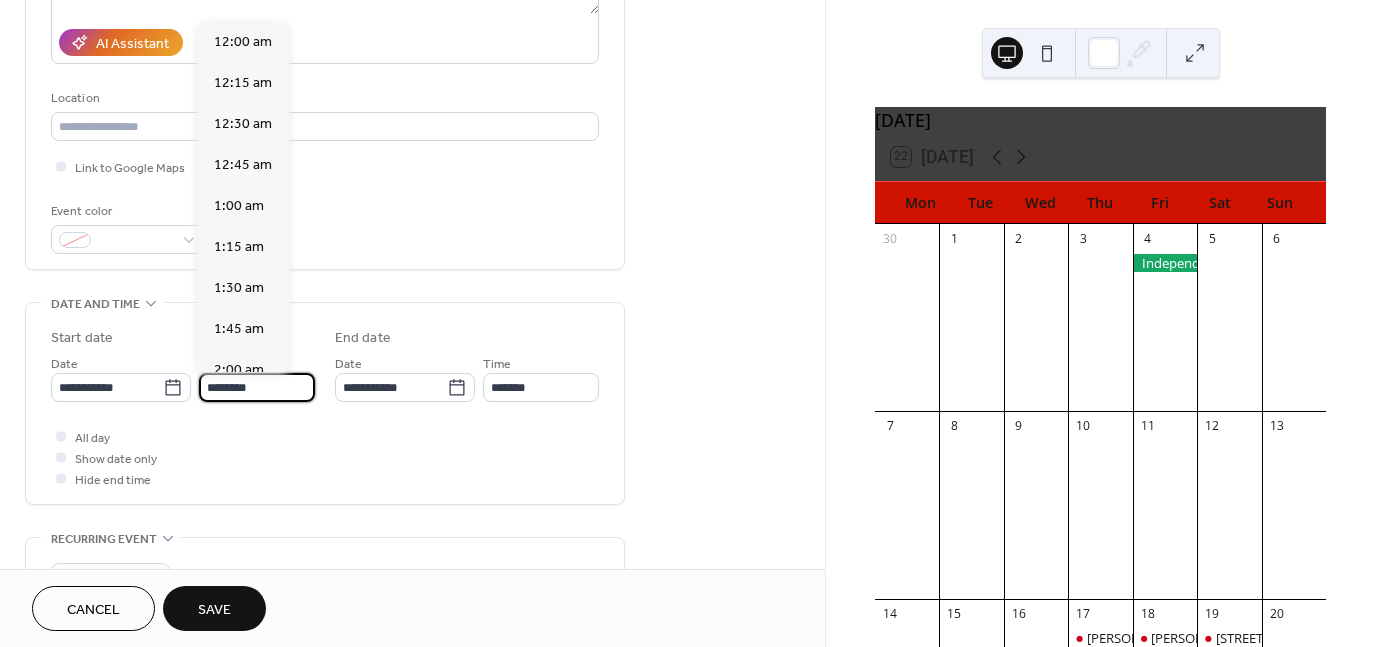click on "********" at bounding box center (257, 387) 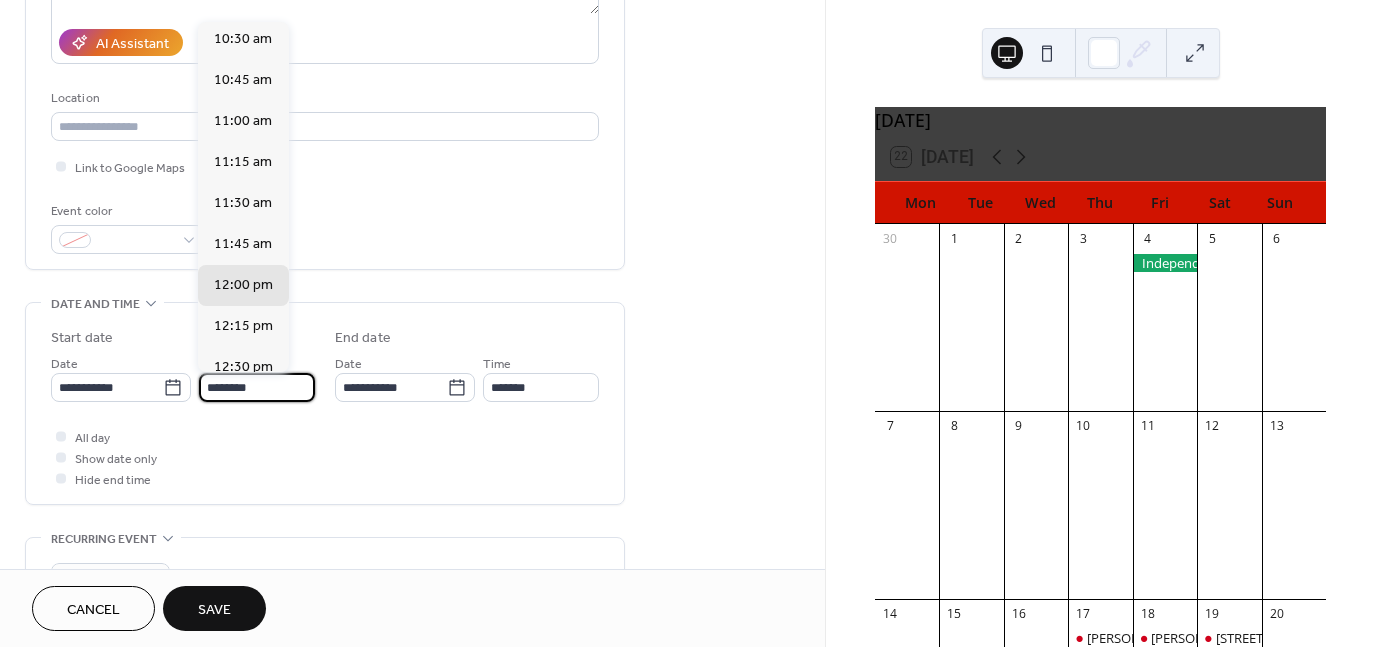 scroll, scrollTop: 1724, scrollLeft: 0, axis: vertical 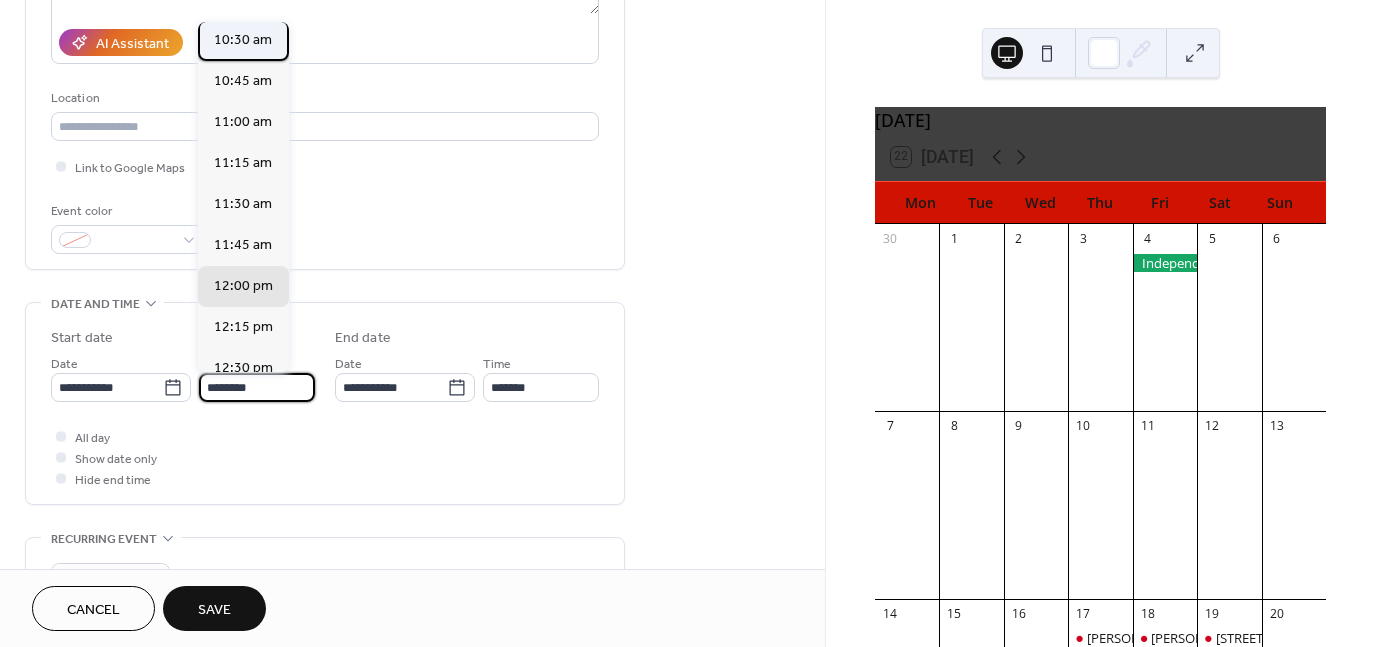 click on "10:30 am" at bounding box center [243, 39] 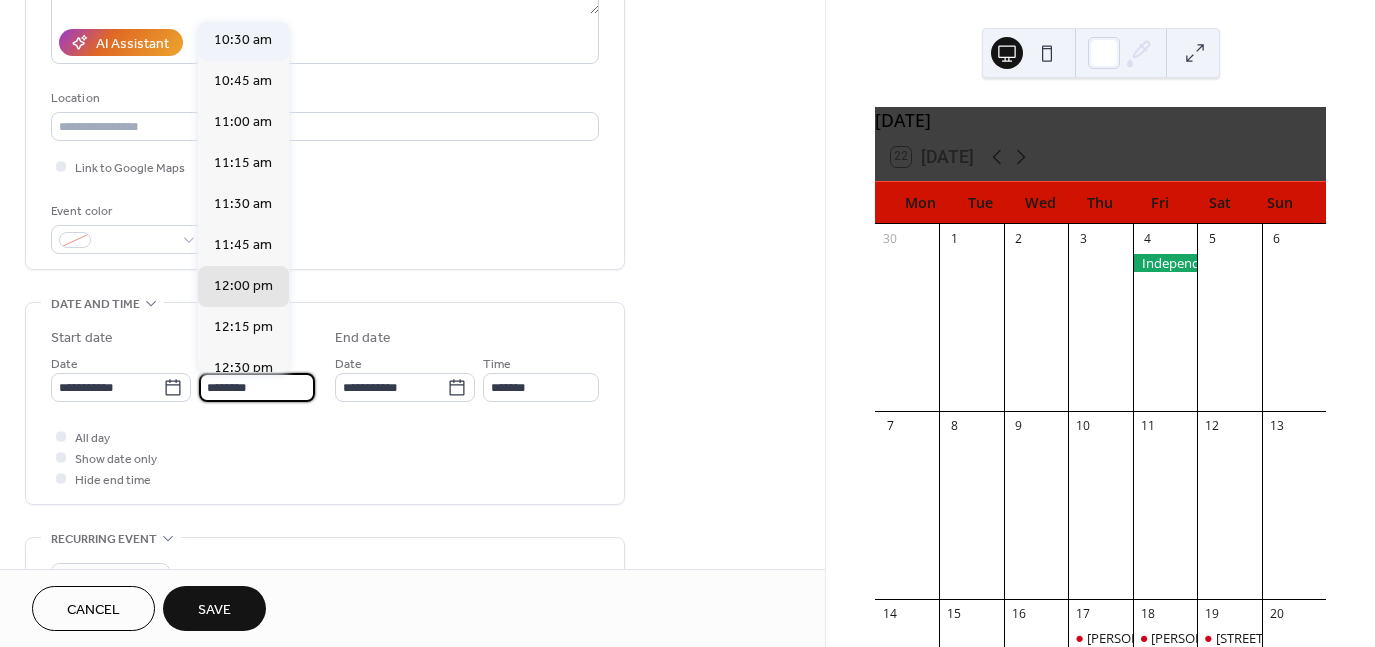 type on "********" 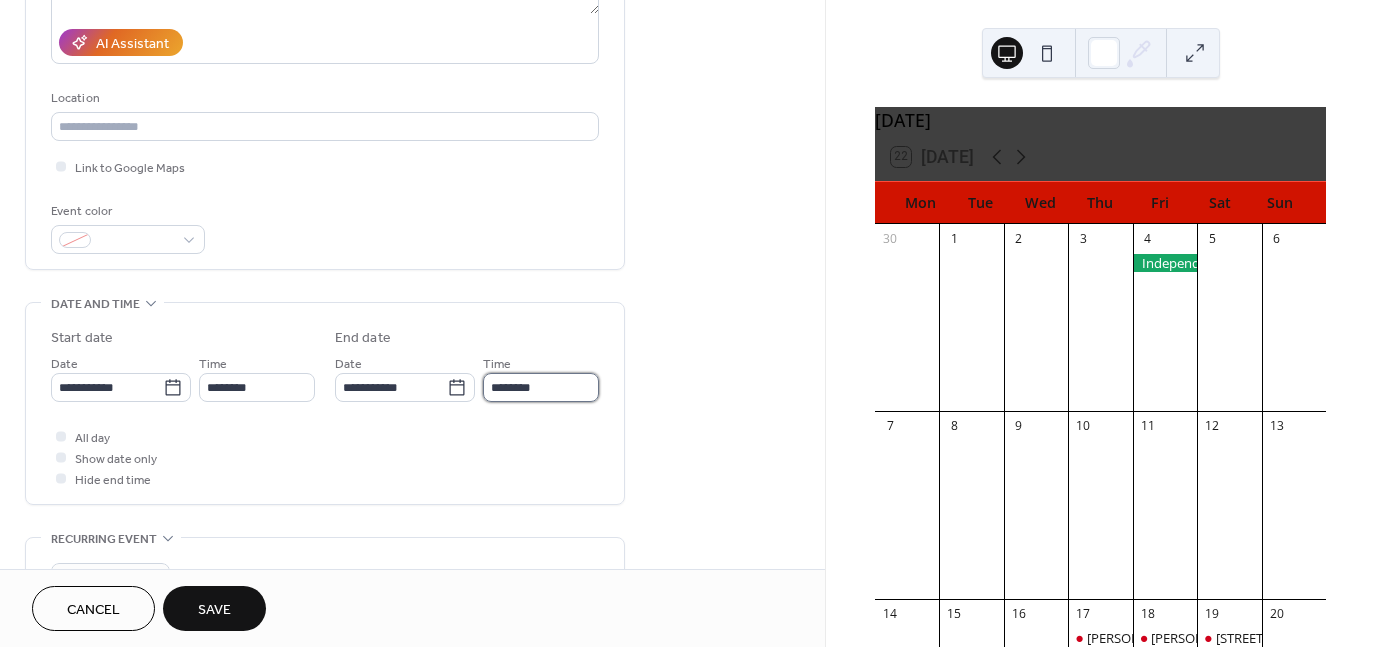 click on "********" at bounding box center (541, 387) 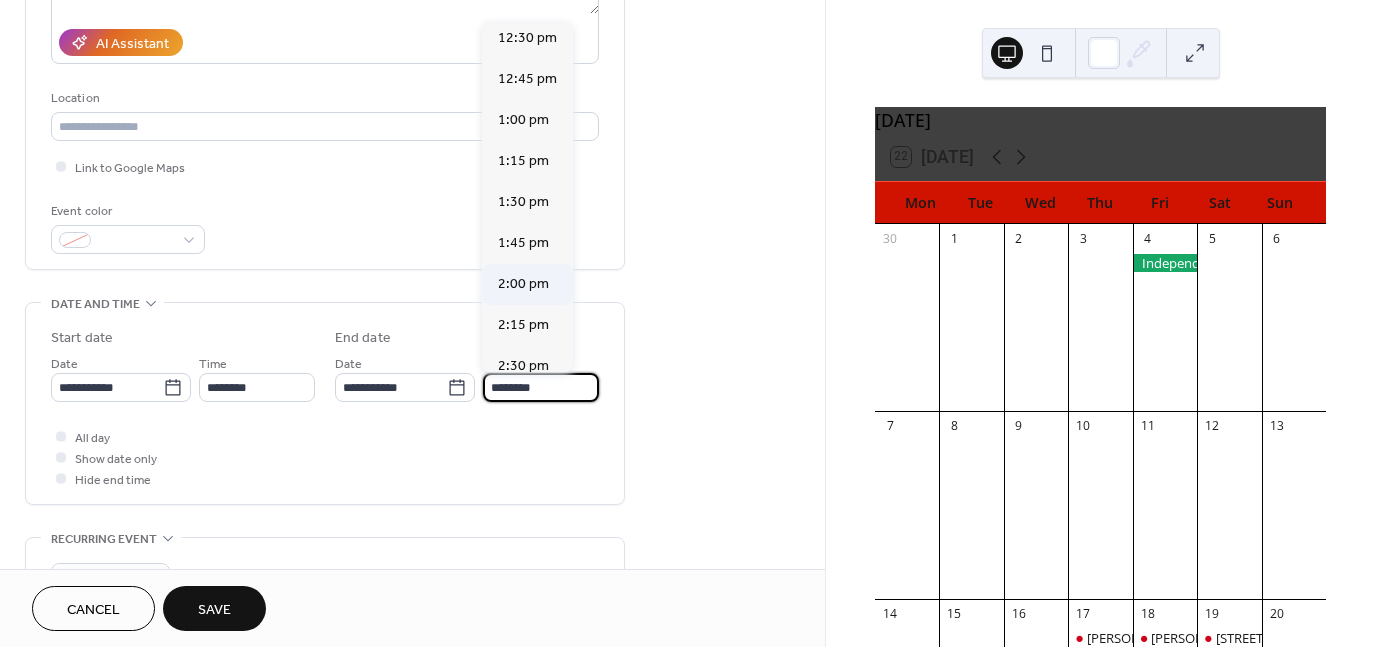 scroll, scrollTop: 292, scrollLeft: 0, axis: vertical 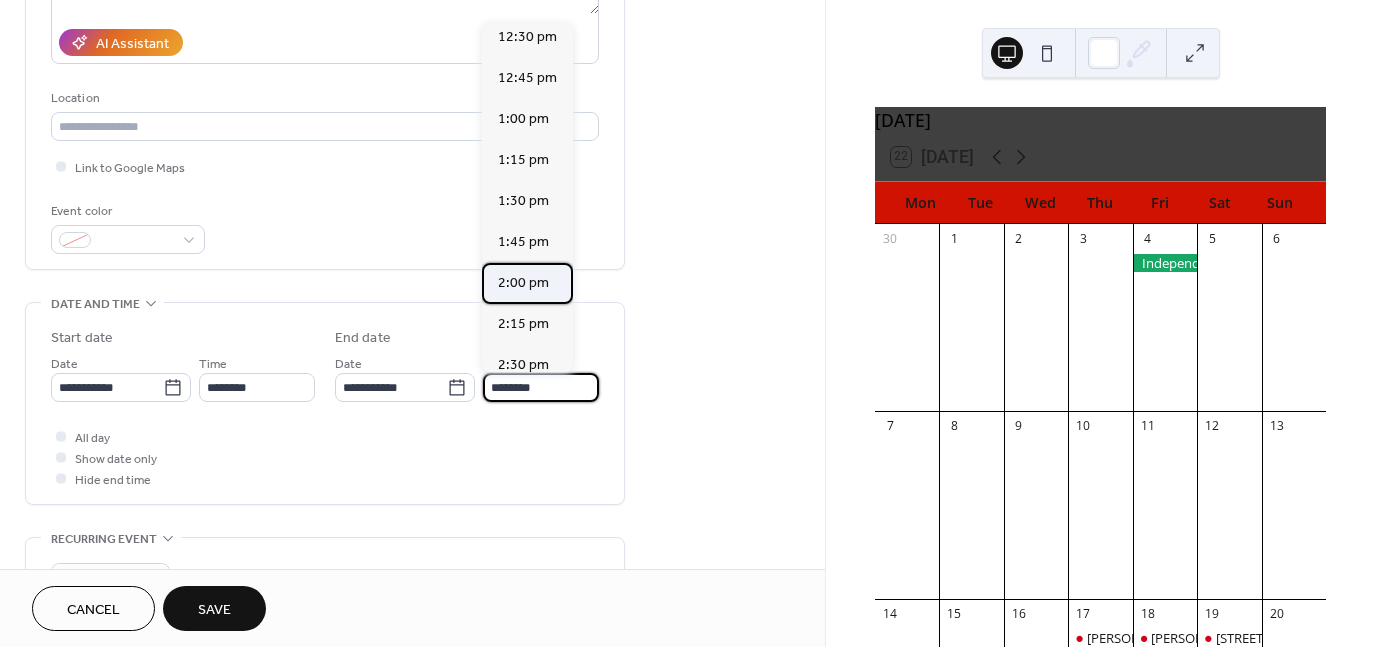 click on "2:00 pm" at bounding box center (523, 282) 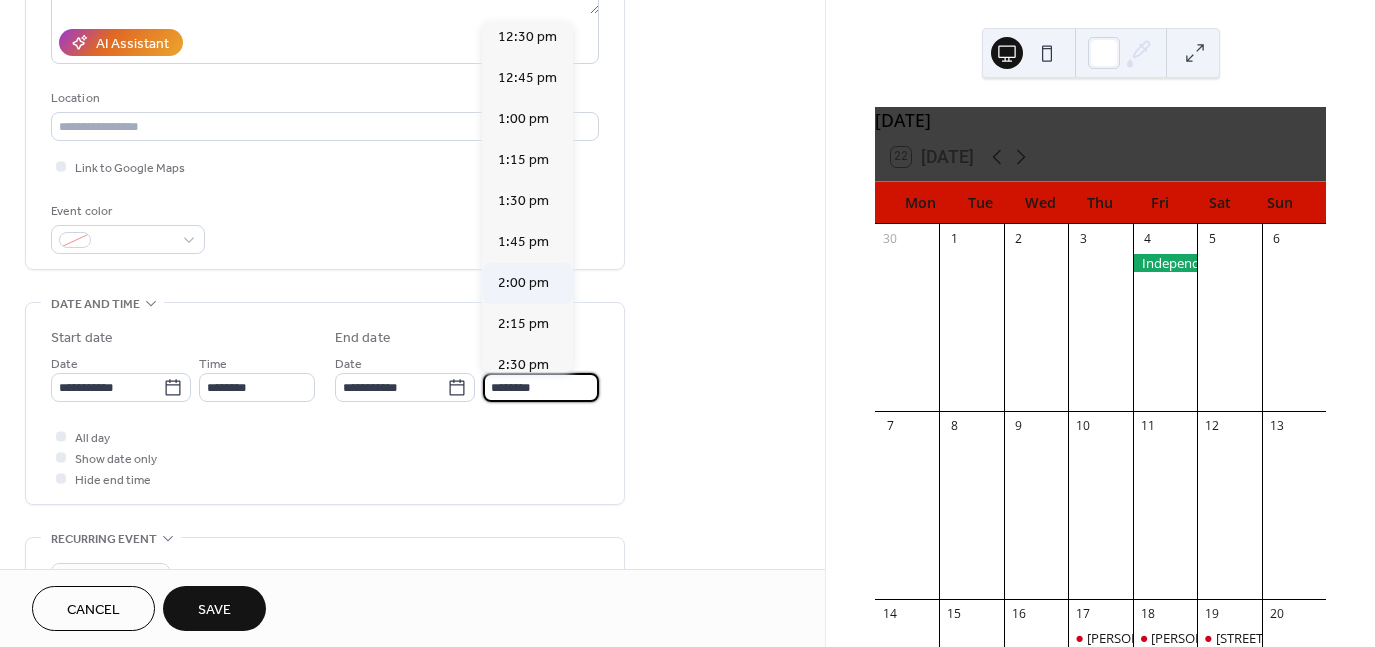 type on "*******" 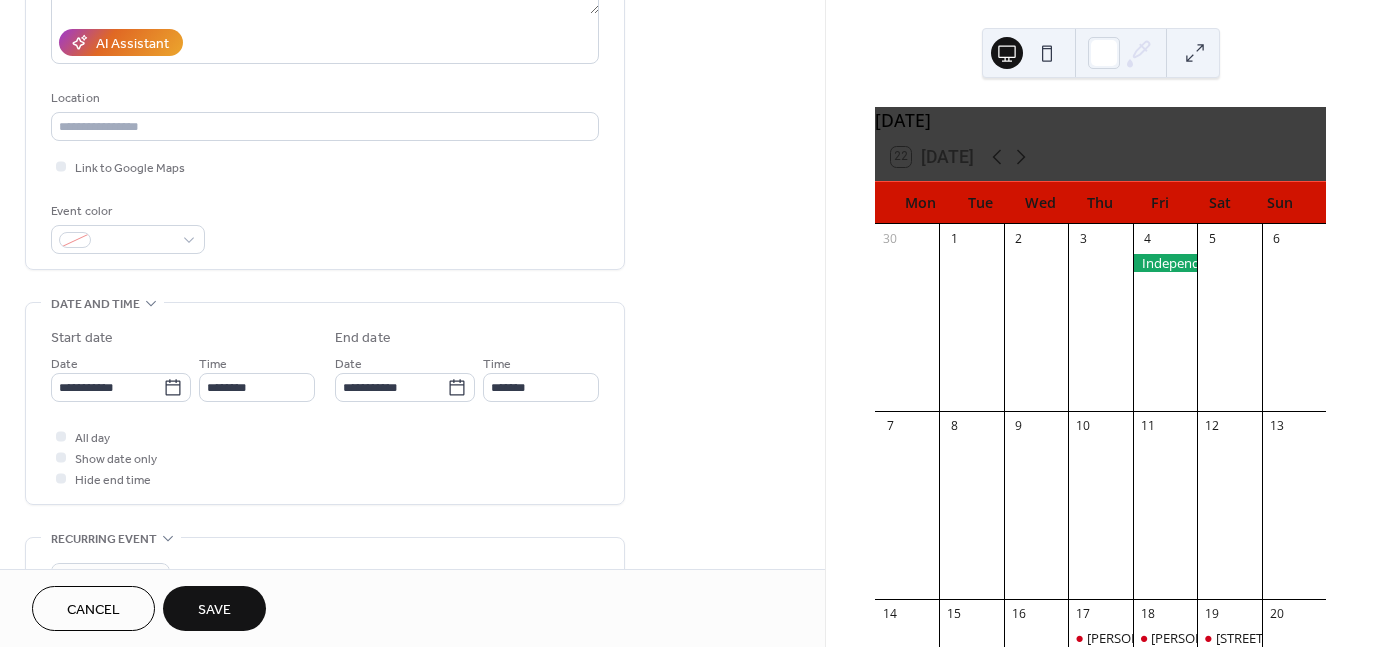 click on "Save" at bounding box center [214, 608] 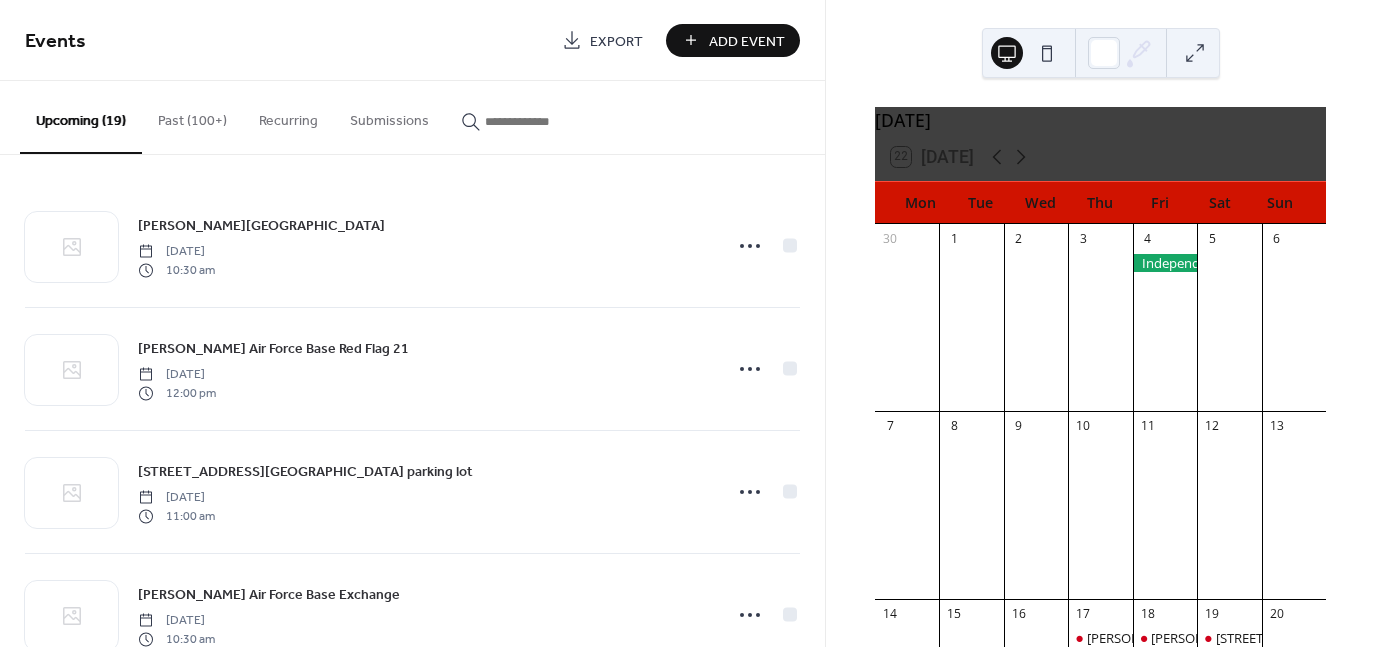 click on "Add Event" at bounding box center [747, 41] 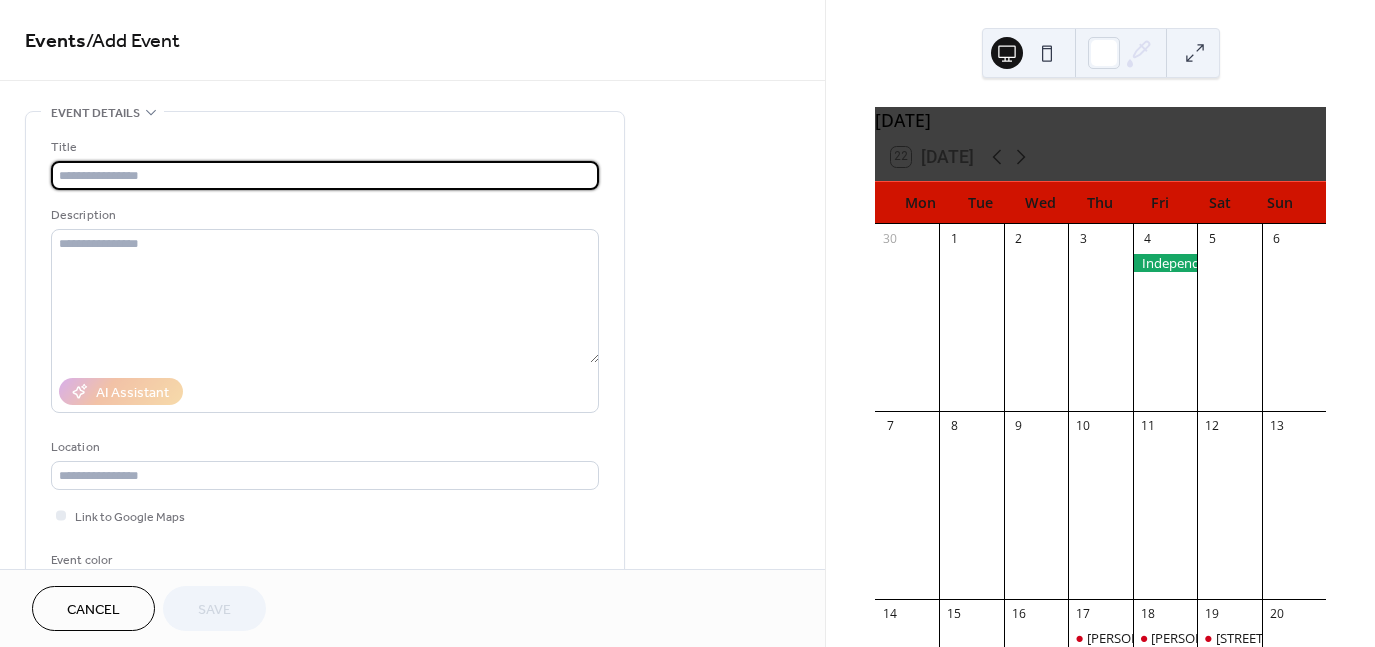 click at bounding box center [325, 175] 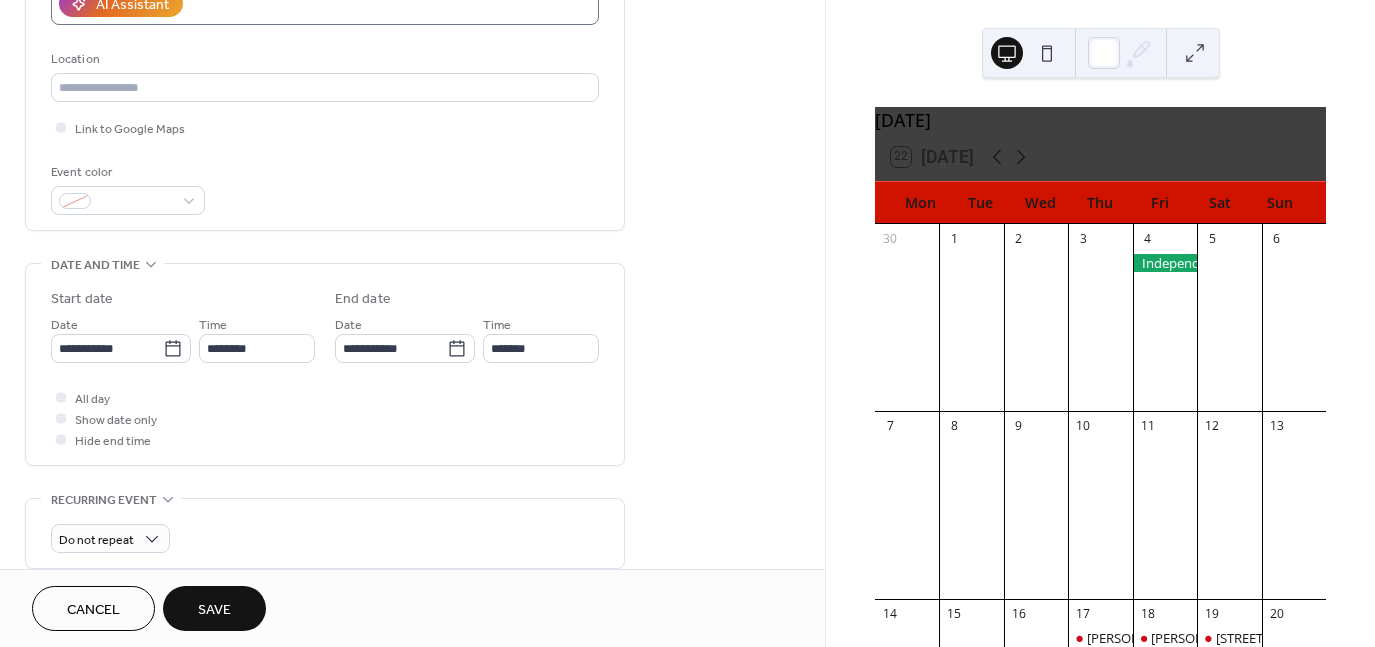 scroll, scrollTop: 388, scrollLeft: 0, axis: vertical 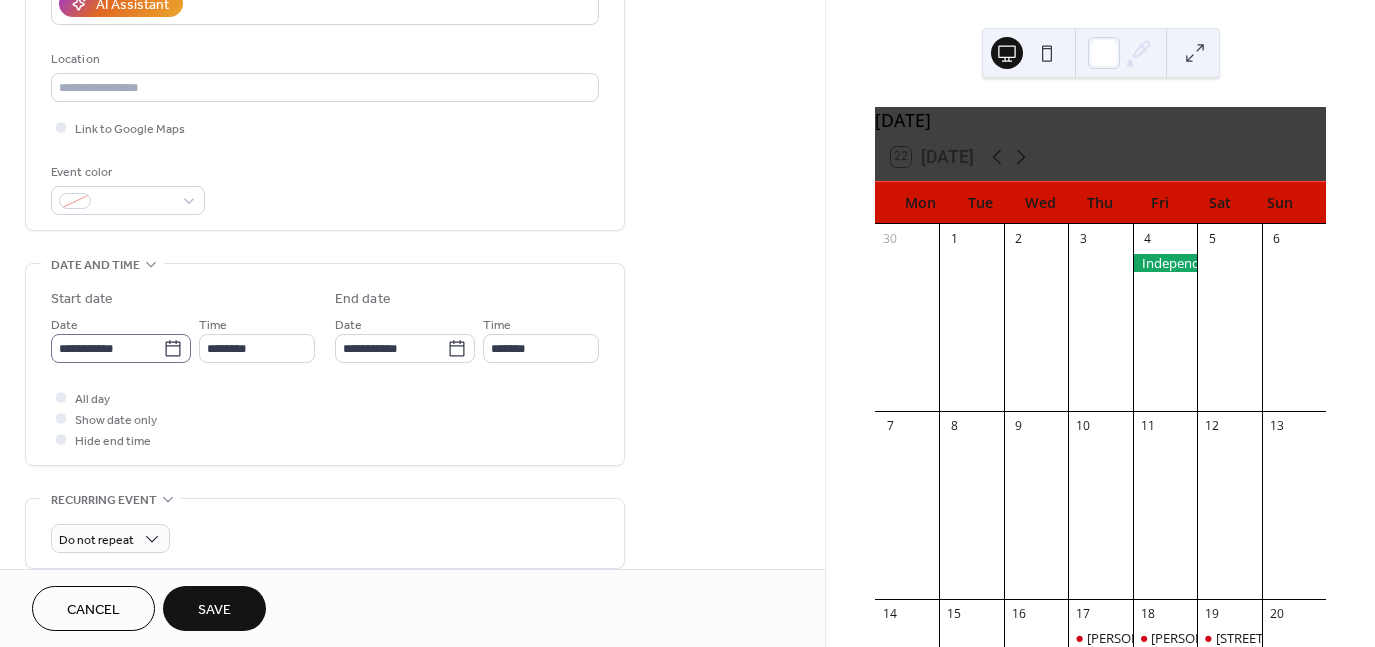 click 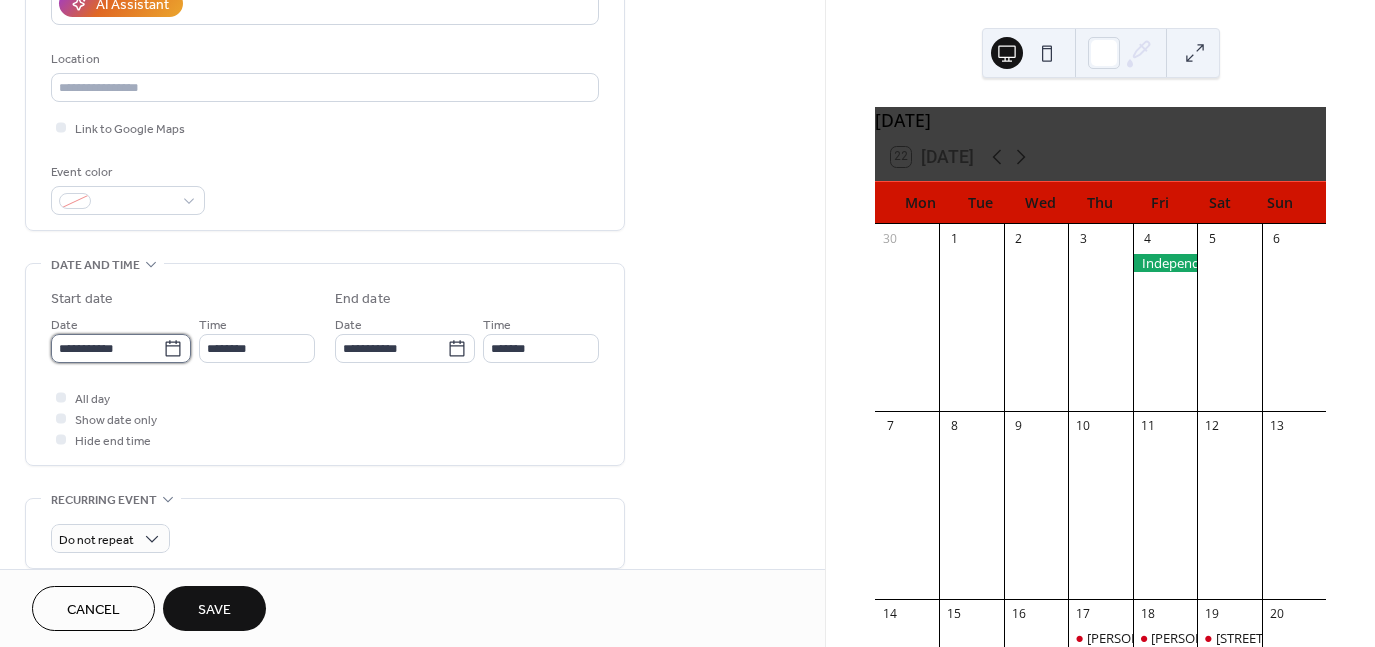 click on "**********" at bounding box center [107, 348] 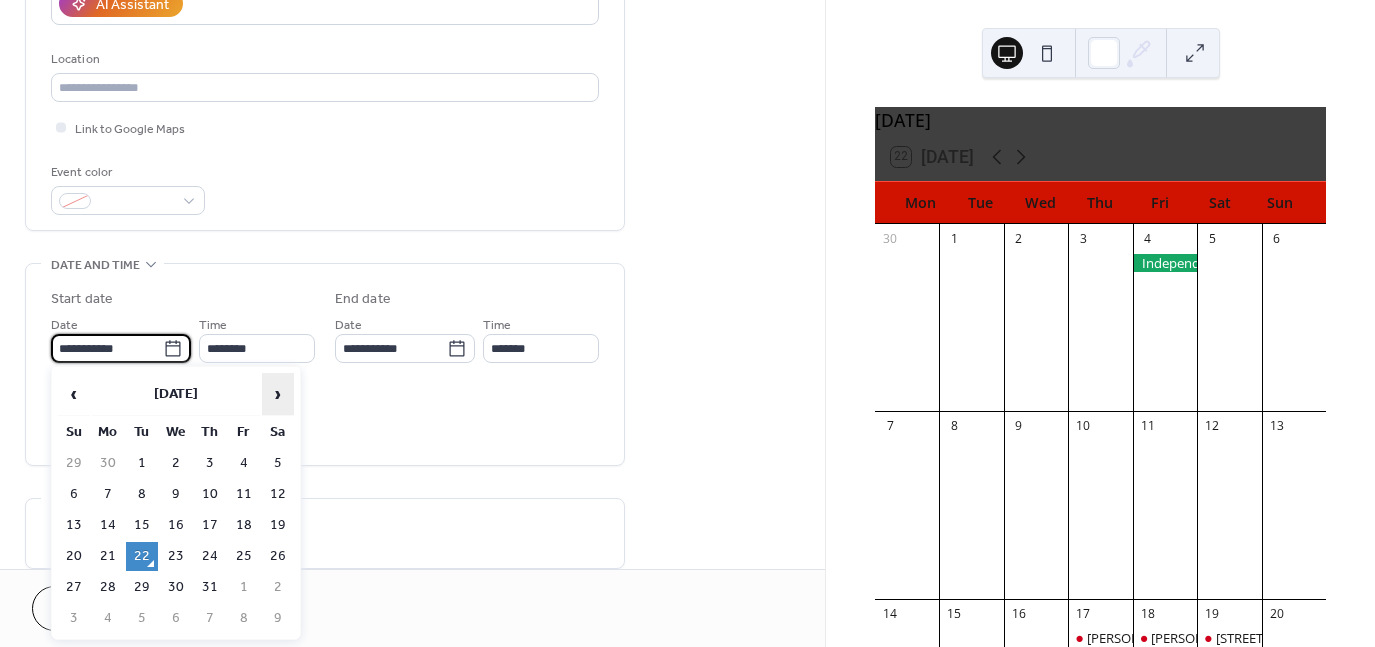 click on "›" at bounding box center (278, 394) 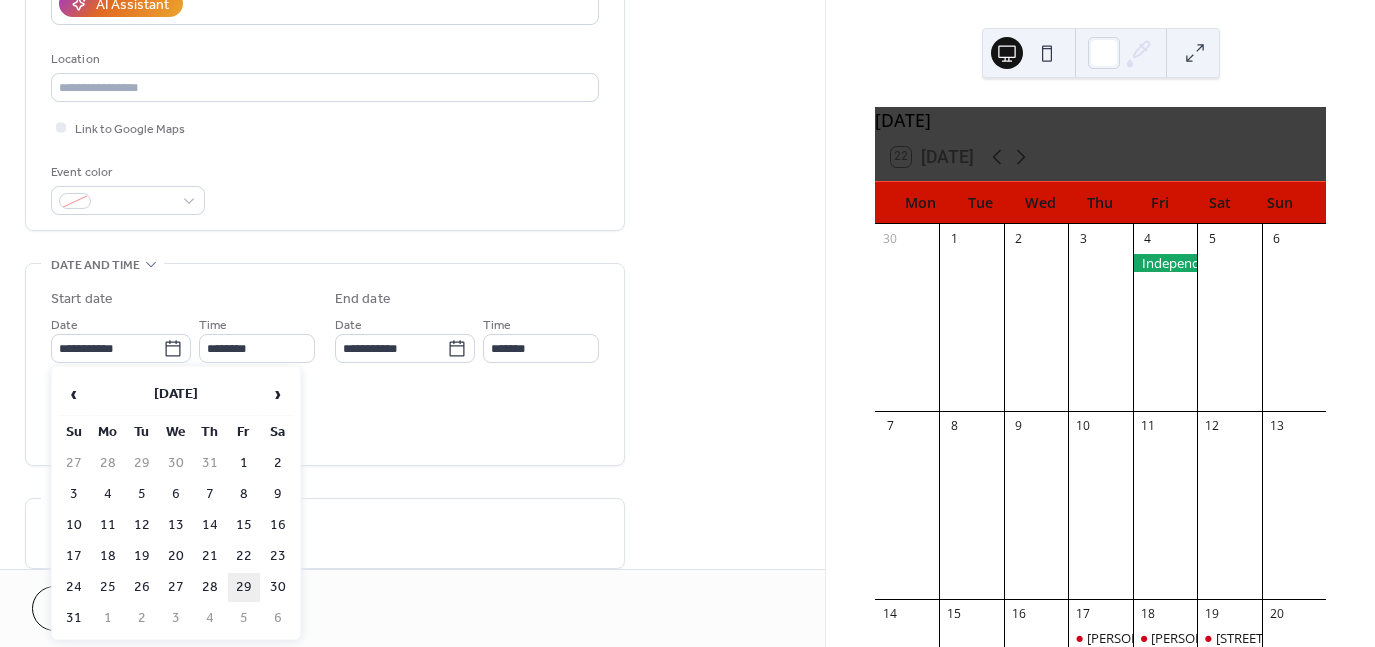 click on "29" at bounding box center [244, 587] 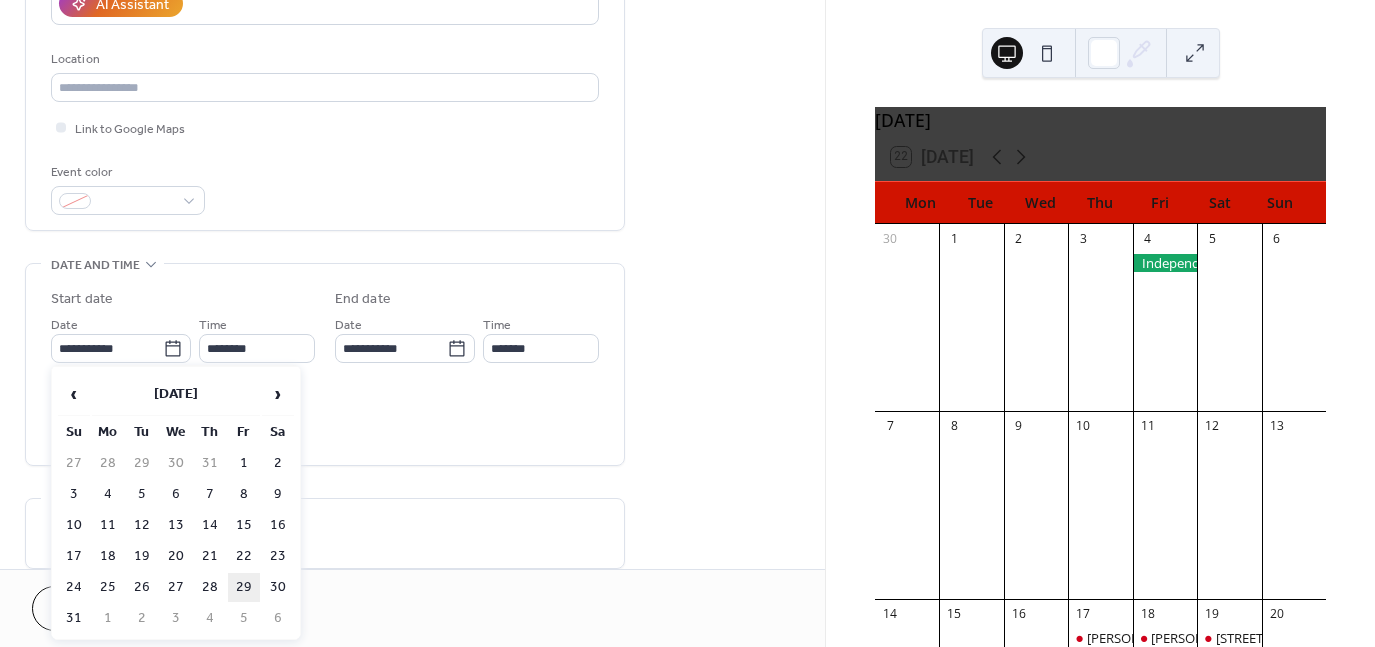 type on "**********" 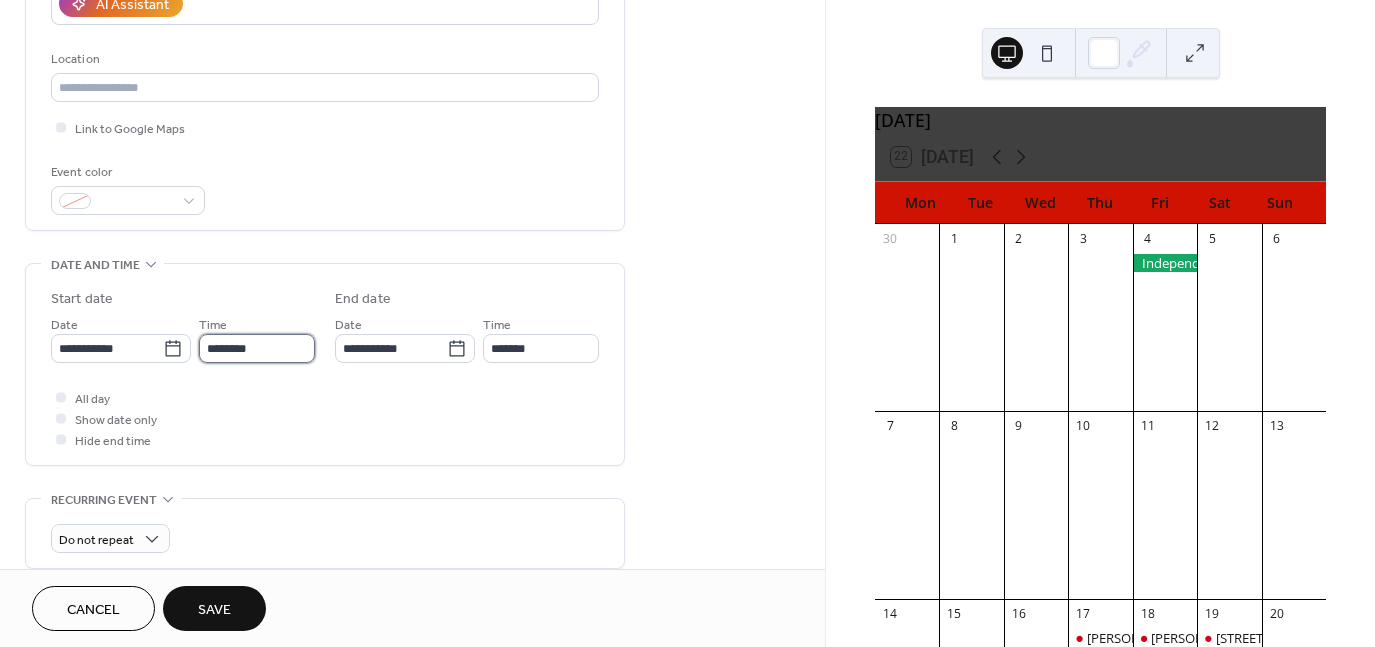 click on "********" at bounding box center [257, 348] 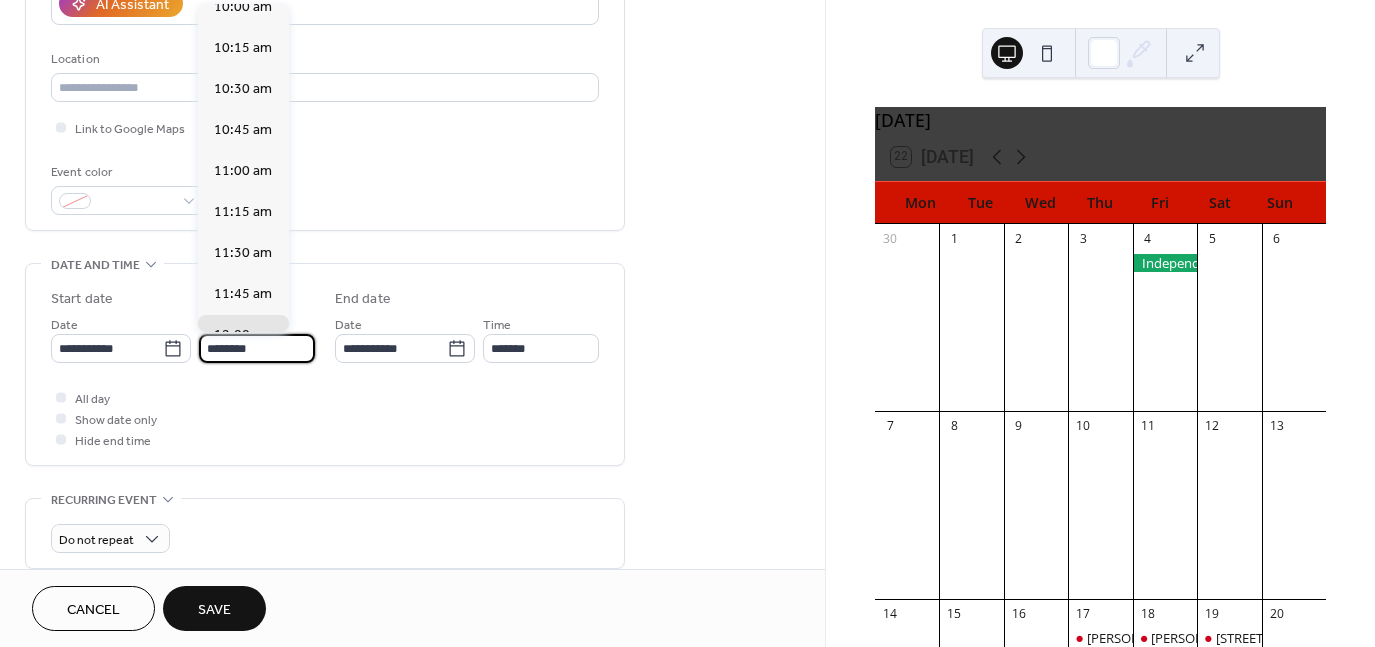 scroll, scrollTop: 1656, scrollLeft: 0, axis: vertical 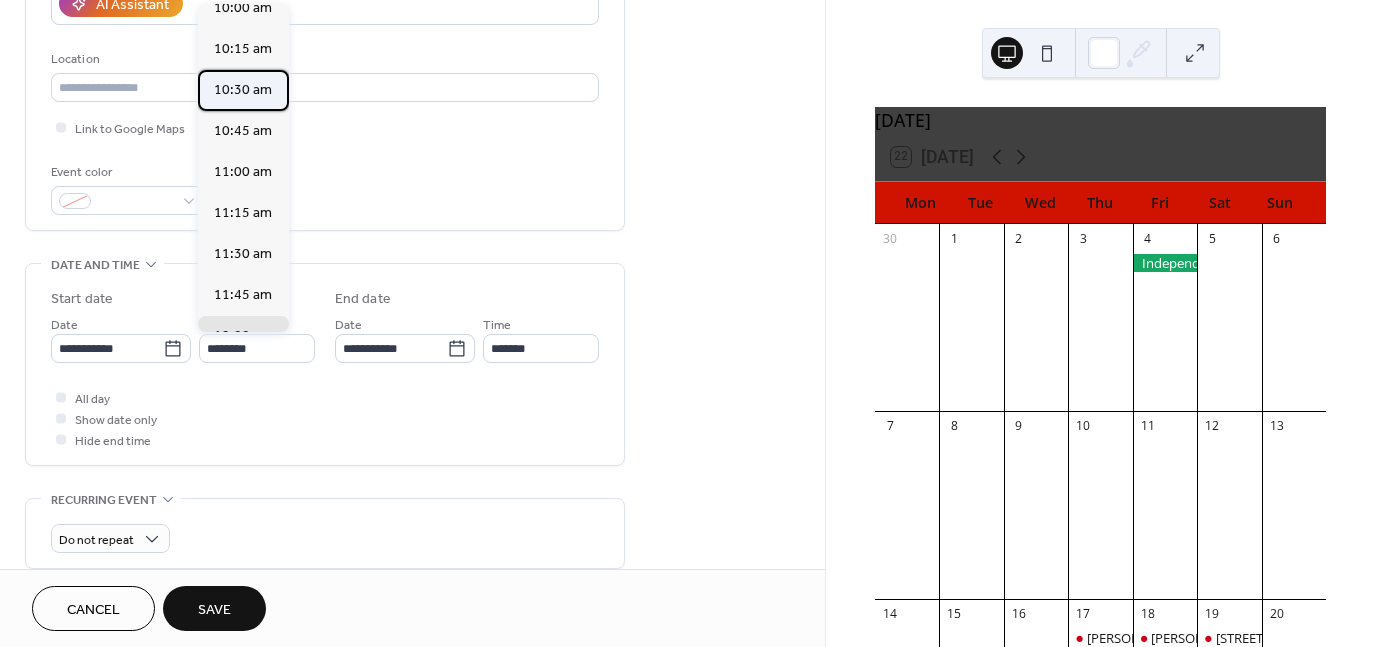 click on "10:30 am" at bounding box center (243, 90) 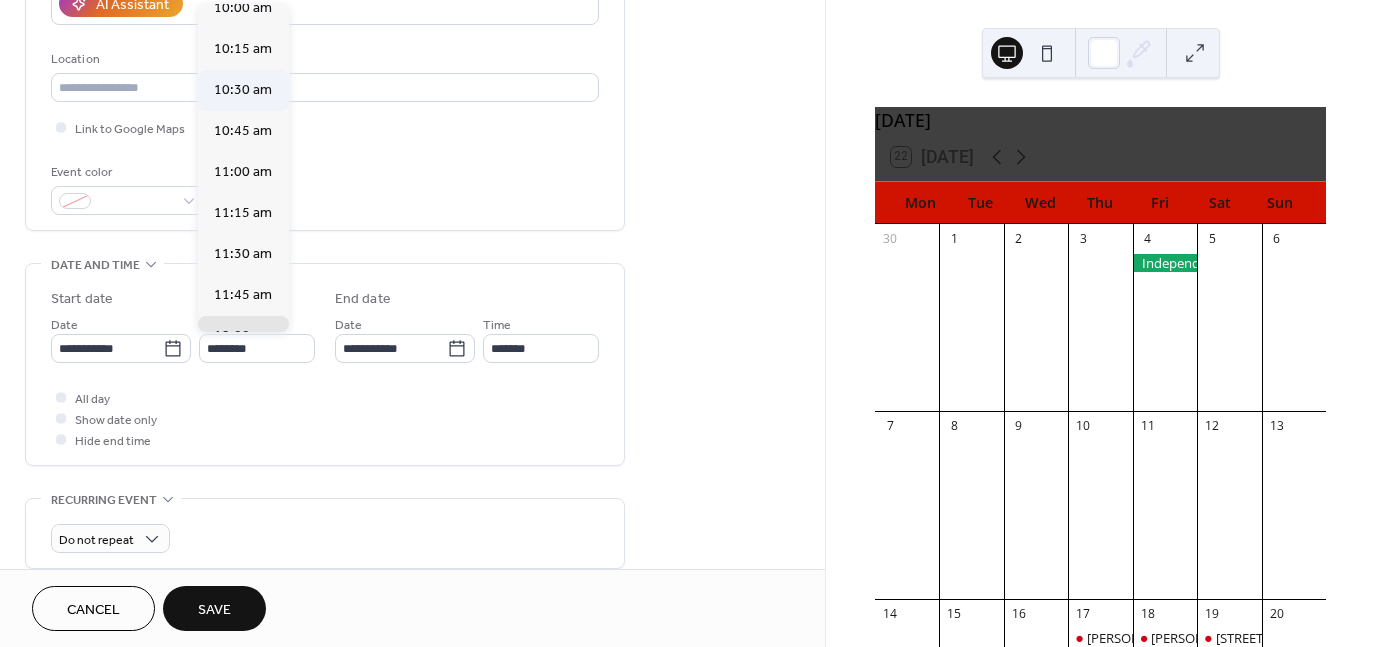 type on "********" 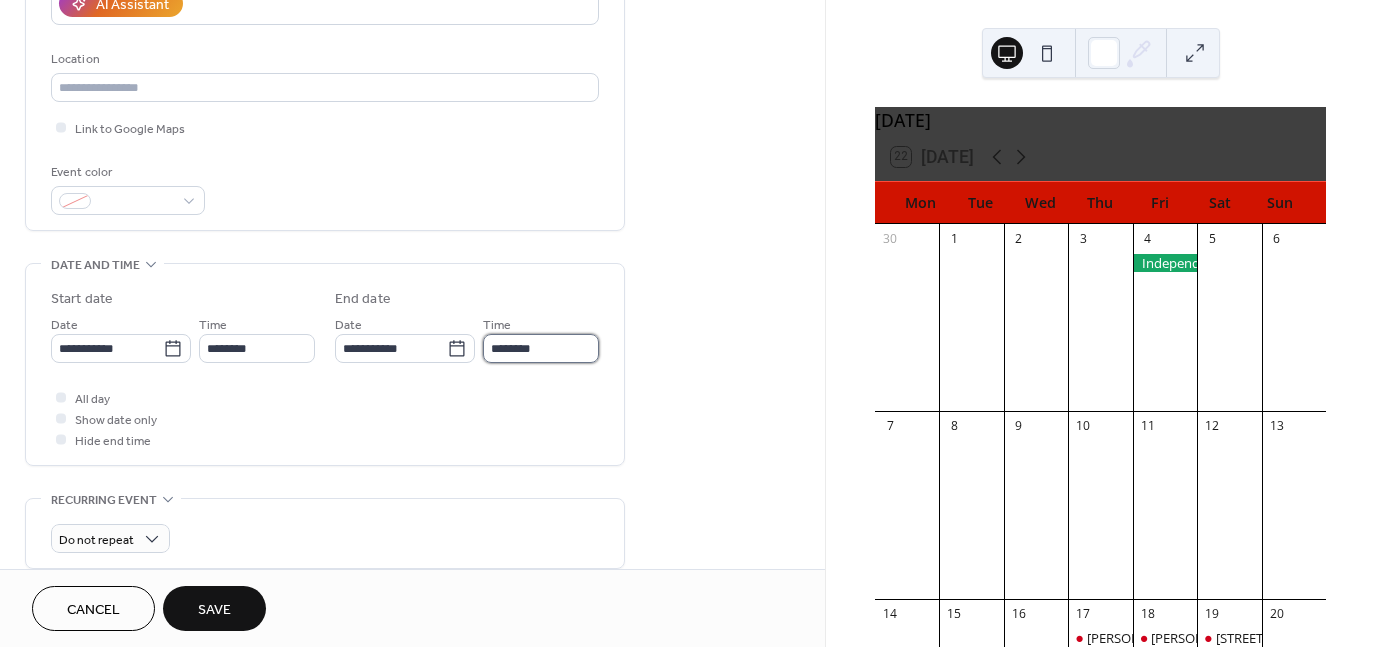 click on "********" at bounding box center (541, 348) 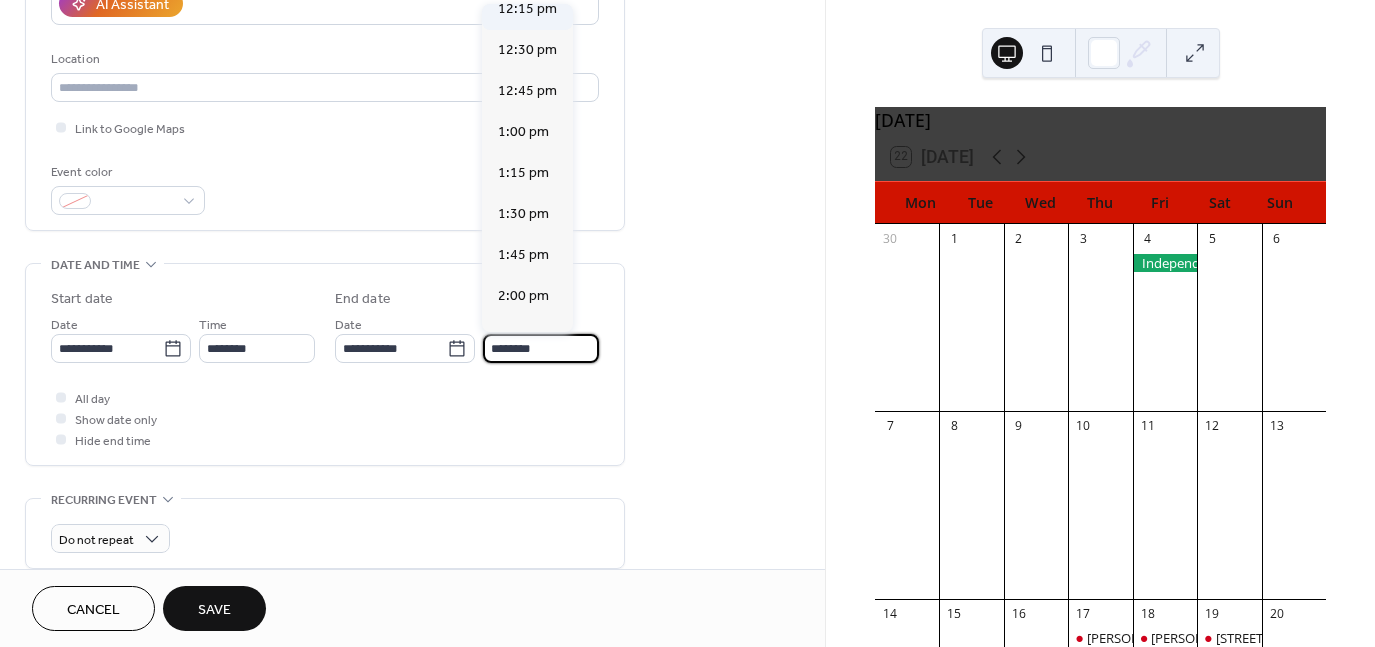 scroll, scrollTop: 263, scrollLeft: 0, axis: vertical 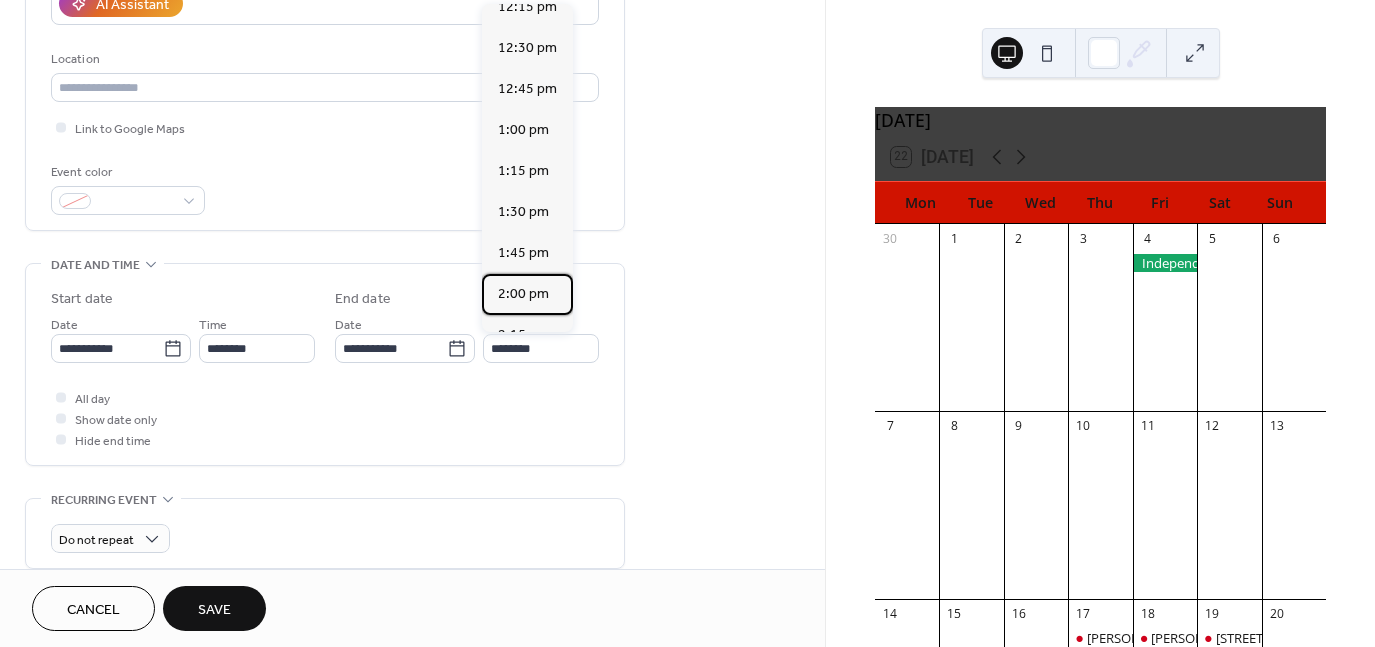 click on "2:00 pm" at bounding box center (523, 294) 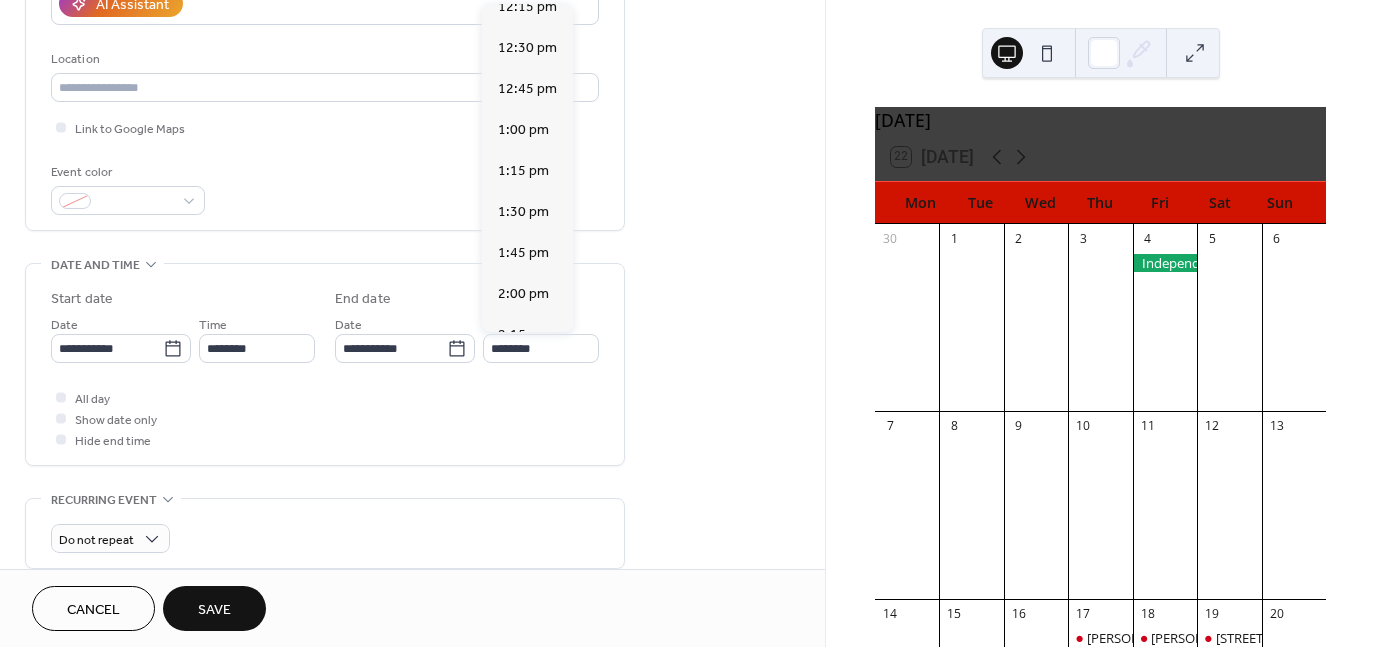 type on "*******" 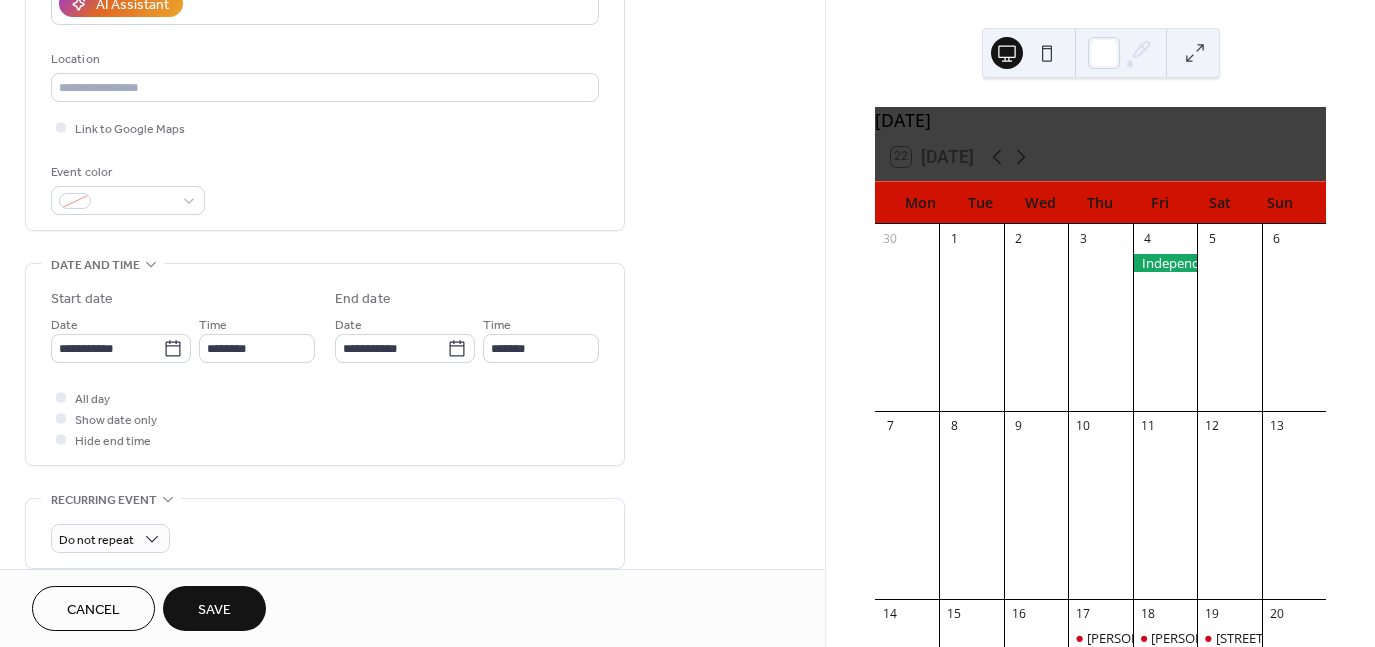click on "Save" at bounding box center (214, 610) 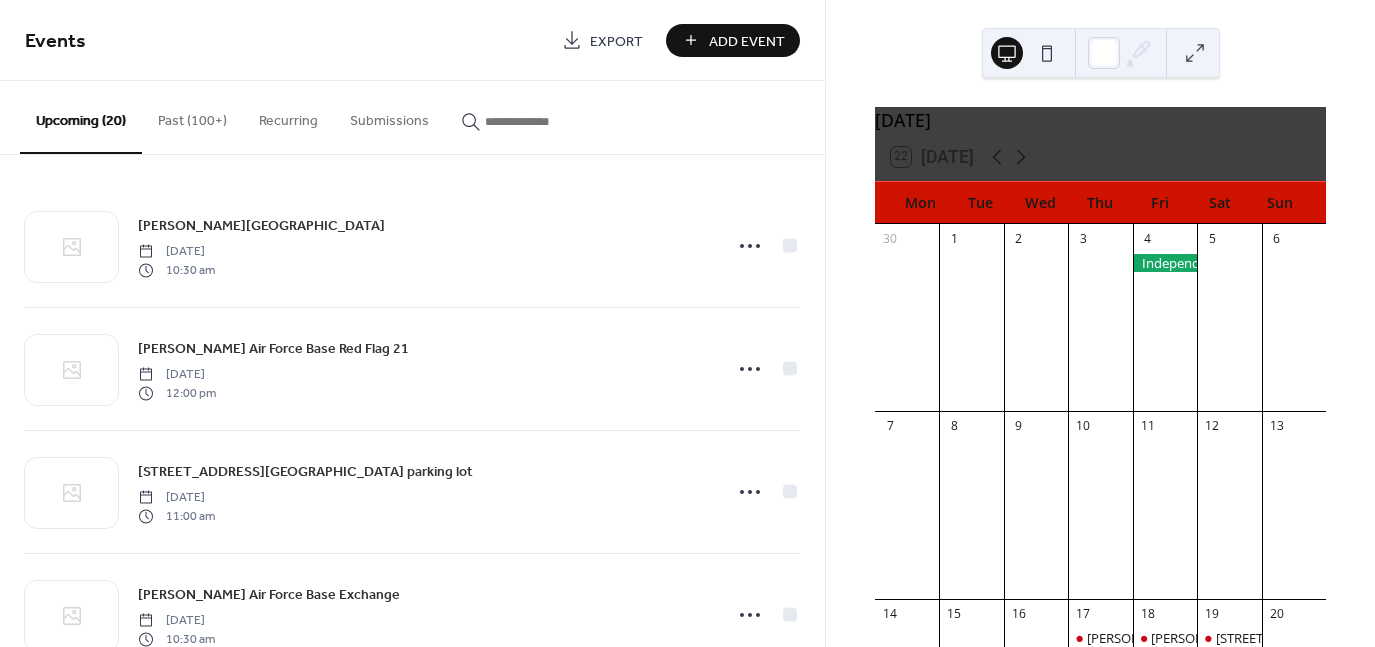 click on "Add Event" at bounding box center [733, 40] 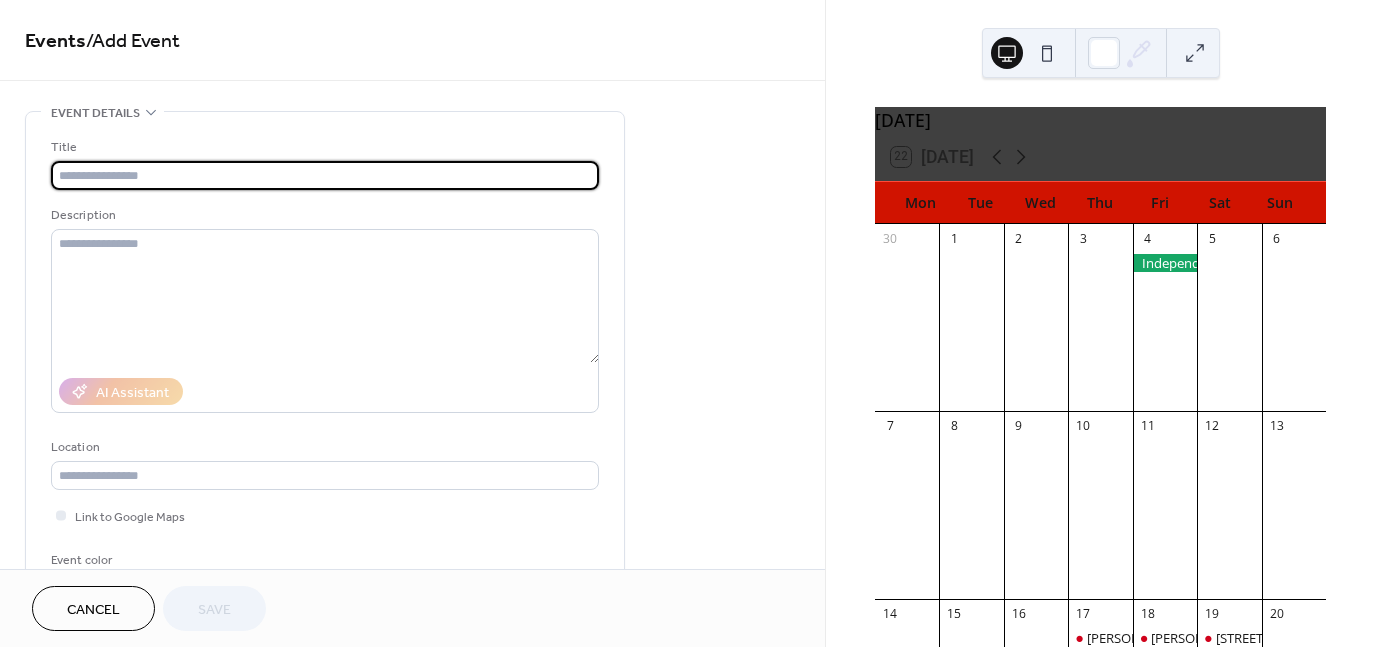 click at bounding box center (325, 175) 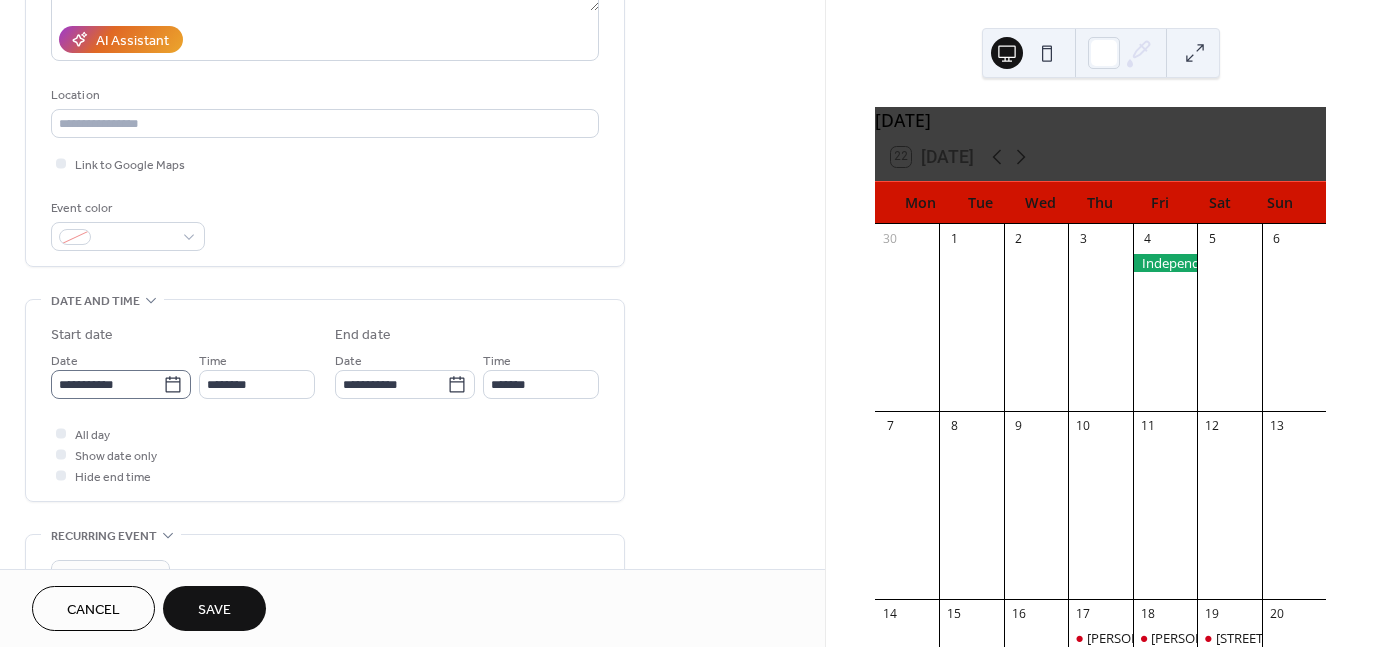 scroll, scrollTop: 353, scrollLeft: 0, axis: vertical 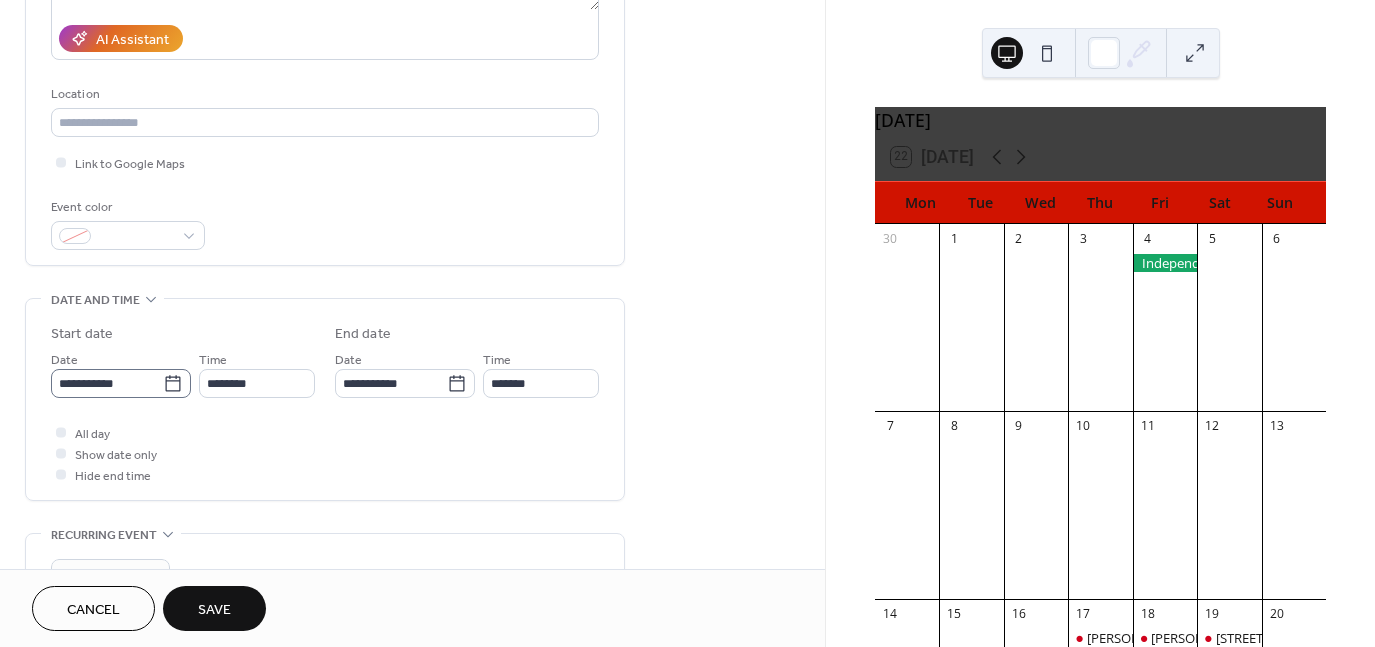 click 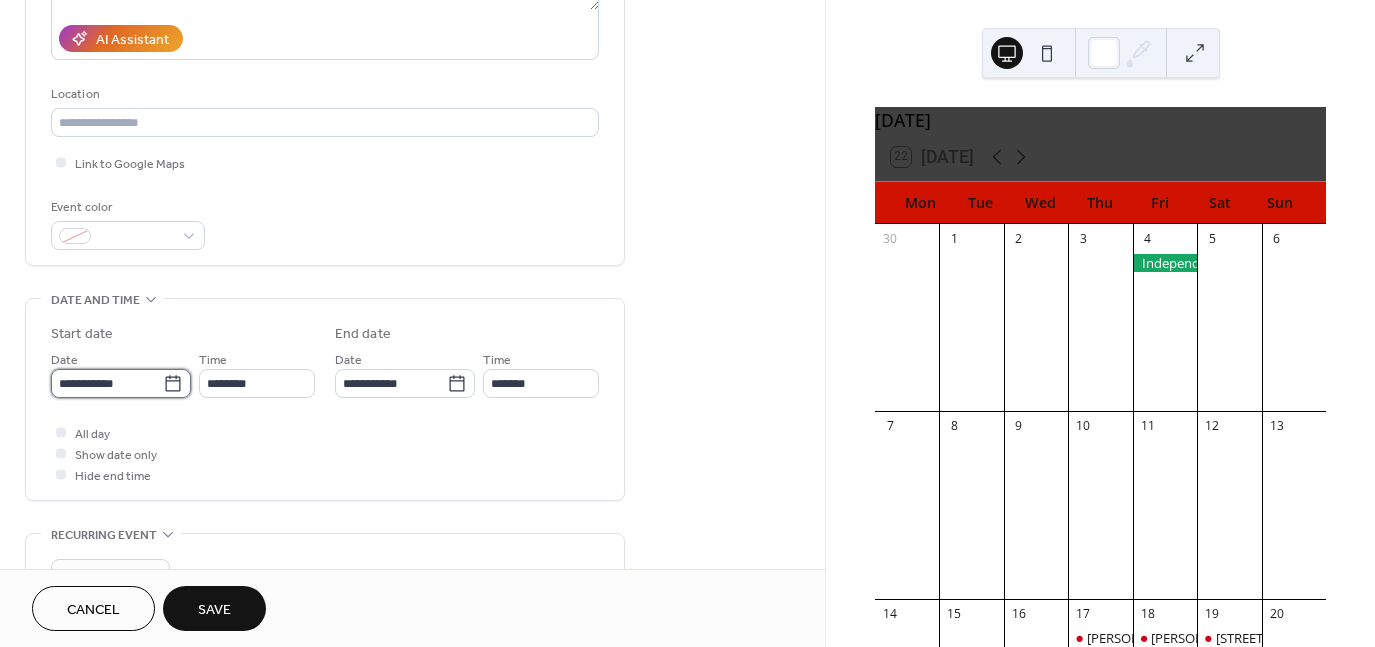click on "**********" at bounding box center [107, 383] 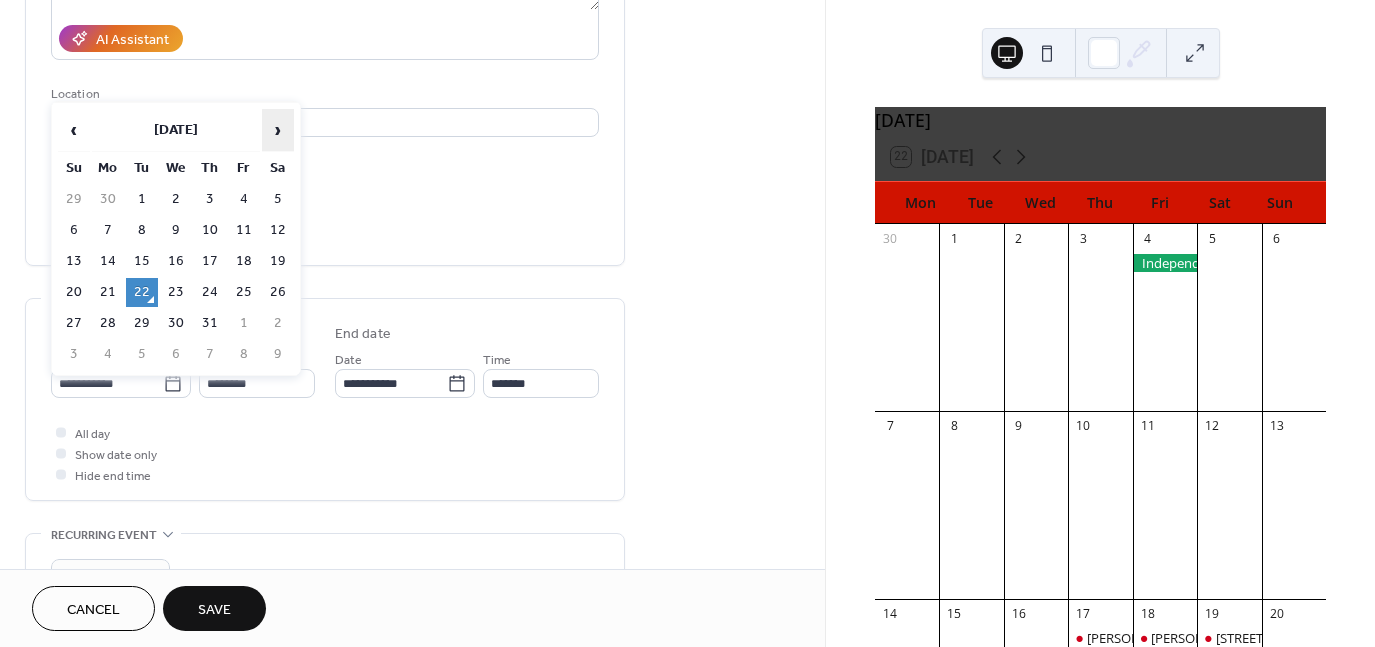 click on "›" at bounding box center (278, 130) 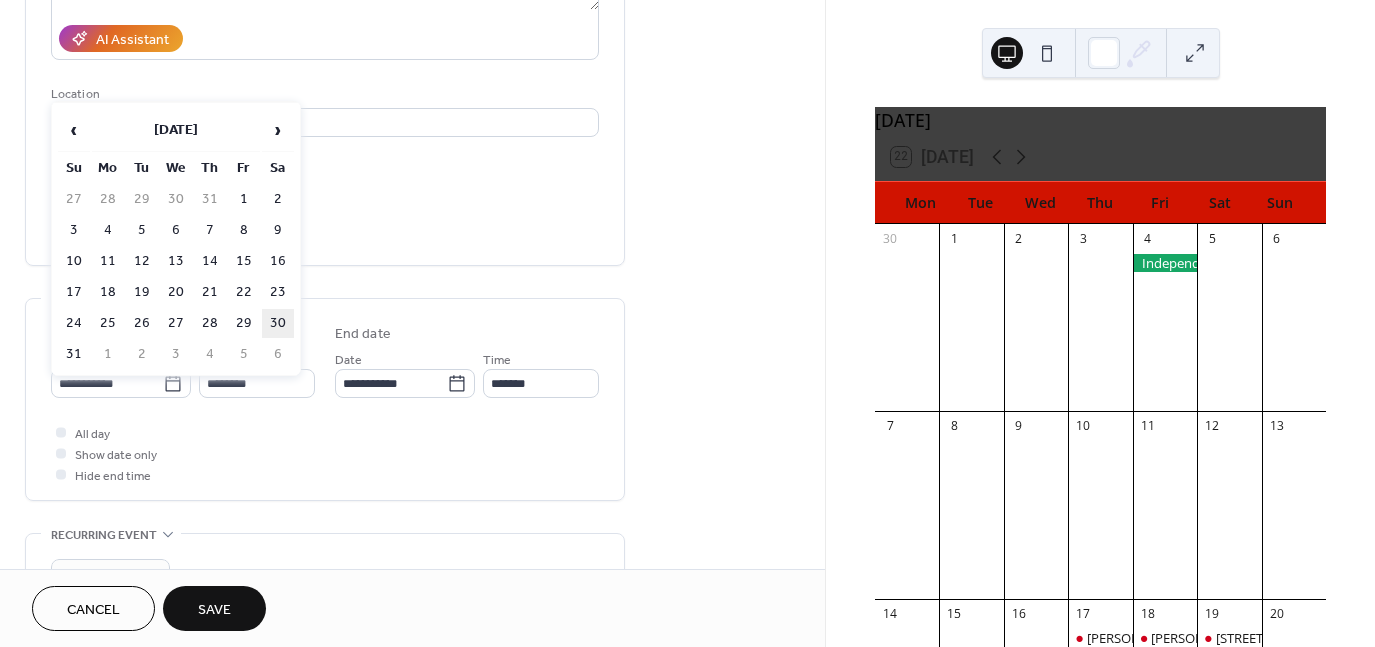 click on "30" at bounding box center [278, 323] 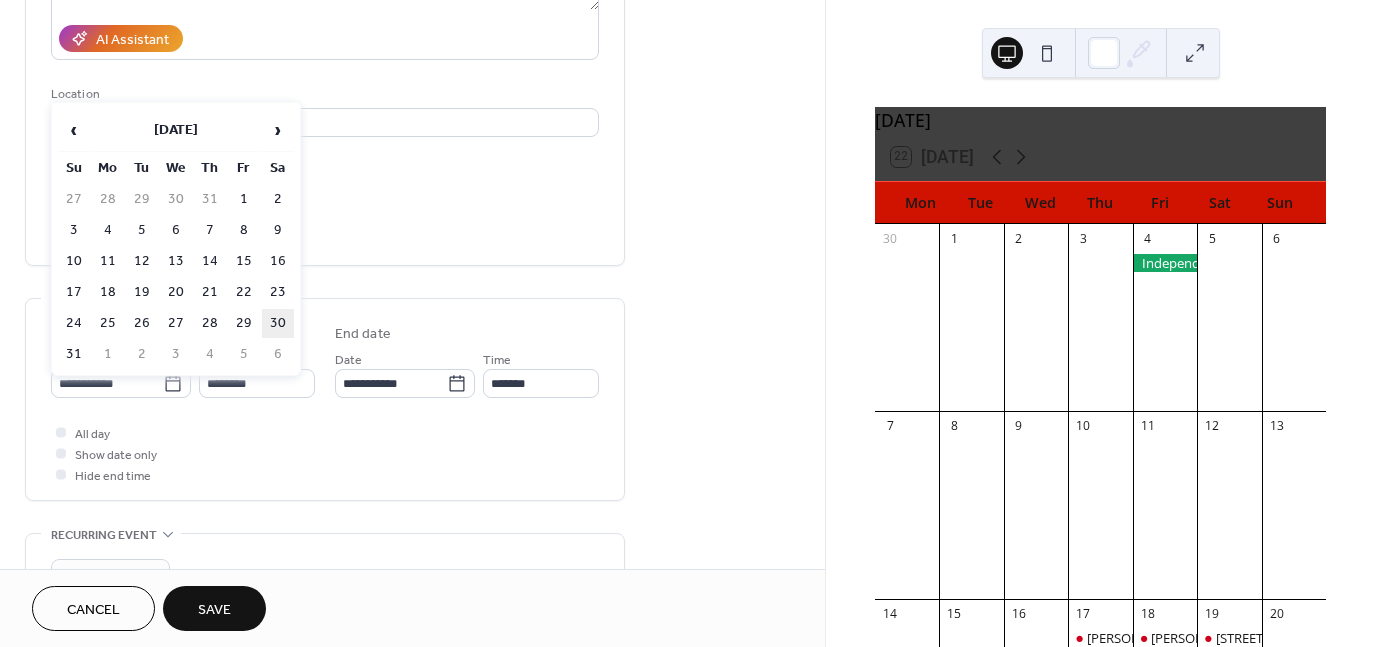 type on "**********" 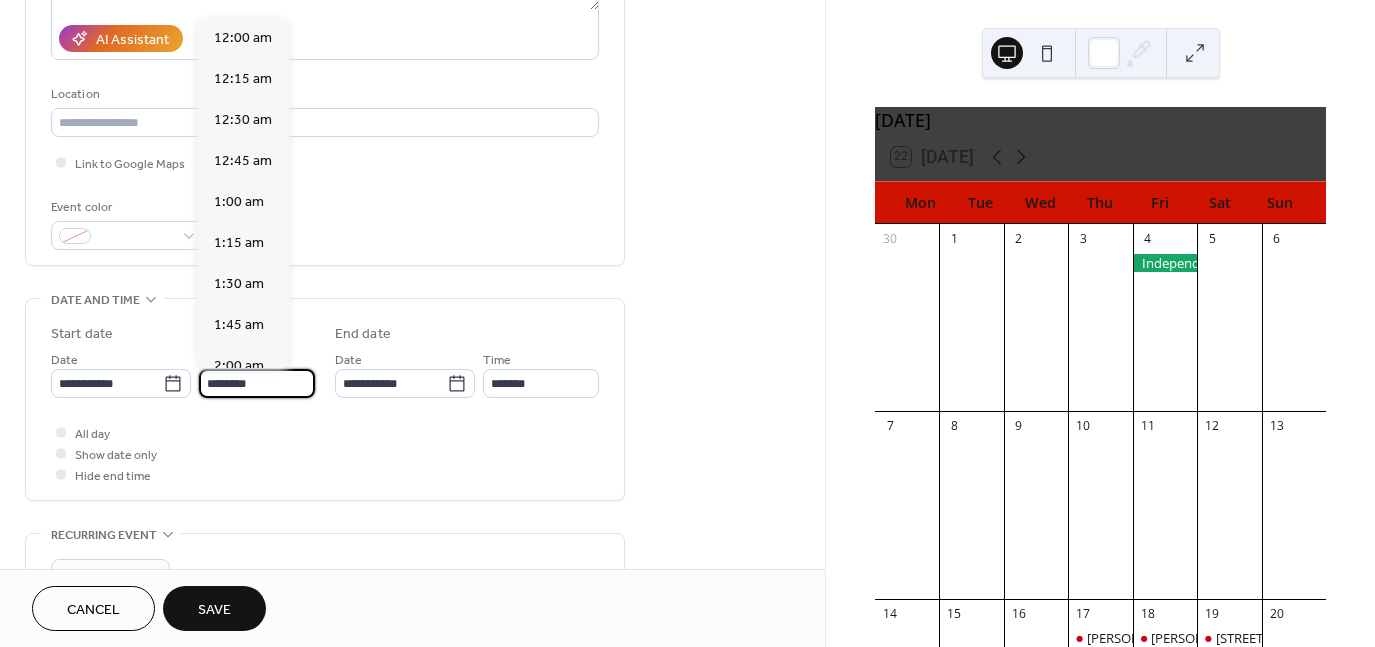 click on "********" at bounding box center [257, 383] 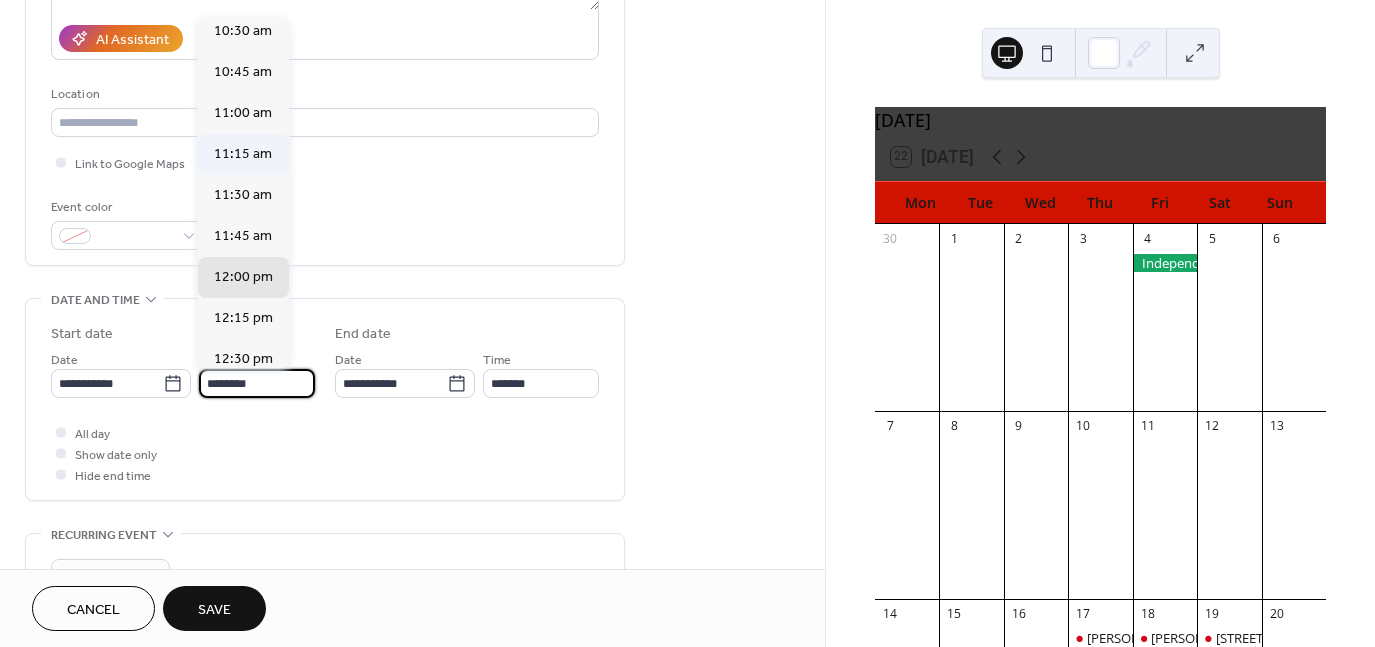 scroll, scrollTop: 1728, scrollLeft: 0, axis: vertical 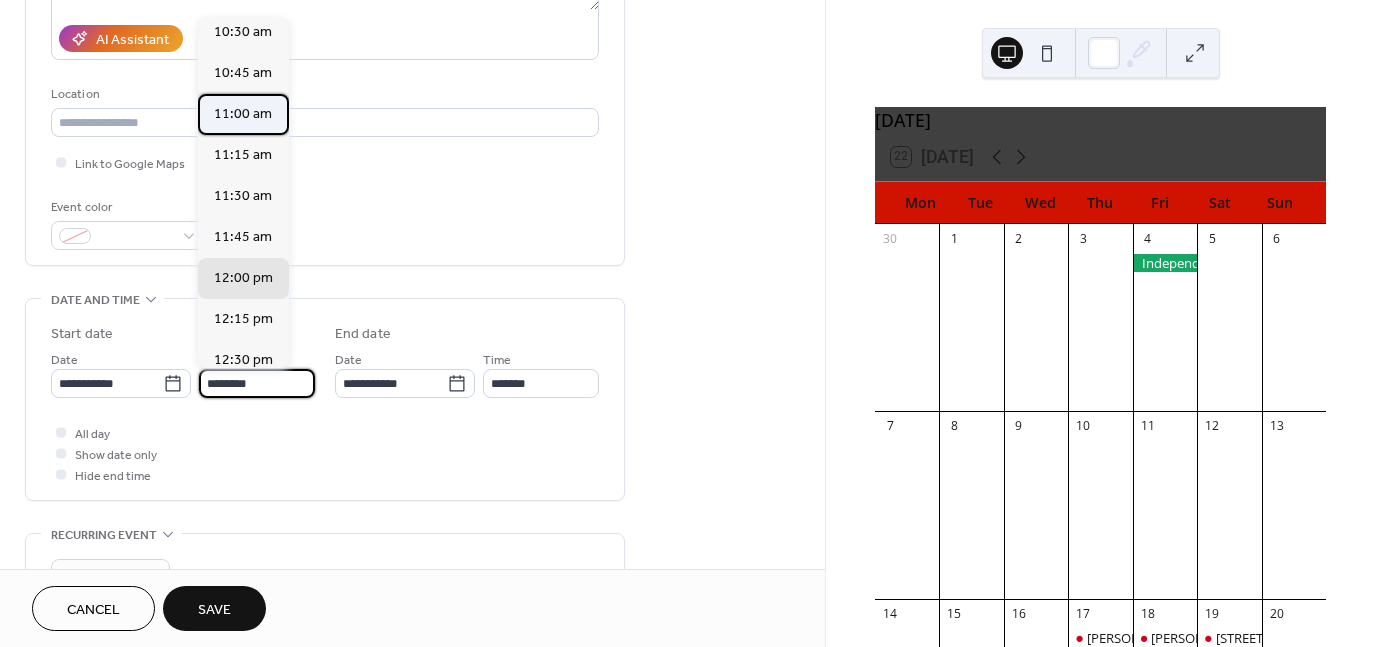 click on "11:00 am" at bounding box center [243, 113] 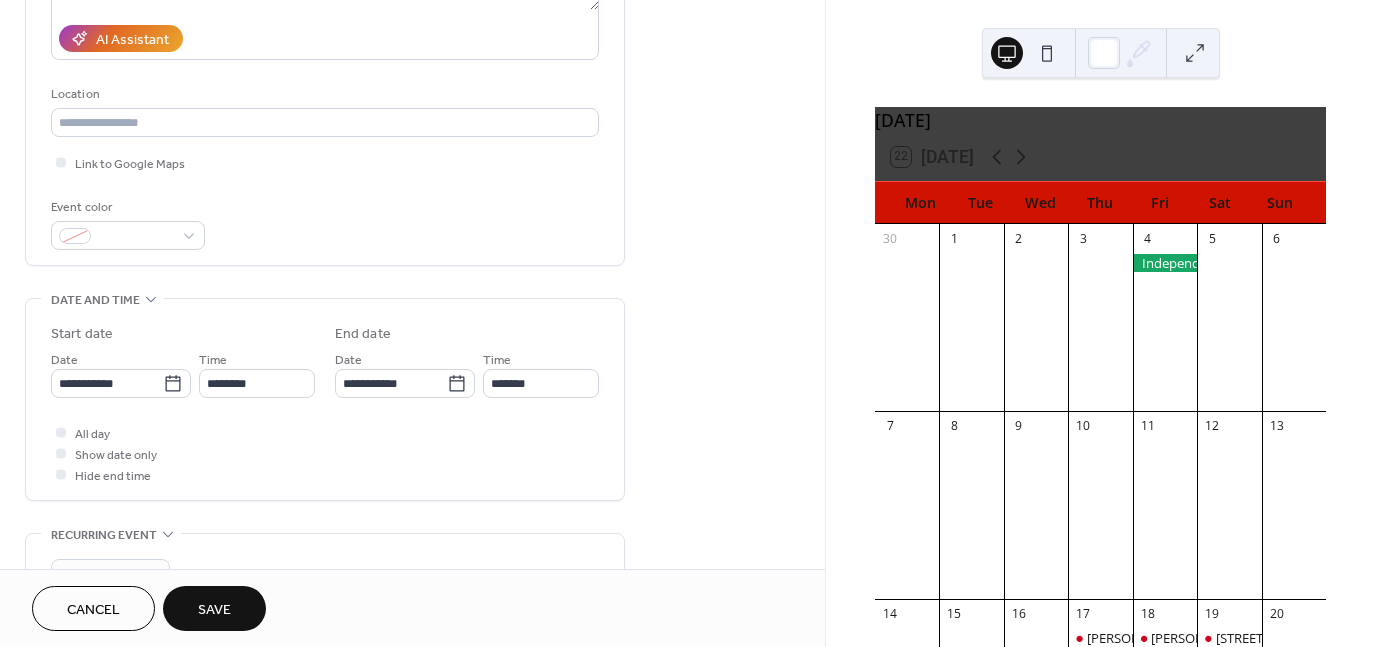type on "********" 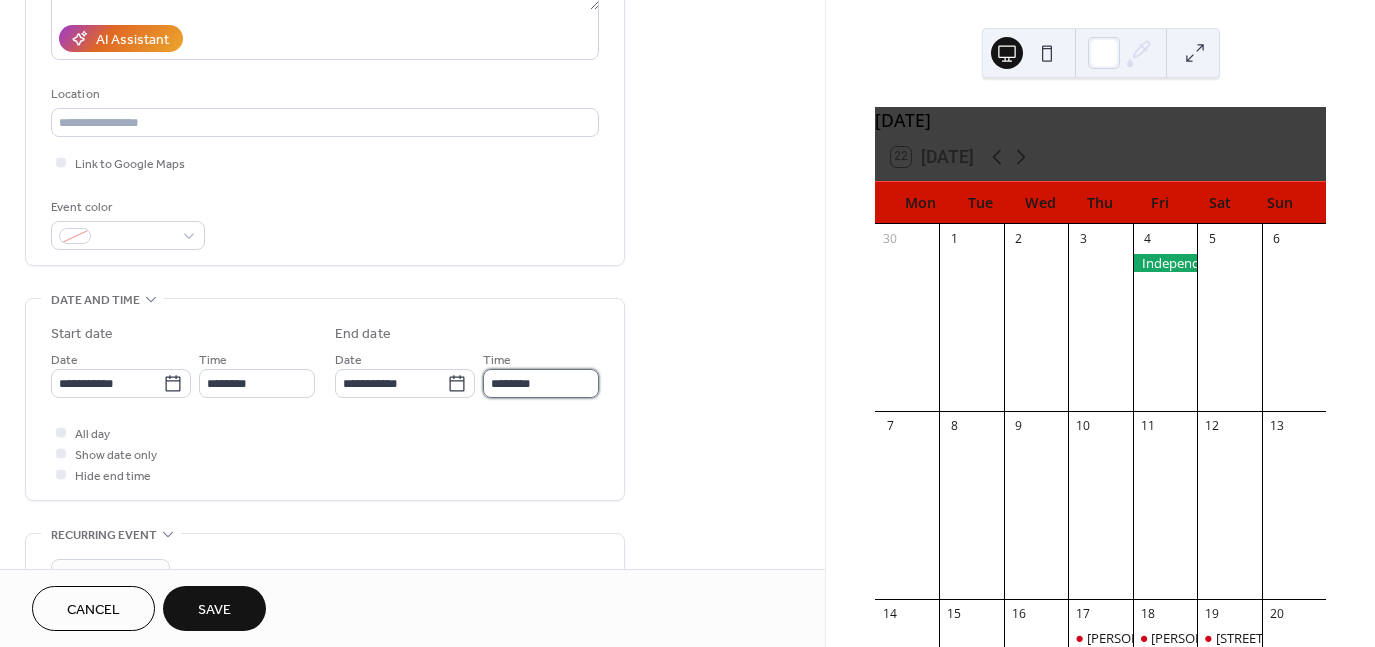 click on "********" at bounding box center [541, 383] 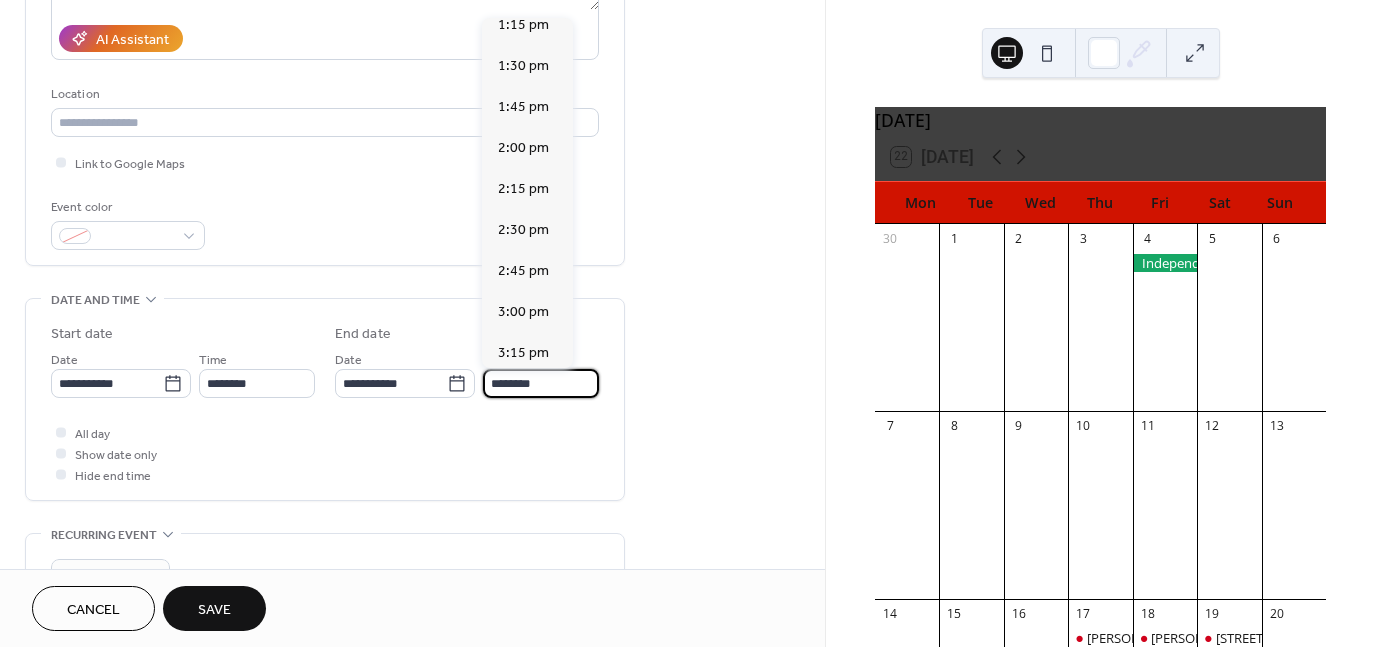 scroll, scrollTop: 342, scrollLeft: 0, axis: vertical 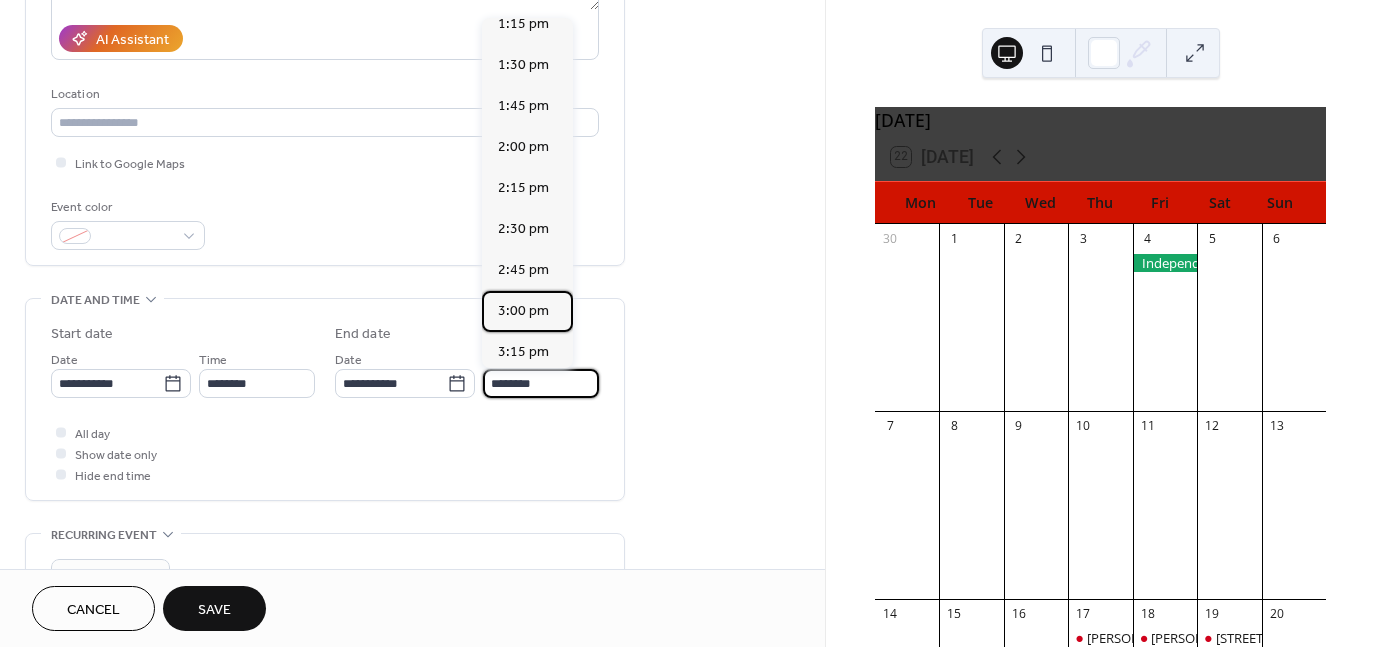 click on "3:00 pm" at bounding box center [523, 310] 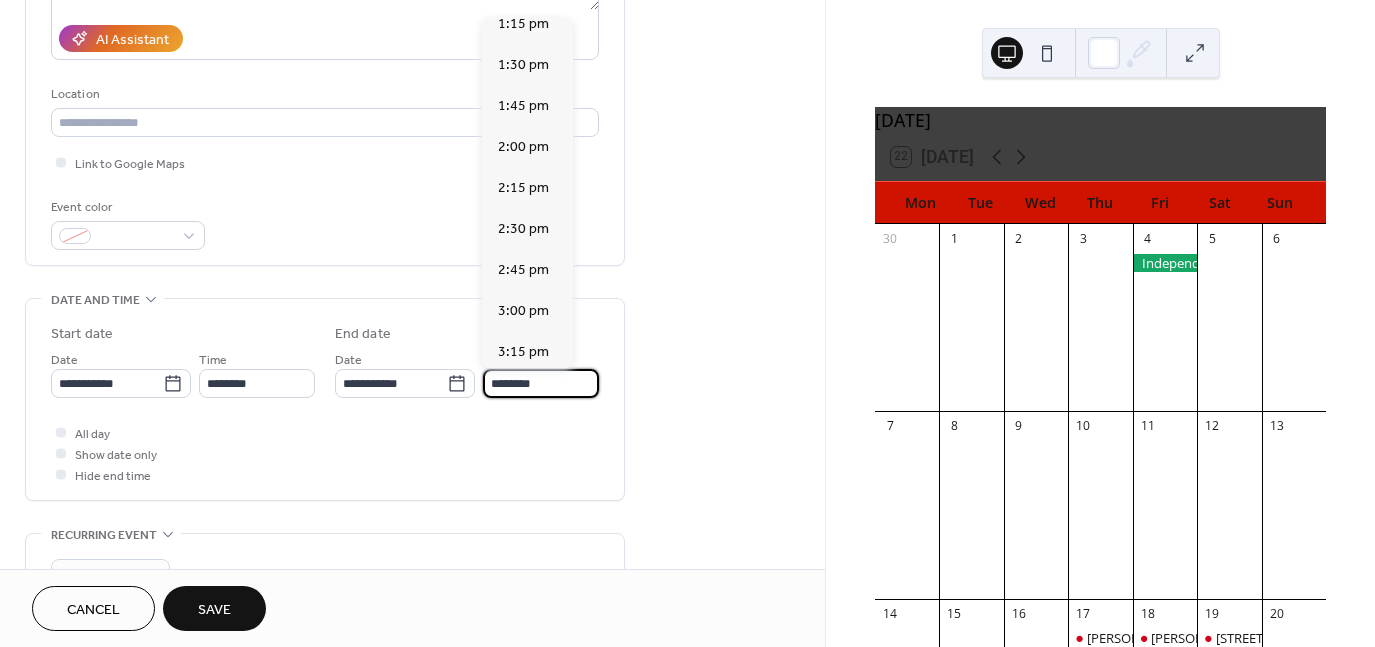 type on "*******" 